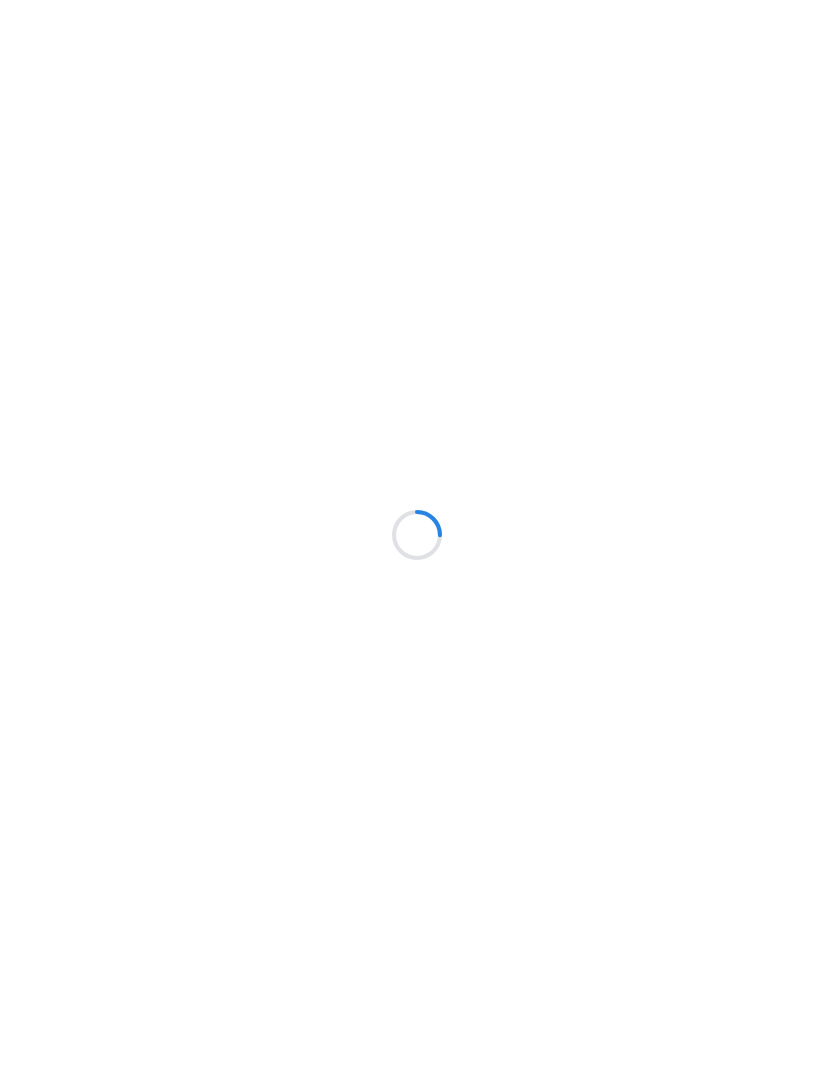 scroll, scrollTop: 0, scrollLeft: 0, axis: both 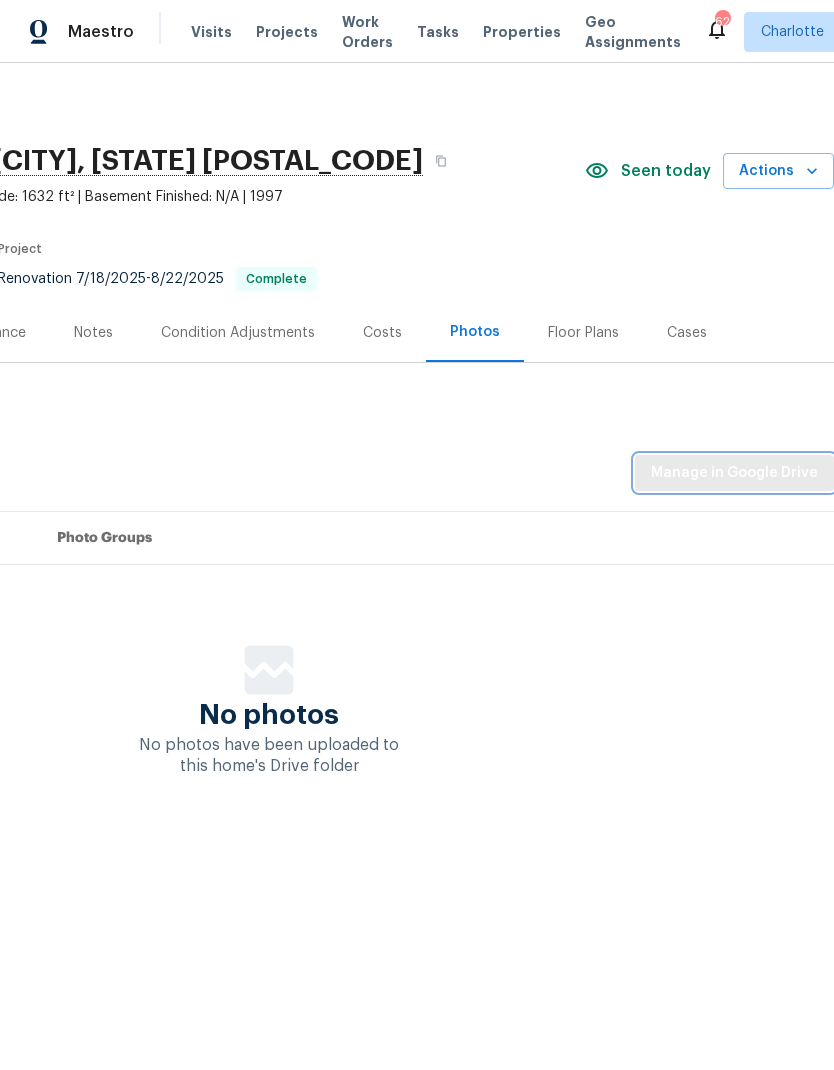 click on "Manage in Google Drive" at bounding box center [734, 473] 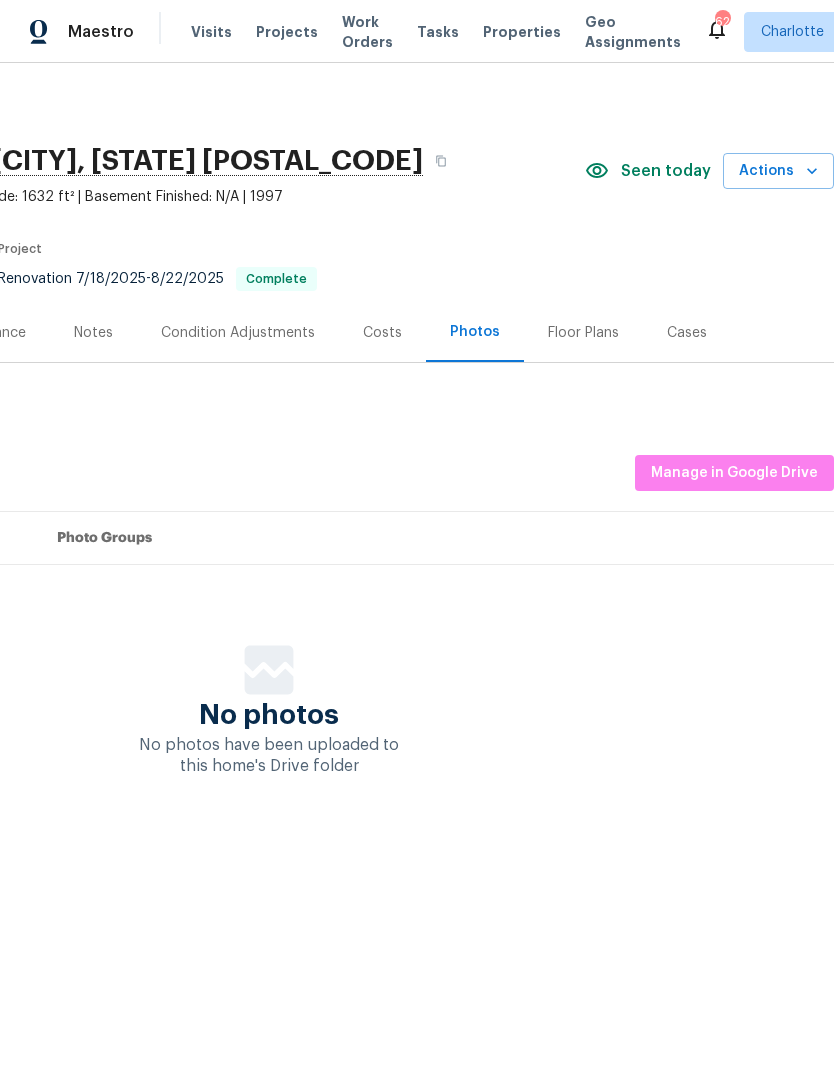 click on "Reset Listing Photos Listing Photos Manage in Google Drive Set Photo Groups No photos No photos have been uploaded to this home's Drive folder" at bounding box center (269, 580) 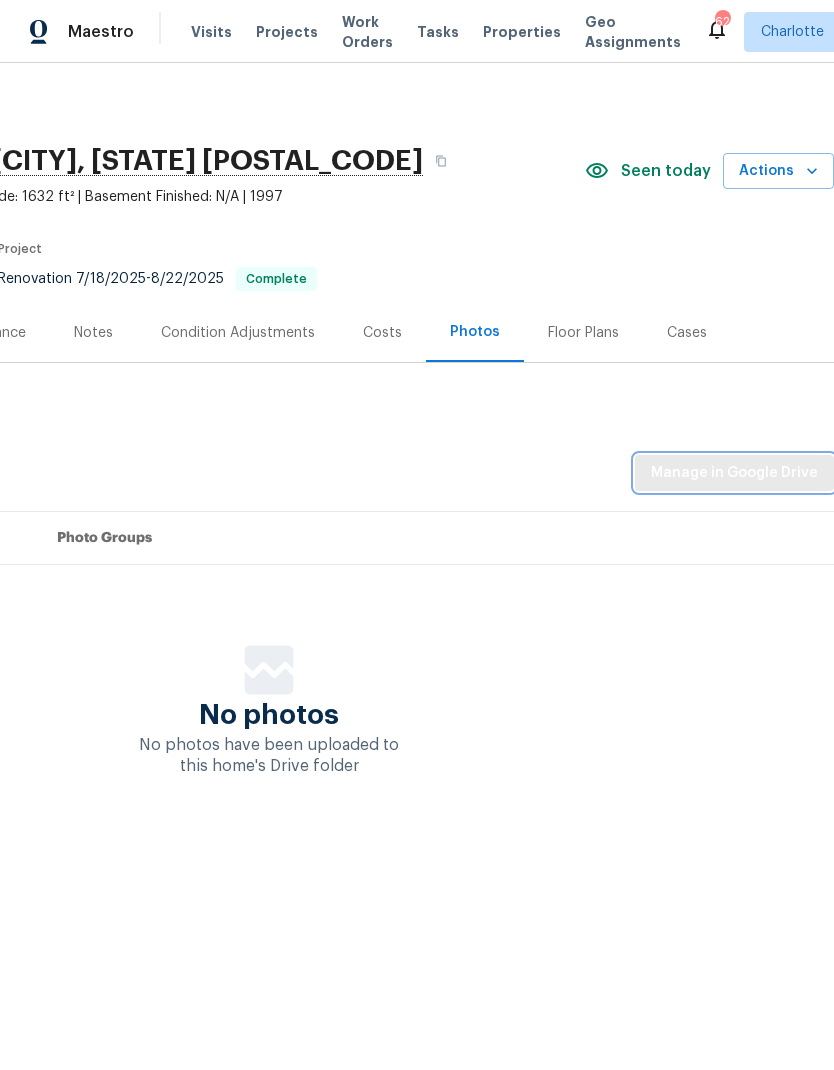 click on "Manage in Google Drive" at bounding box center (734, 473) 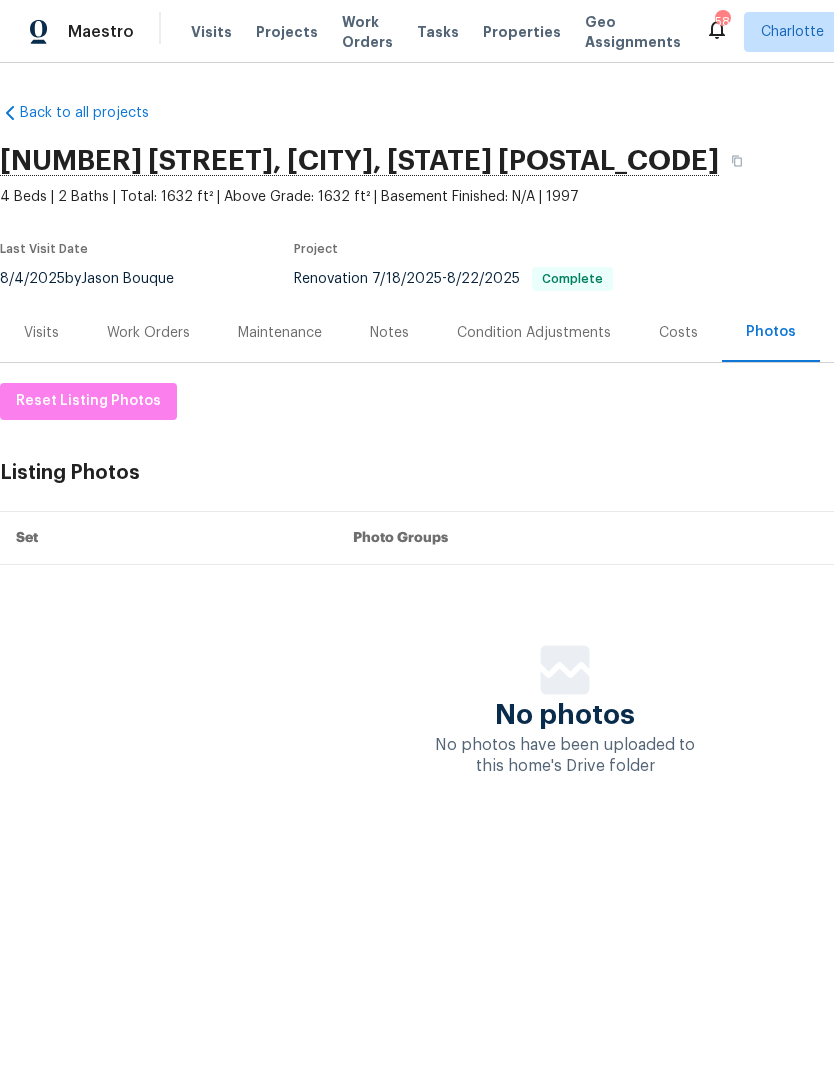 scroll, scrollTop: 0, scrollLeft: -3, axis: horizontal 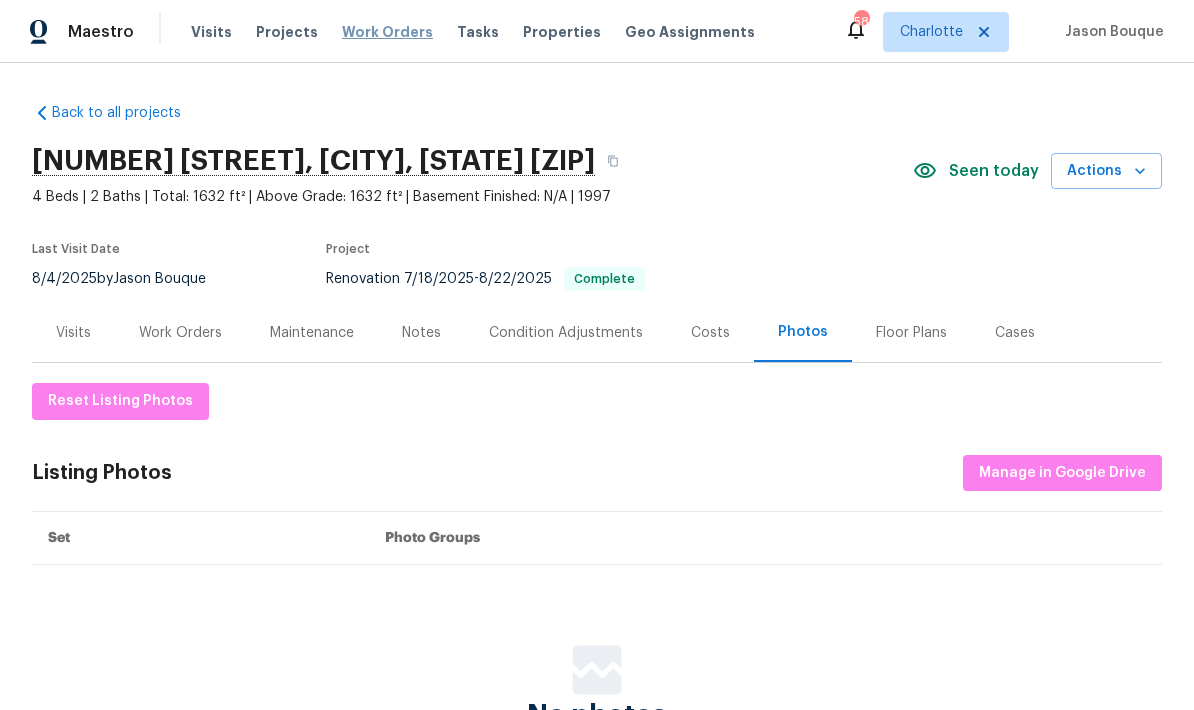 click on "Work Orders" at bounding box center (387, 32) 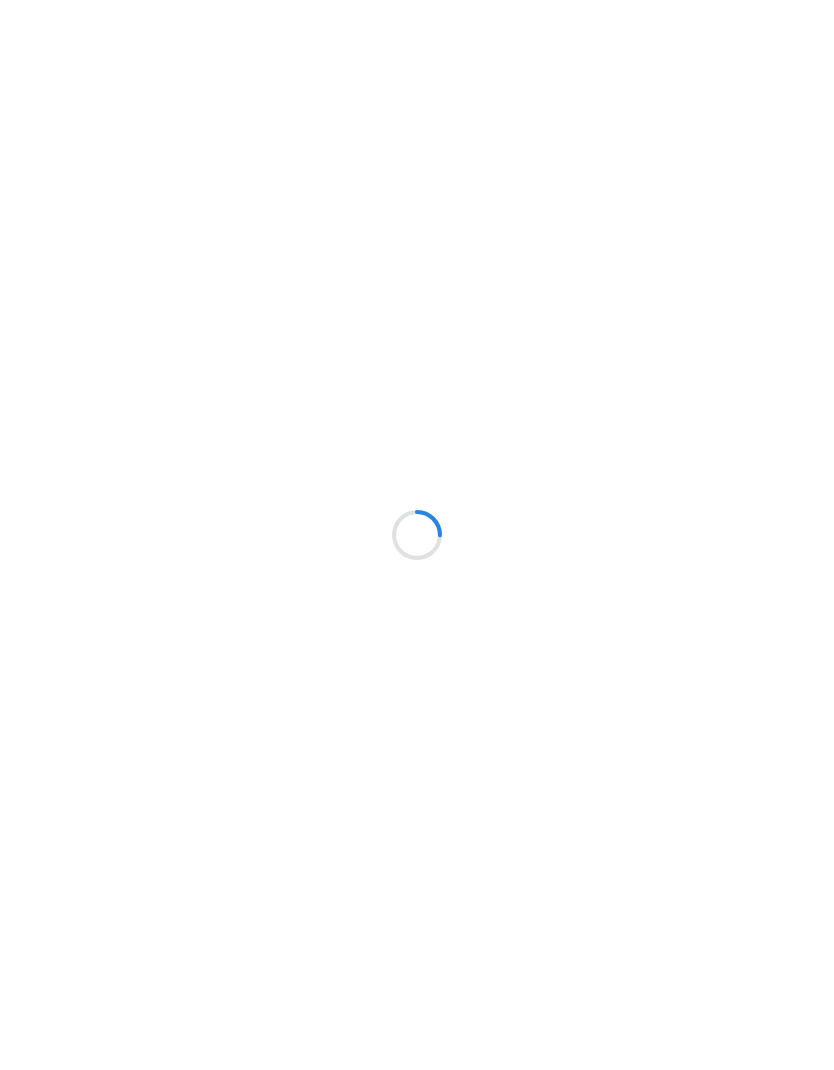 scroll, scrollTop: 0, scrollLeft: 0, axis: both 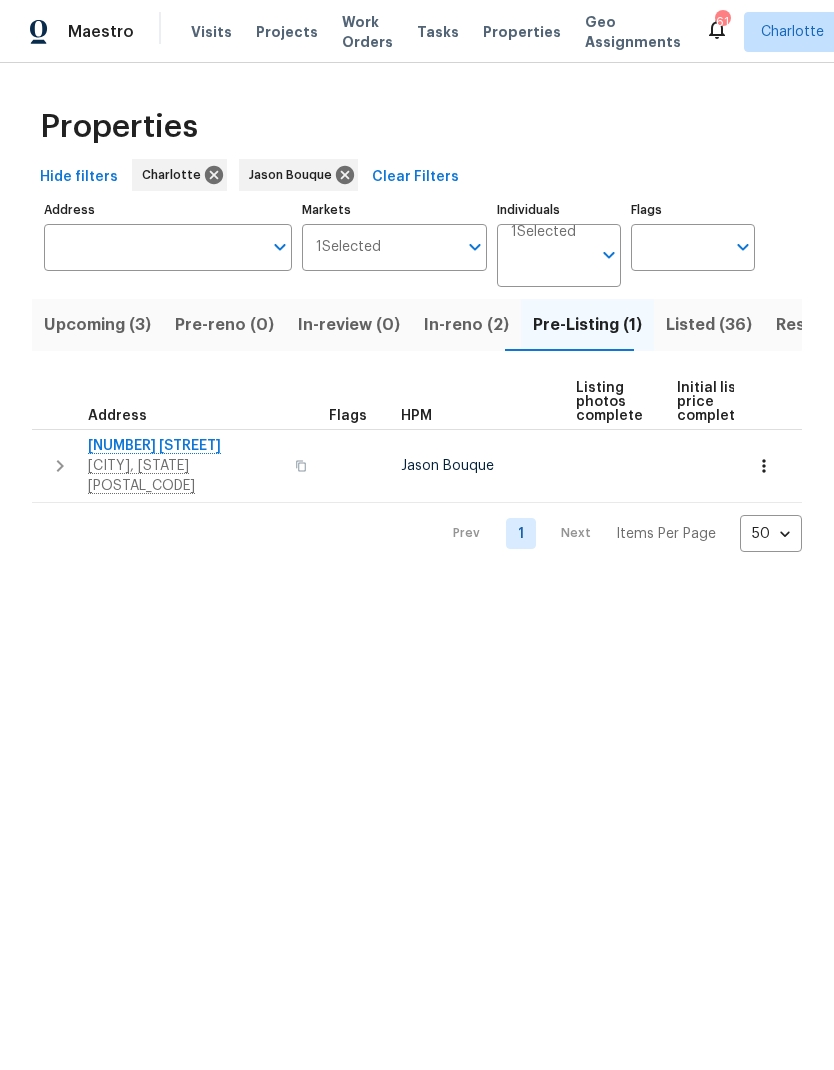 click on "Upcoming (3)" at bounding box center [97, 325] 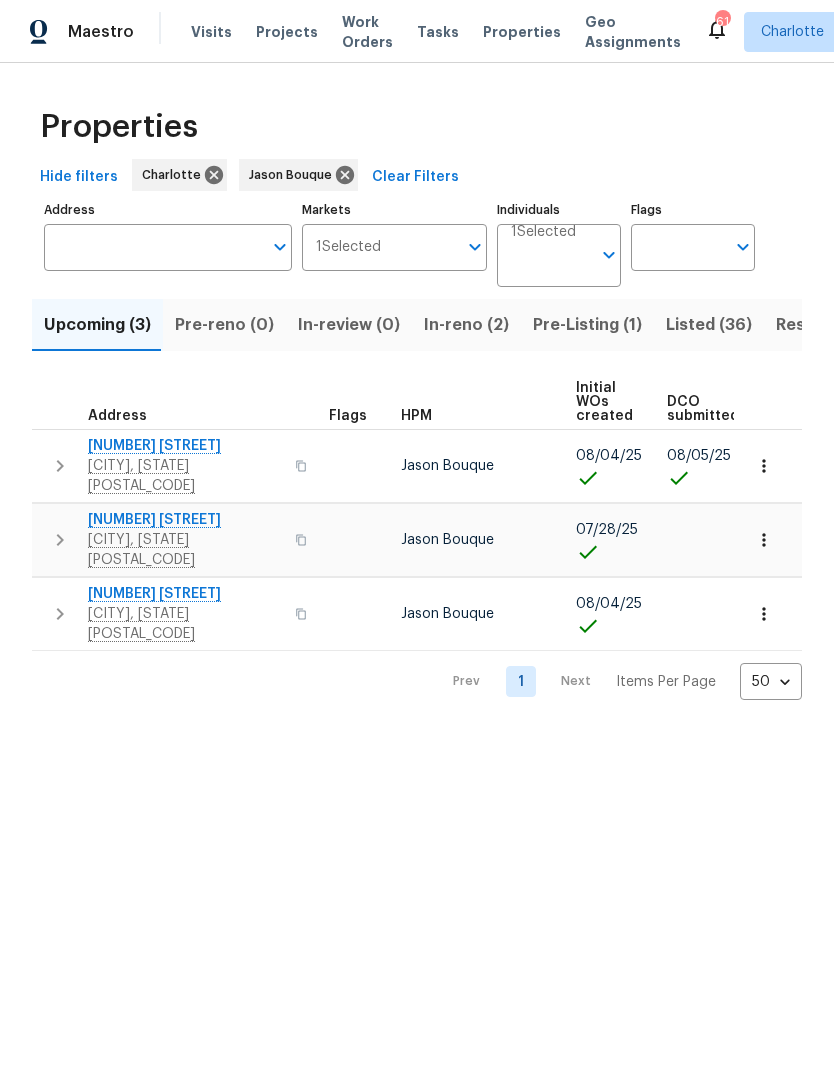 scroll, scrollTop: 0, scrollLeft: 0, axis: both 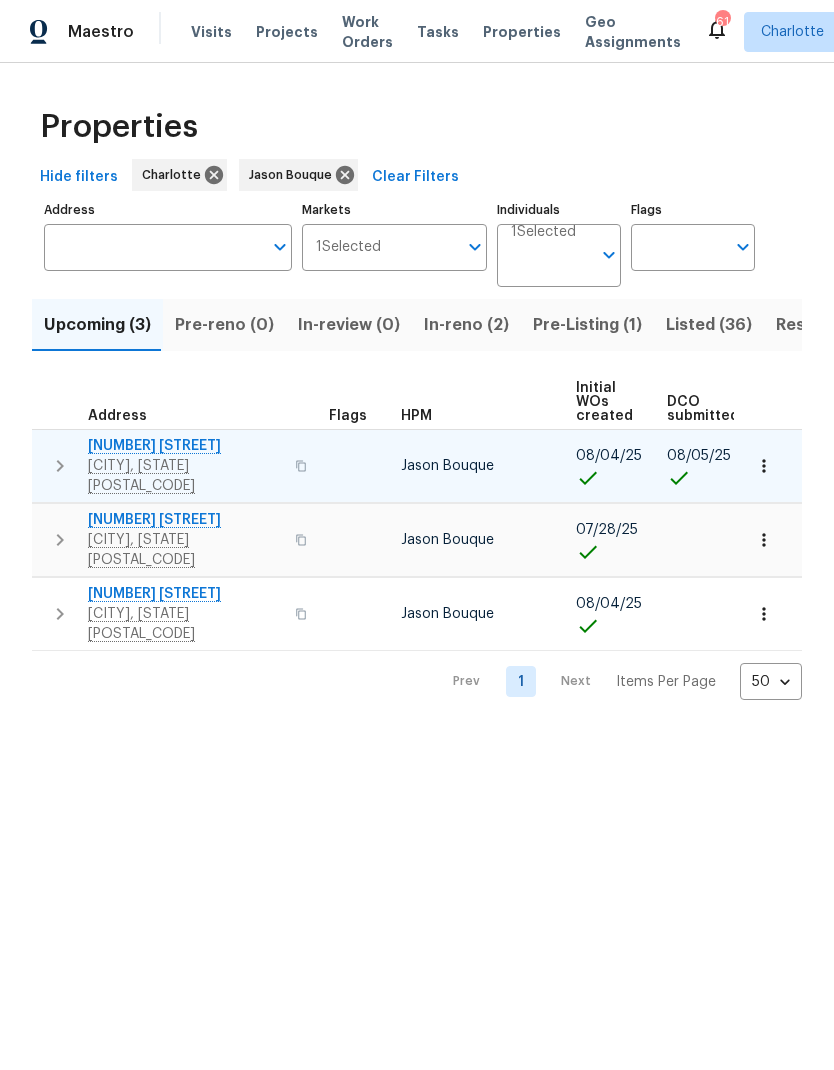 click 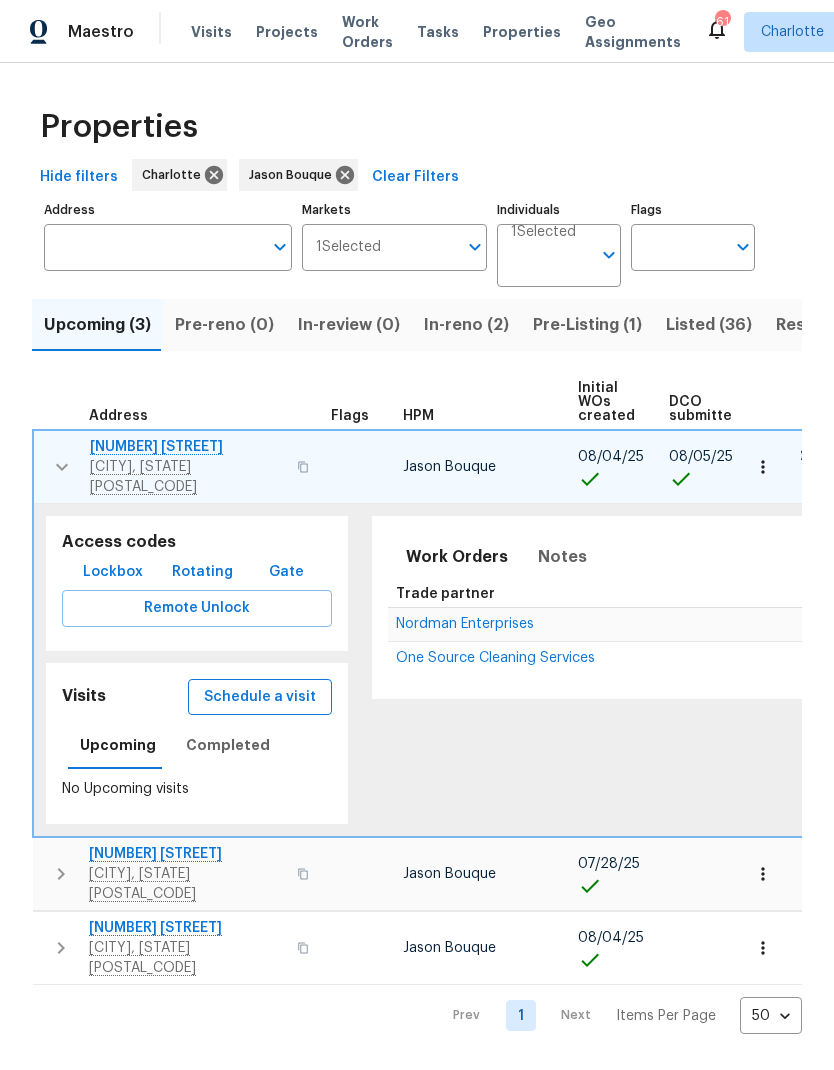 click on "Schedule a visit" at bounding box center [260, 697] 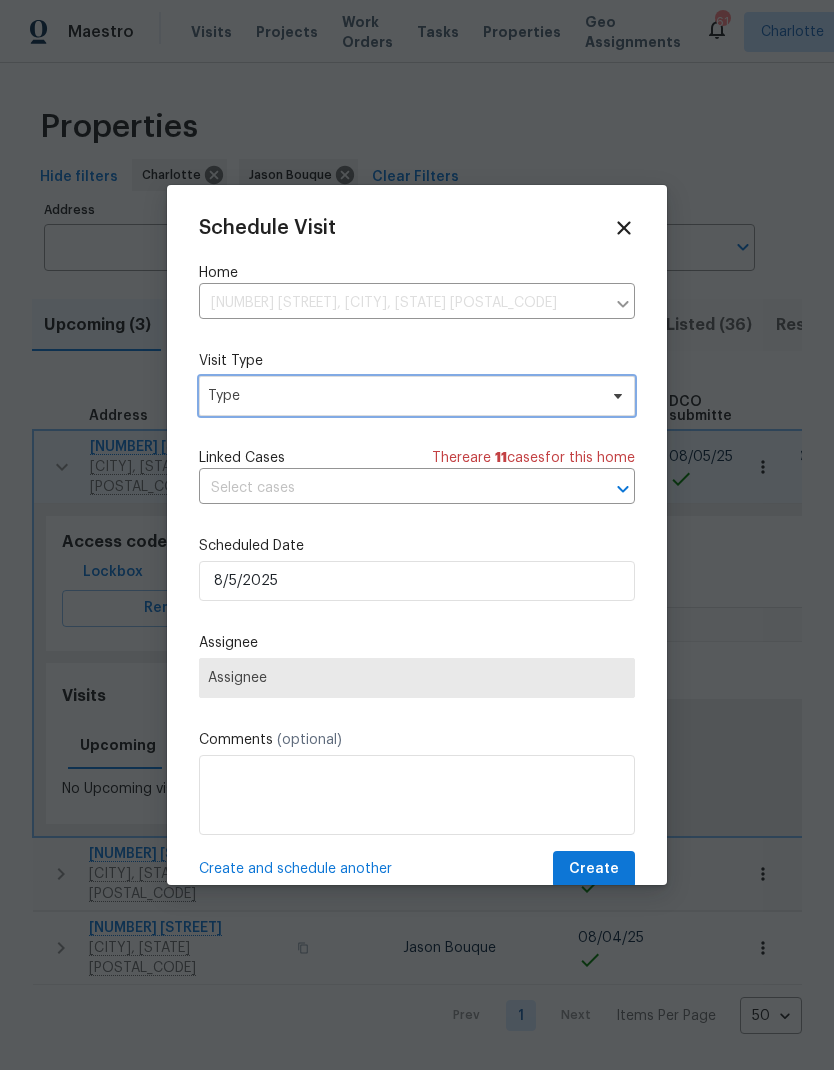 click on "Type" at bounding box center [417, 396] 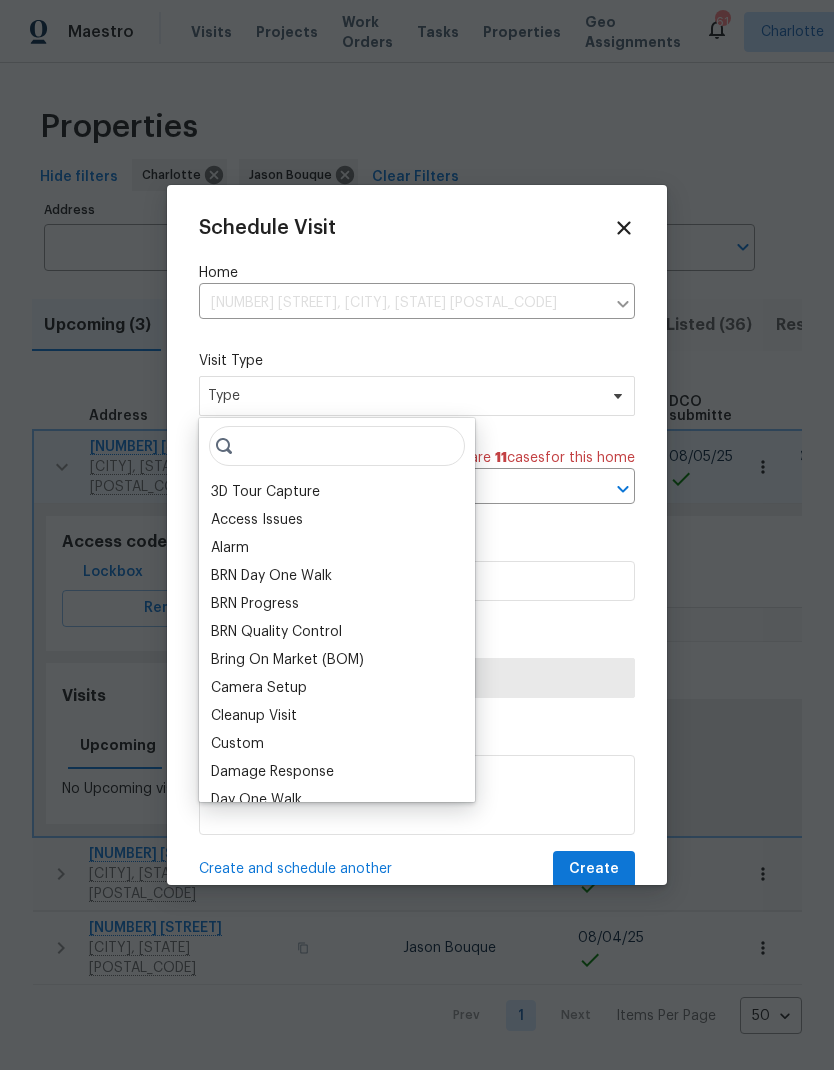 click 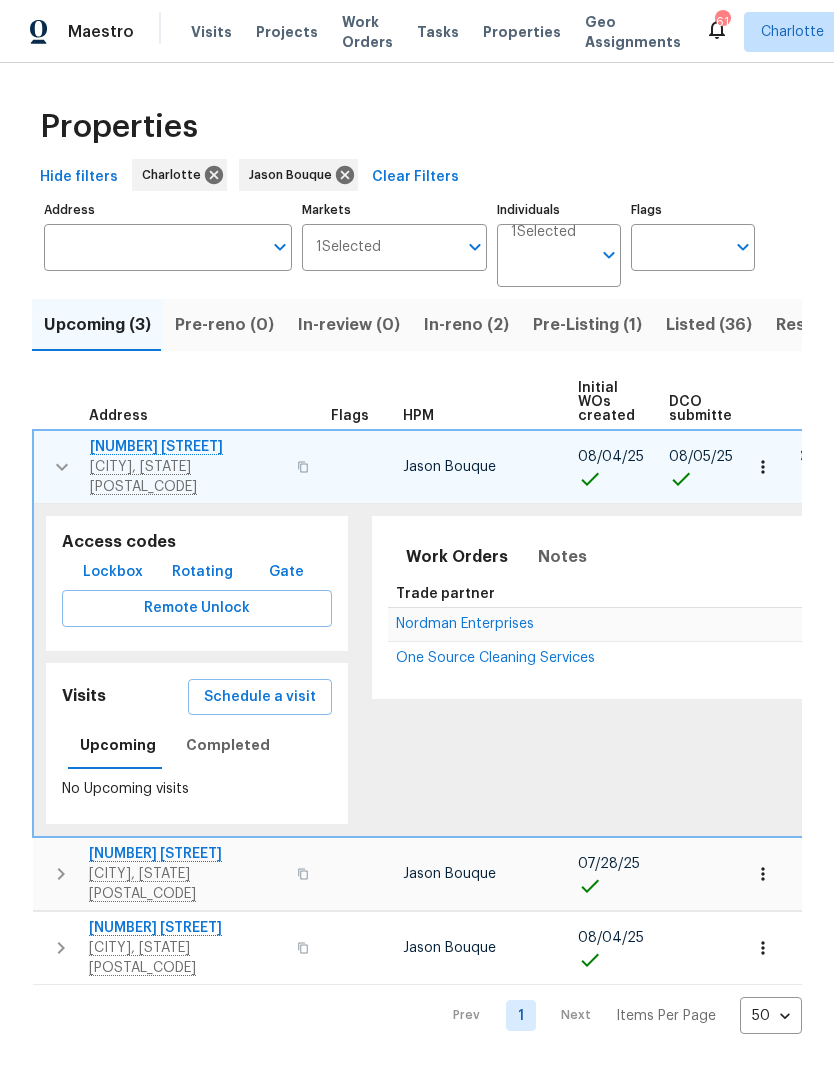 click on "1031 Skyline View Way" at bounding box center [187, 447] 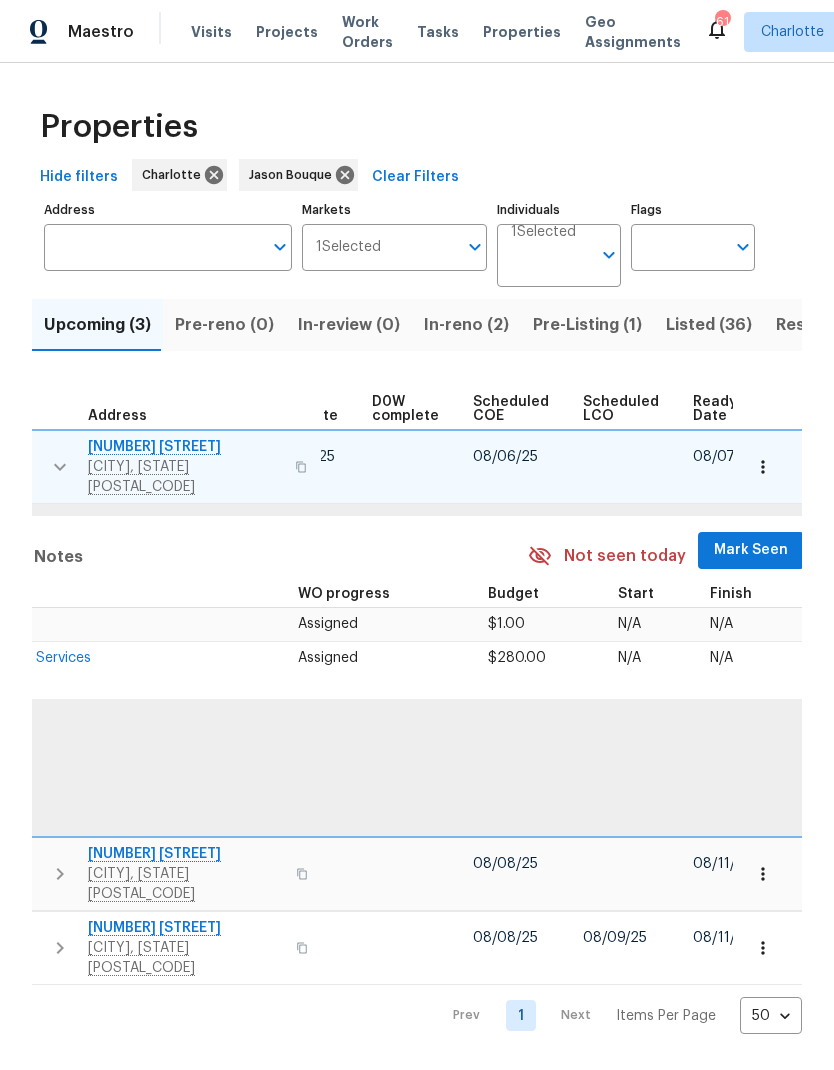 scroll, scrollTop: 0, scrollLeft: 503, axis: horizontal 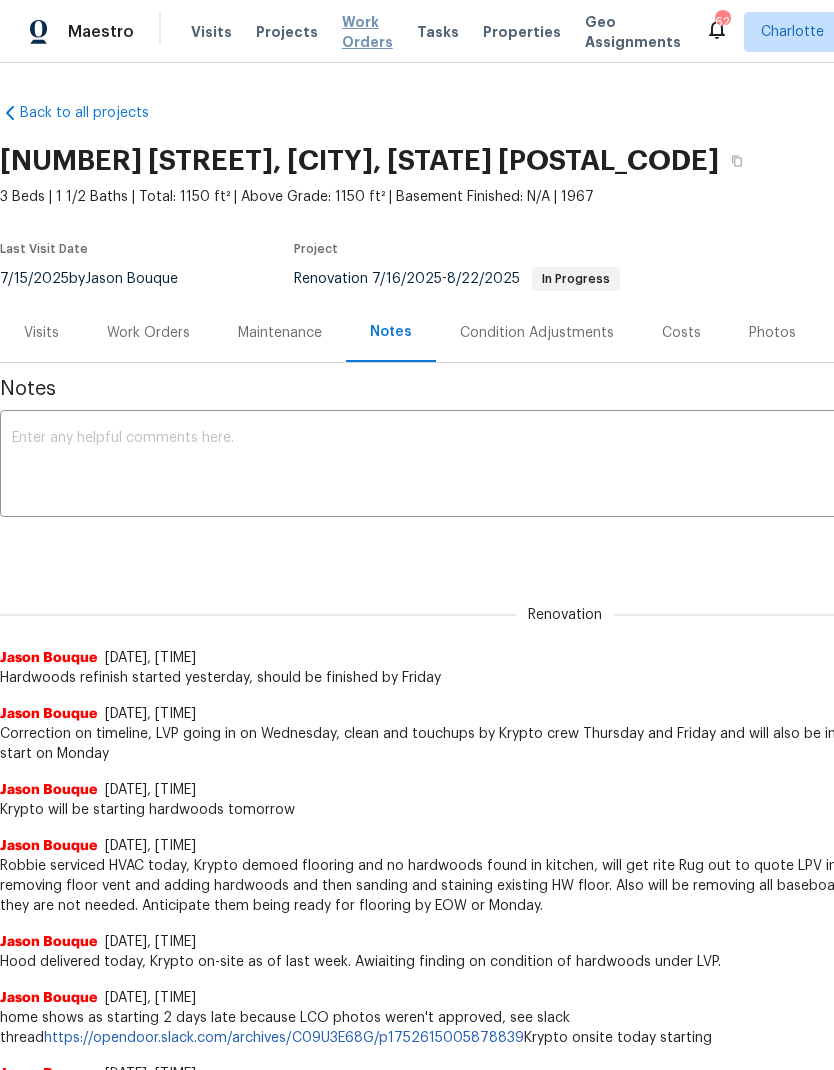 click on "Work Orders" at bounding box center [367, 32] 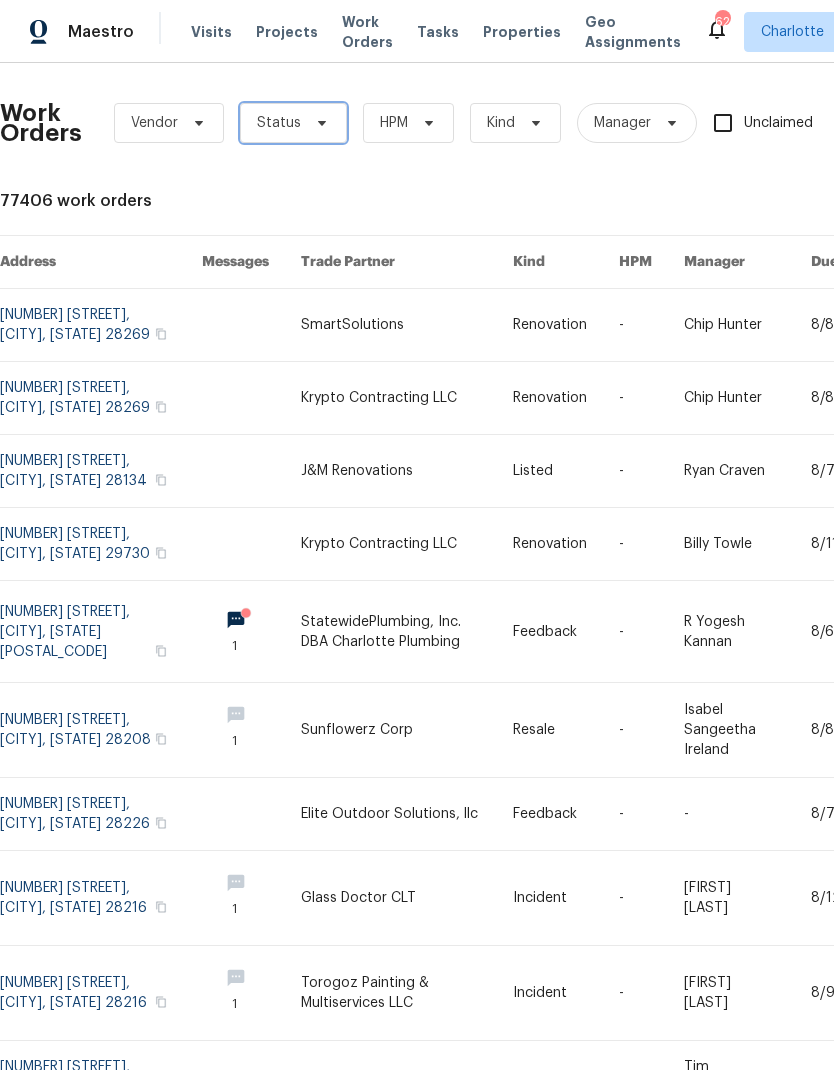 click 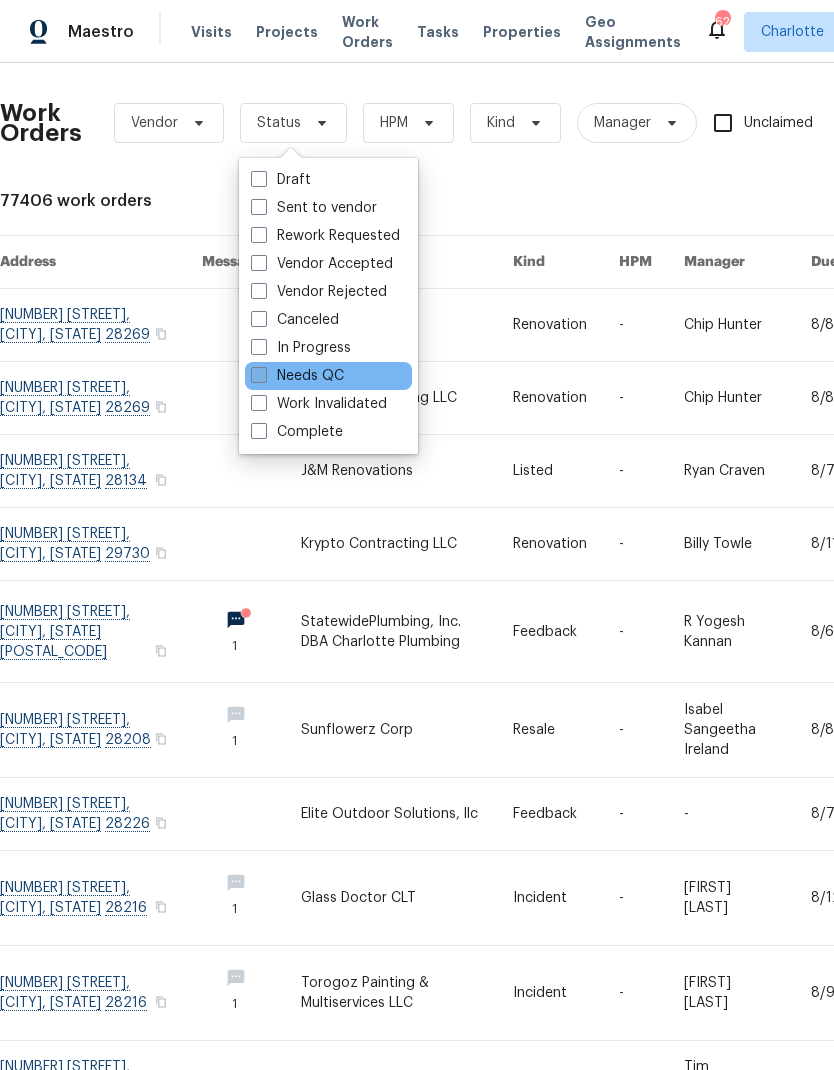 click on "Needs QC" at bounding box center [297, 376] 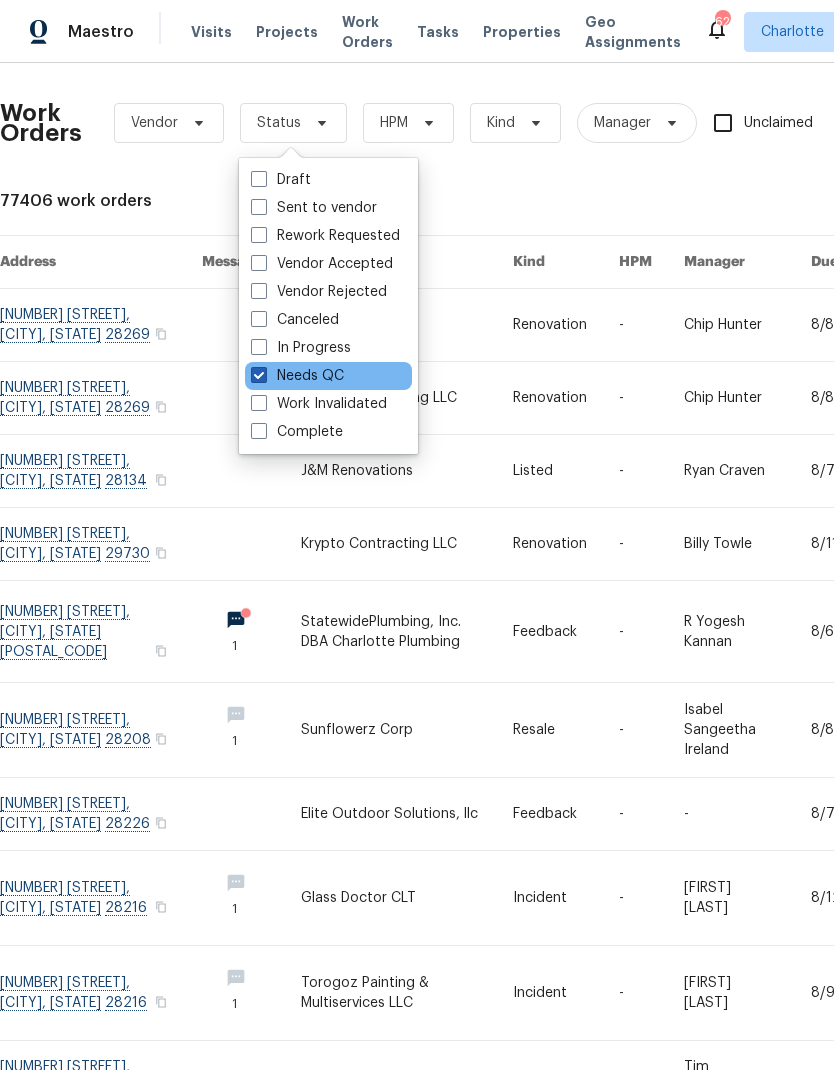 checkbox on "true" 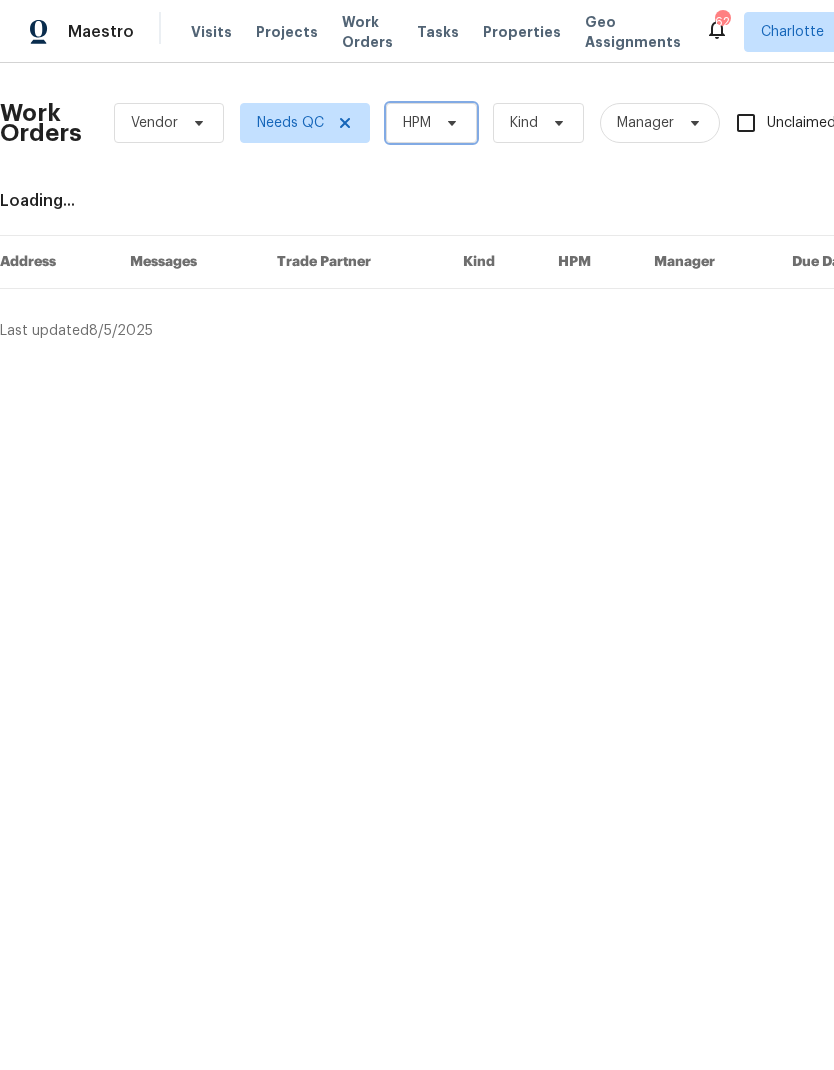 click at bounding box center [449, 123] 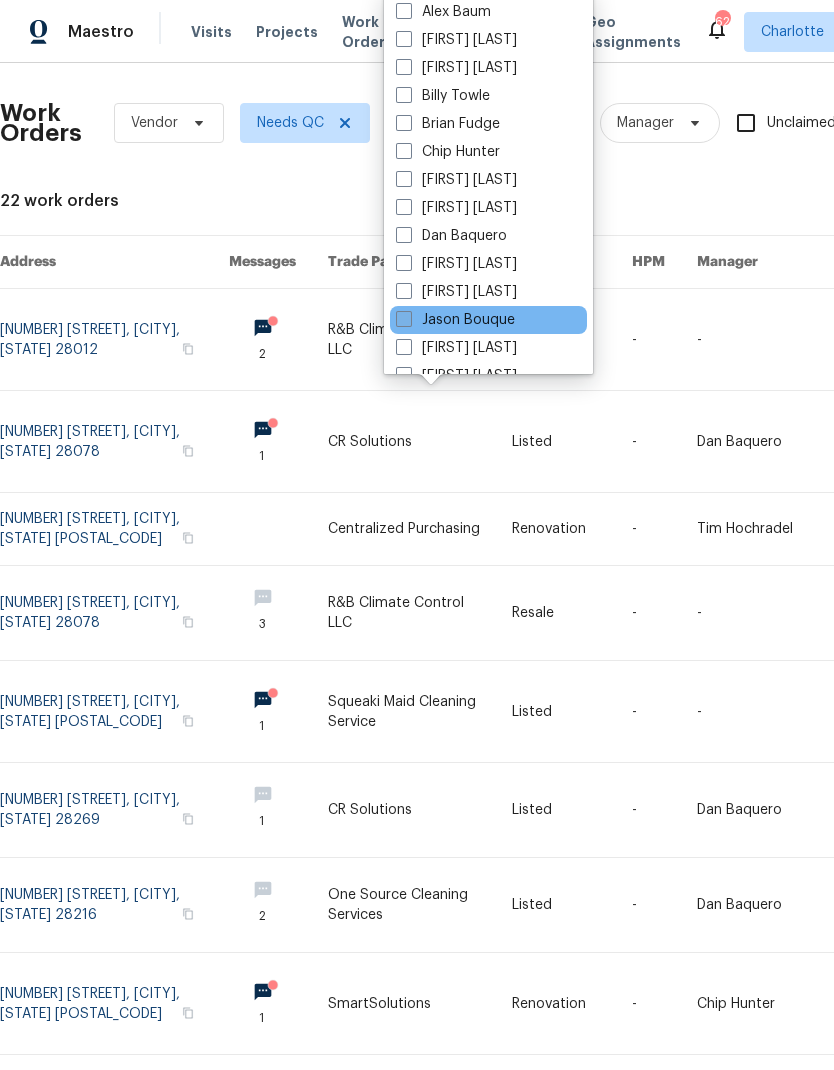 click at bounding box center (404, 319) 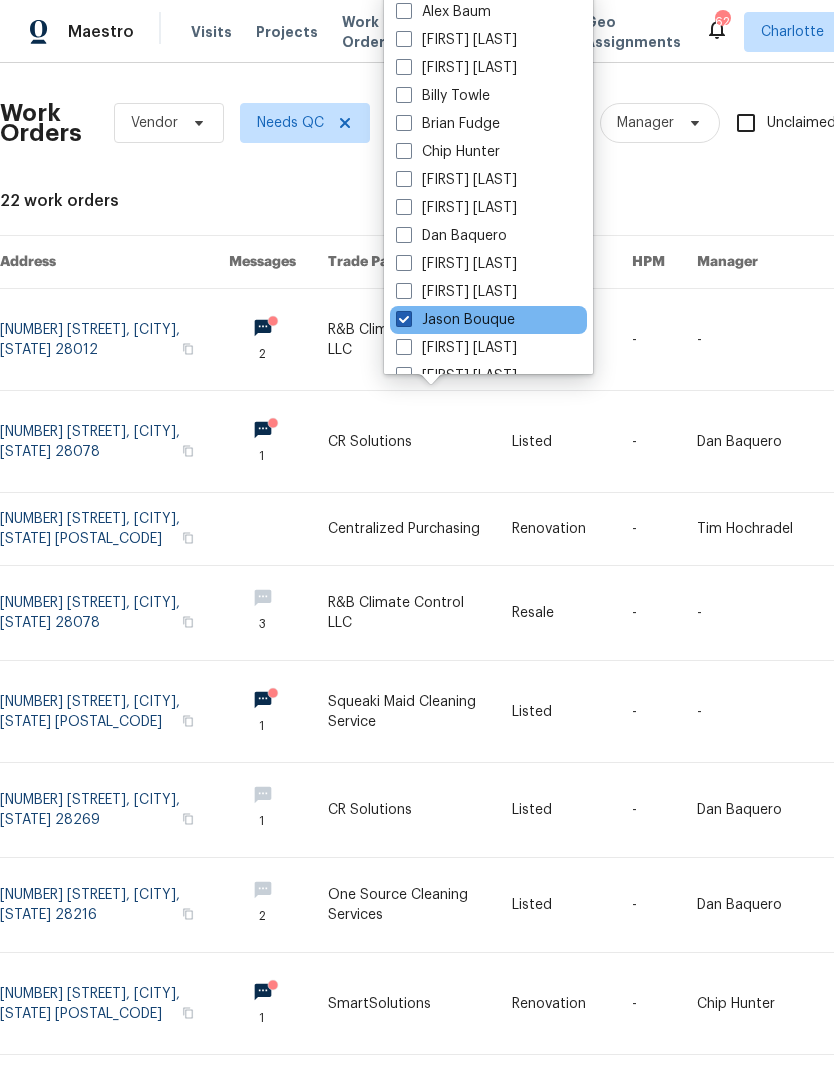 checkbox on "true" 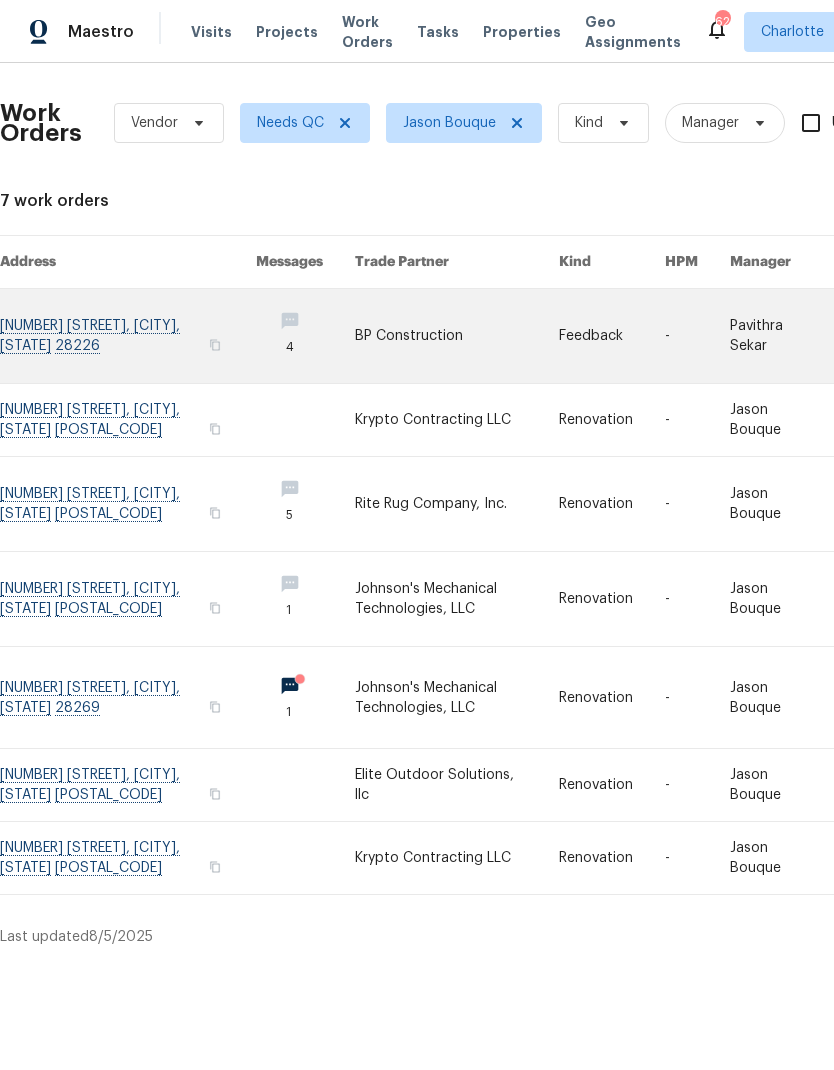 click at bounding box center (128, 336) 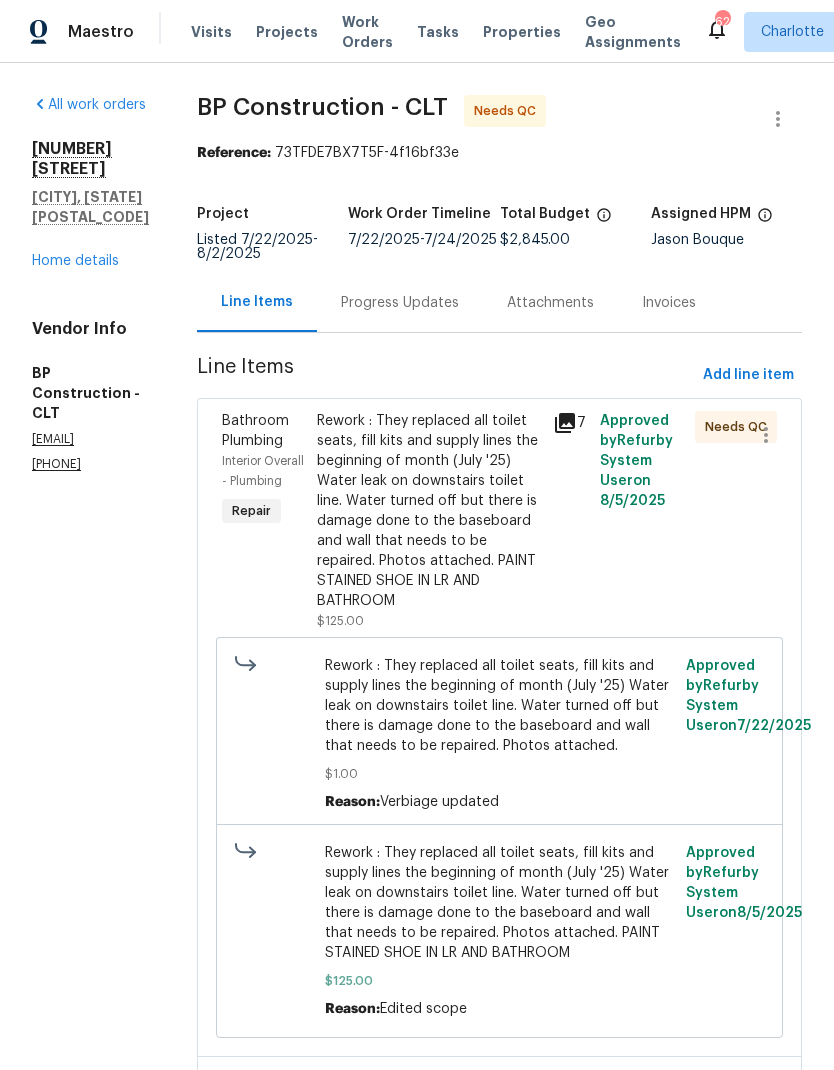 click on "Rework : They replaced all toilet seats, fill kits and supply lines the beginning of month (July '25) Water leak on downstairs toilet line.
Water turned off but there is damage done to the baseboard and wall that needs to be repaired. Photos attached.
PAINT STAINED SHOE IN LR AND BATHROOM" at bounding box center [429, 511] 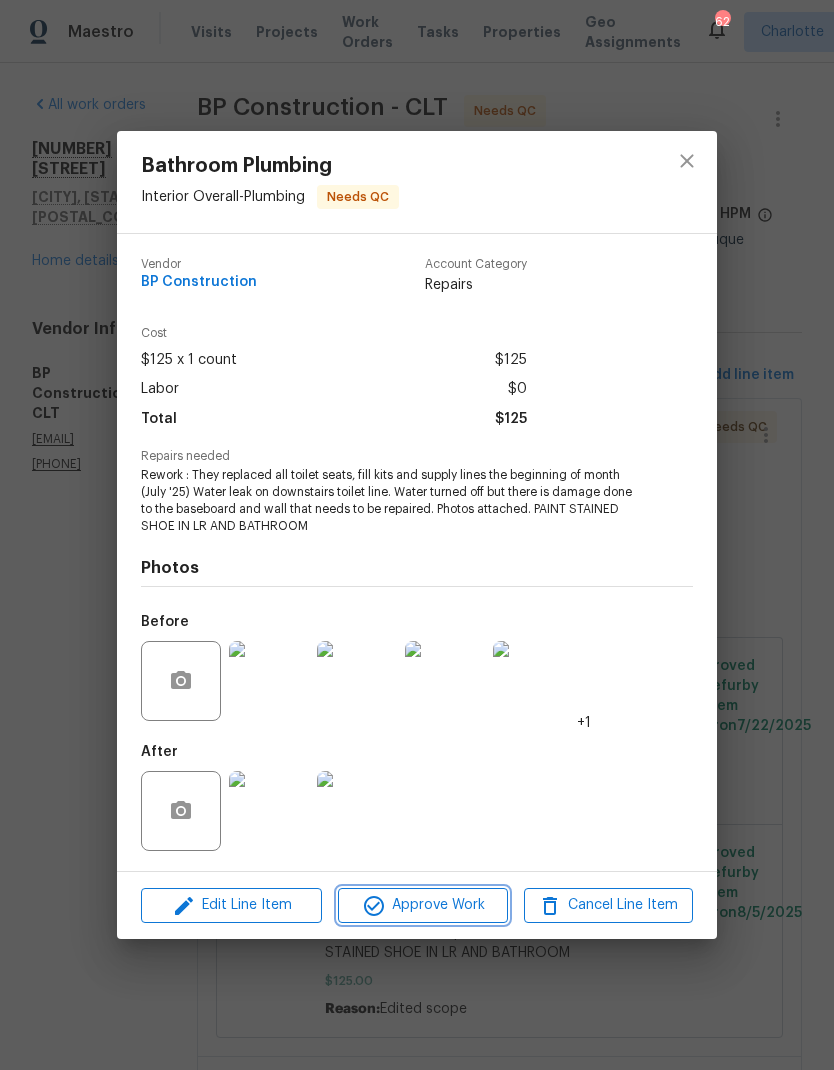 click on "Approve Work" at bounding box center (422, 905) 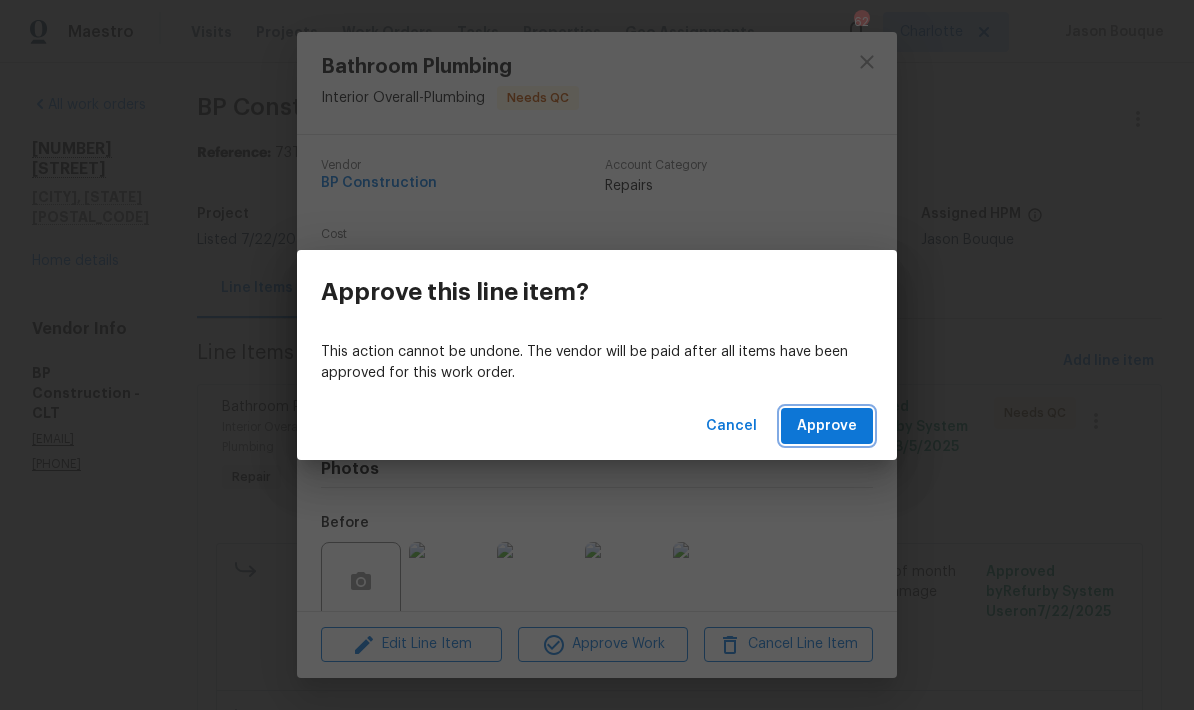 click on "Approve" at bounding box center (827, 426) 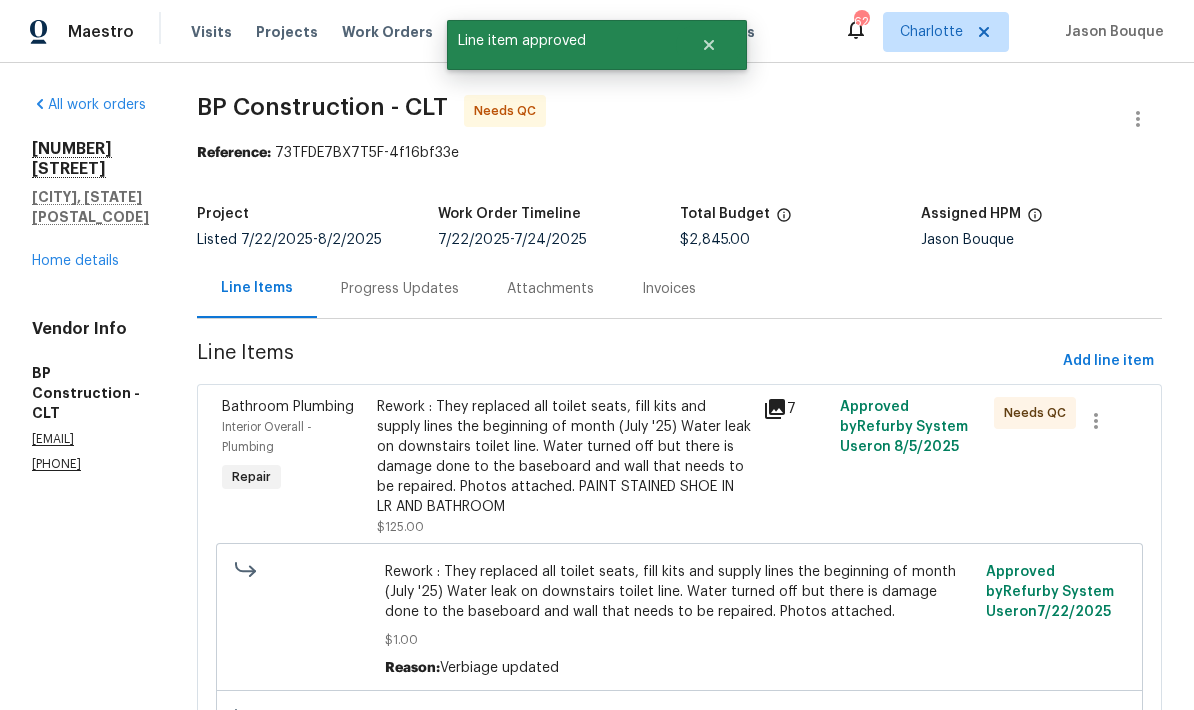 click on "Approve" at bounding box center [827, 426] 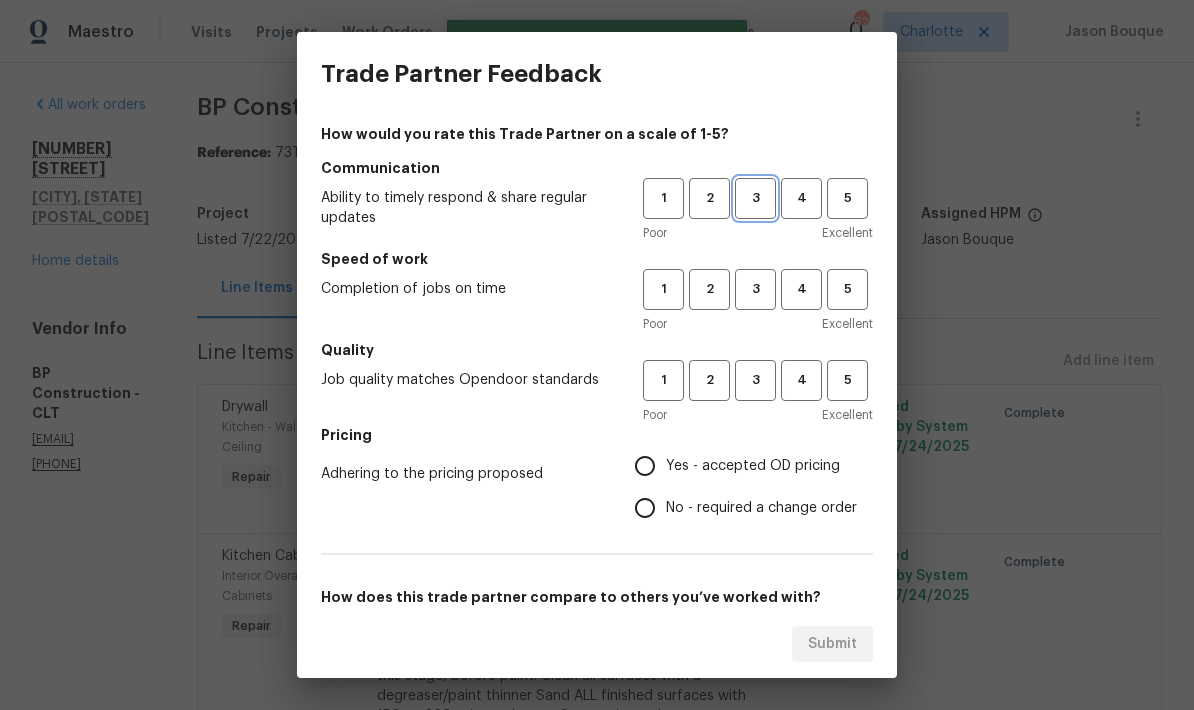 click on "3" at bounding box center (755, 198) 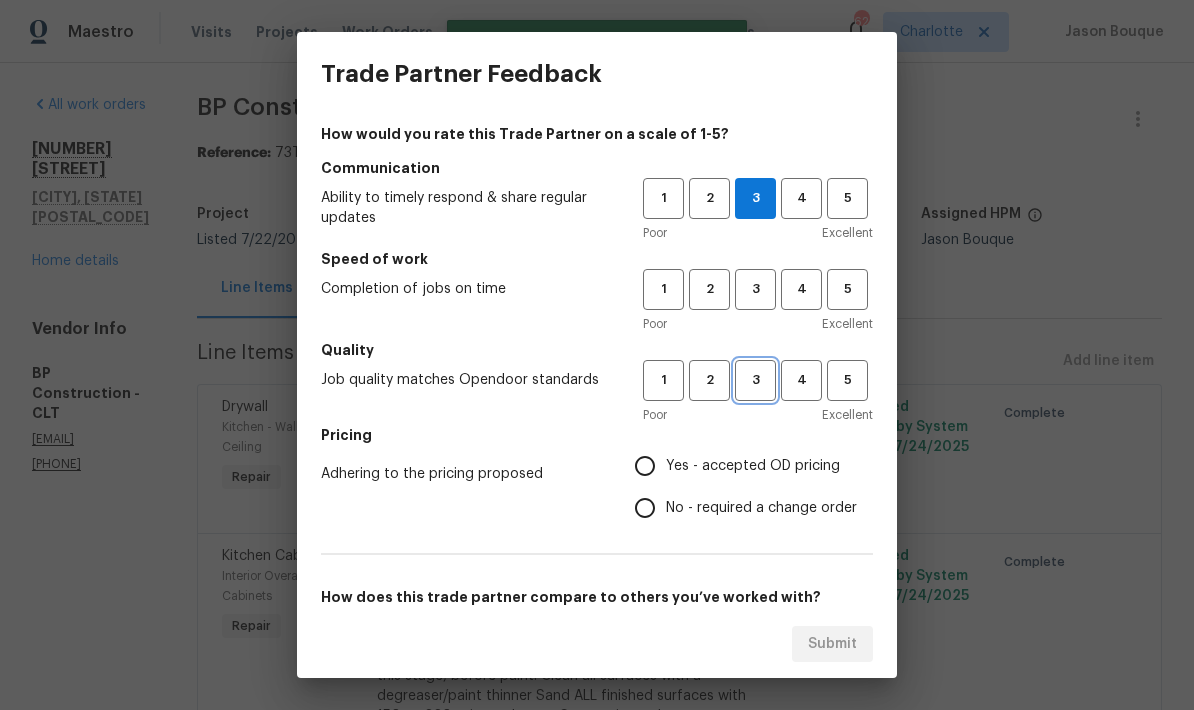 click on "3" at bounding box center (755, 380) 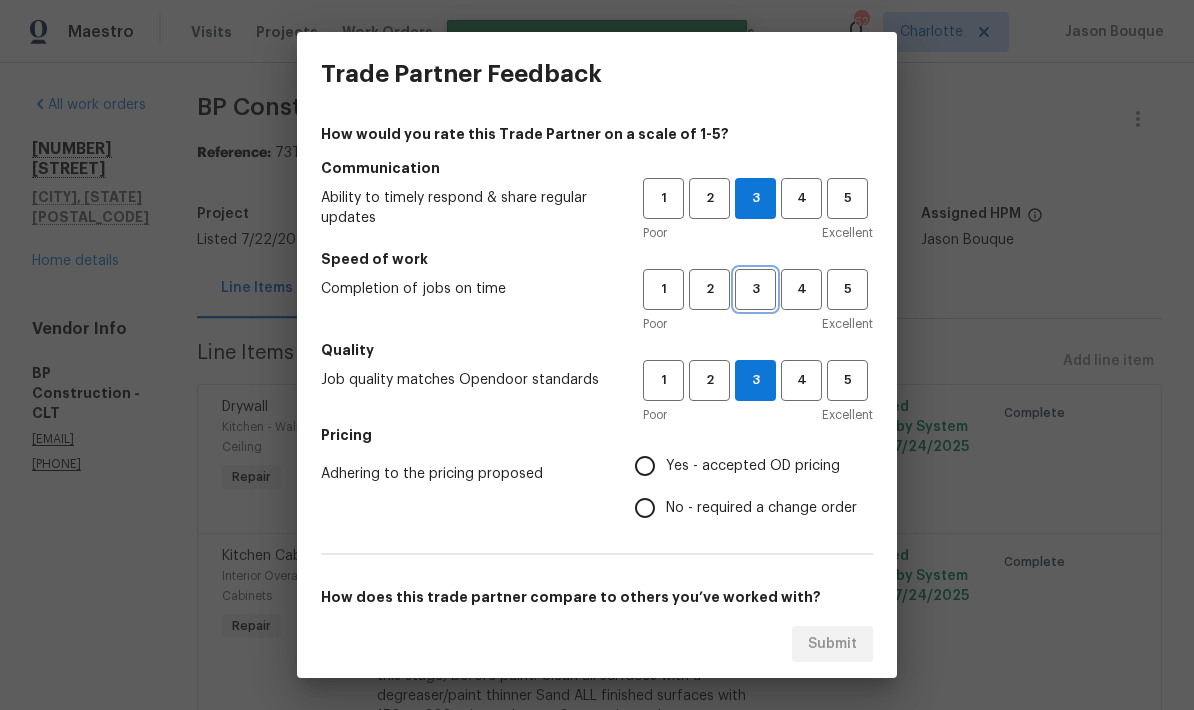 click on "3" at bounding box center [755, 289] 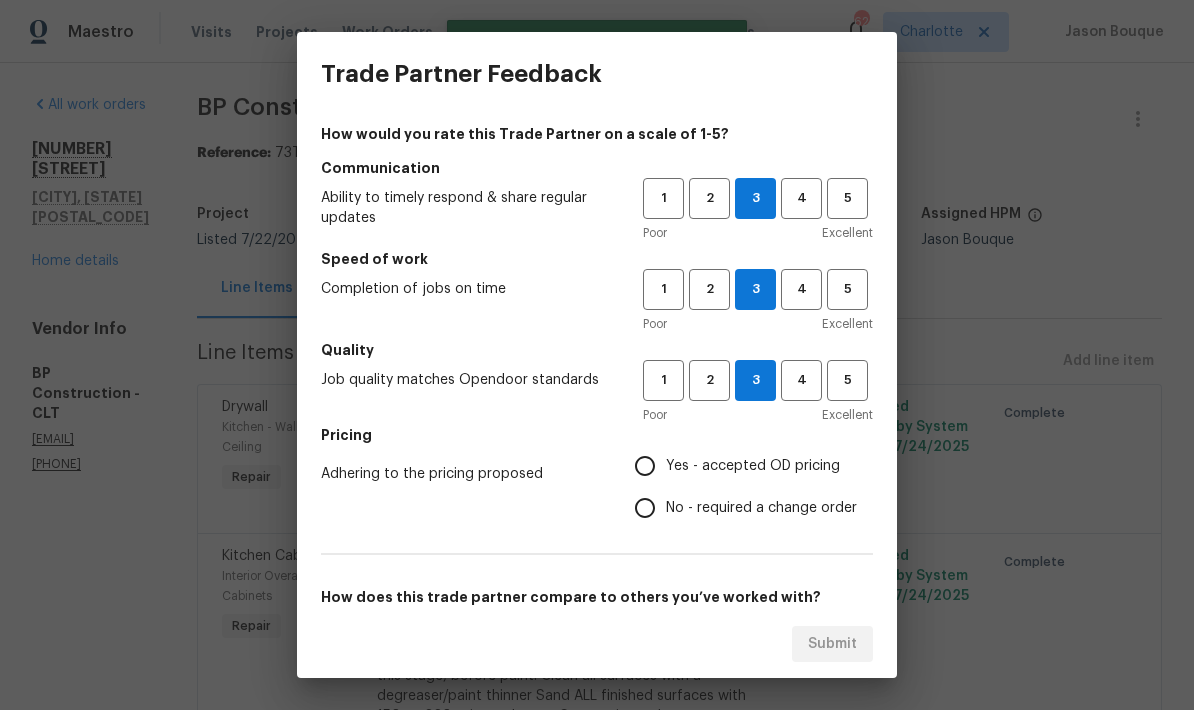click on "Yes - accepted OD pricing" at bounding box center [645, 466] 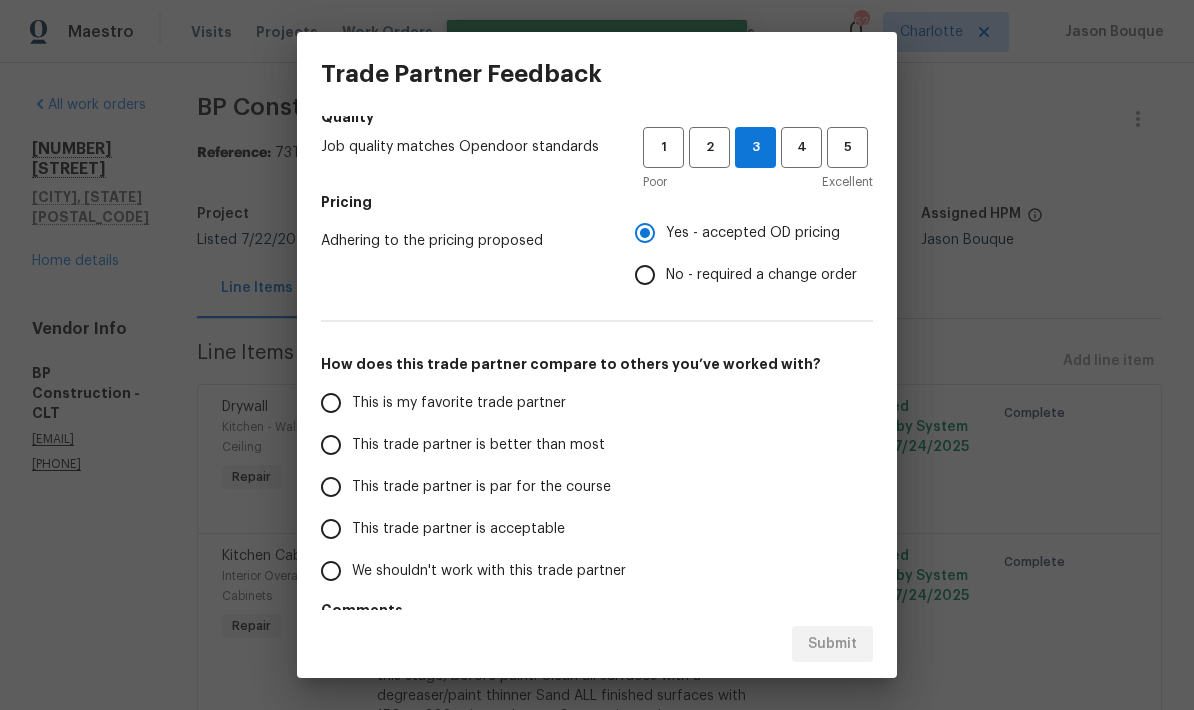 scroll, scrollTop: 291, scrollLeft: 0, axis: vertical 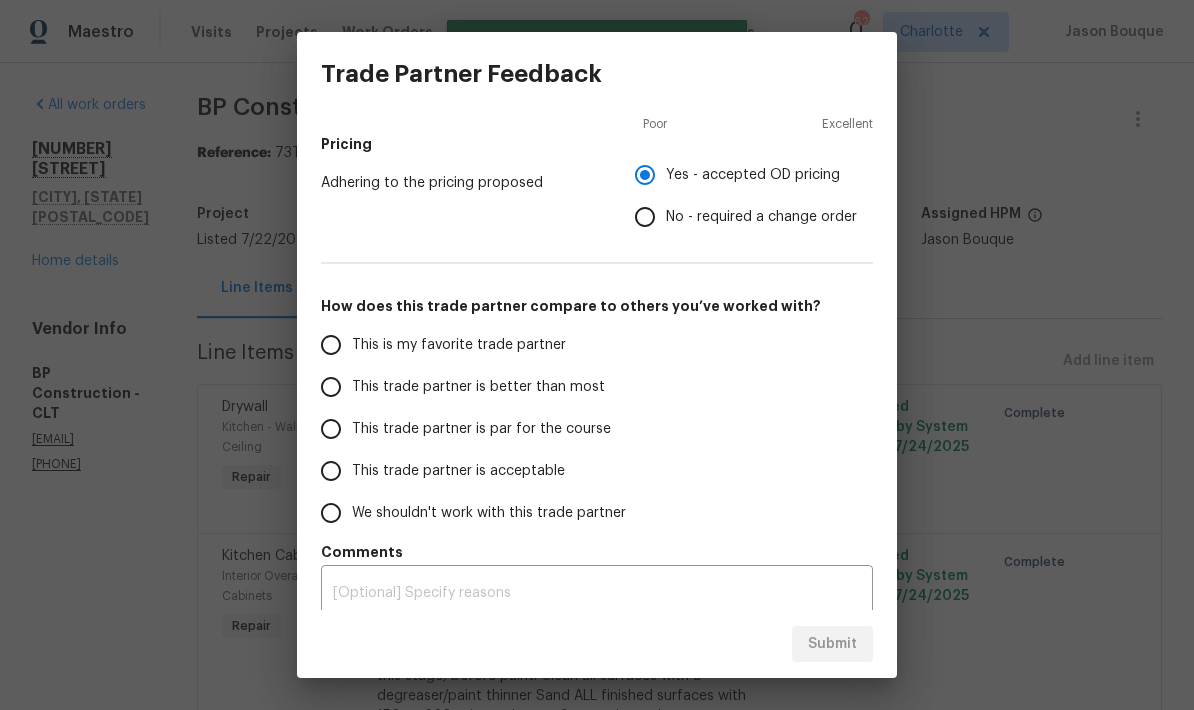 click on "This trade partner is better than most" at bounding box center (331, 387) 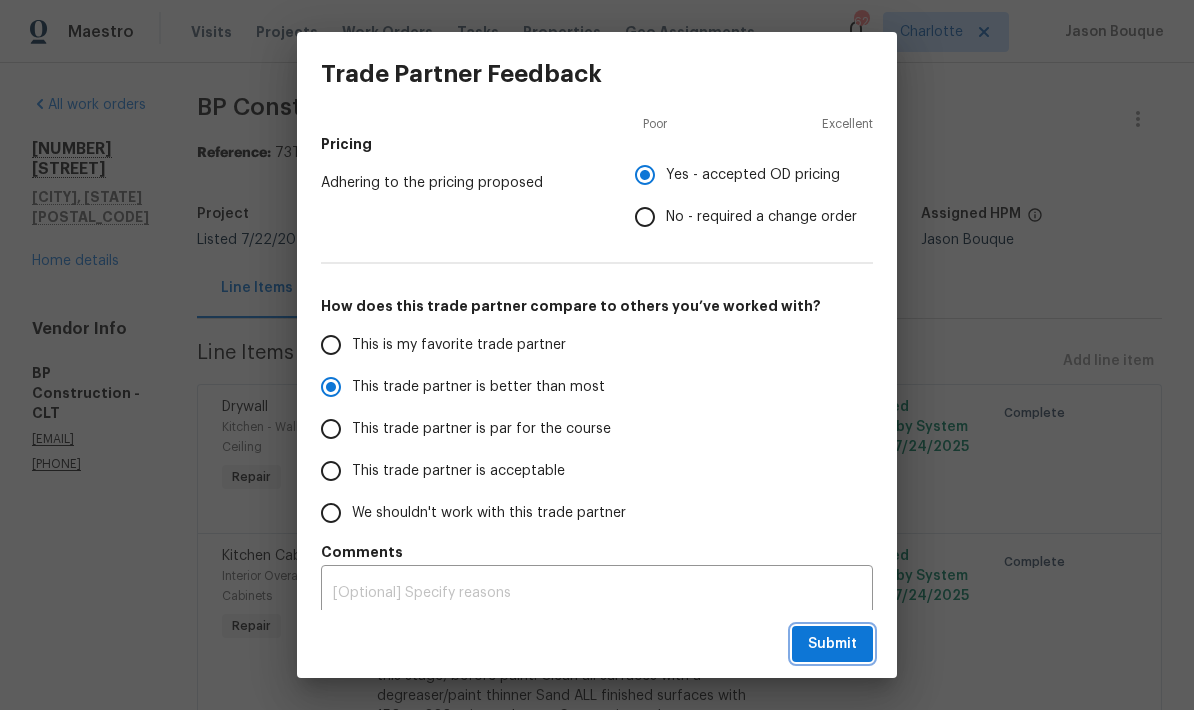 click on "Submit" at bounding box center [832, 644] 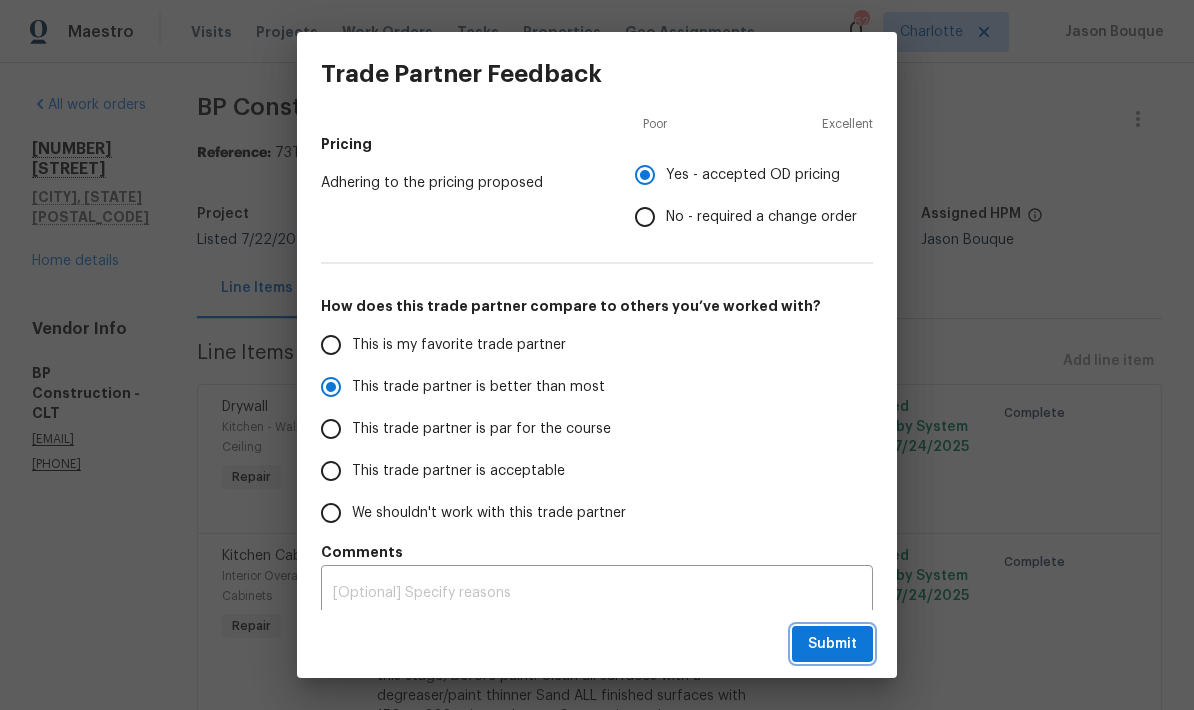radio on "true" 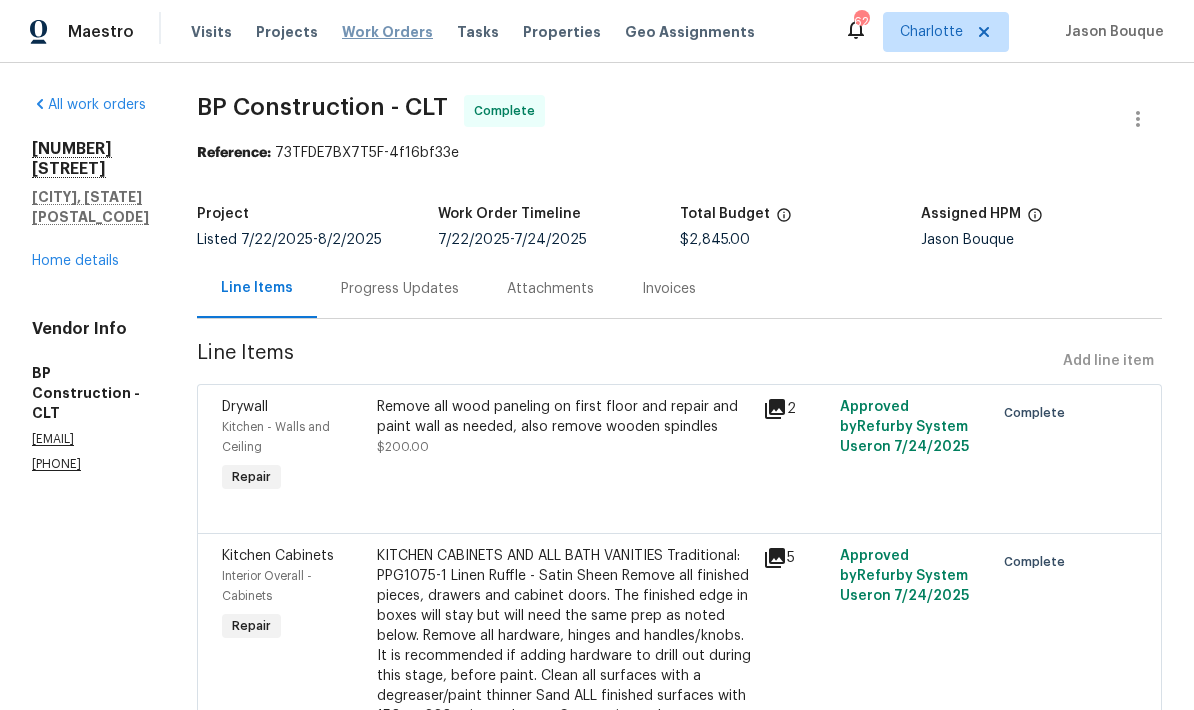 click on "Work Orders" at bounding box center (387, 32) 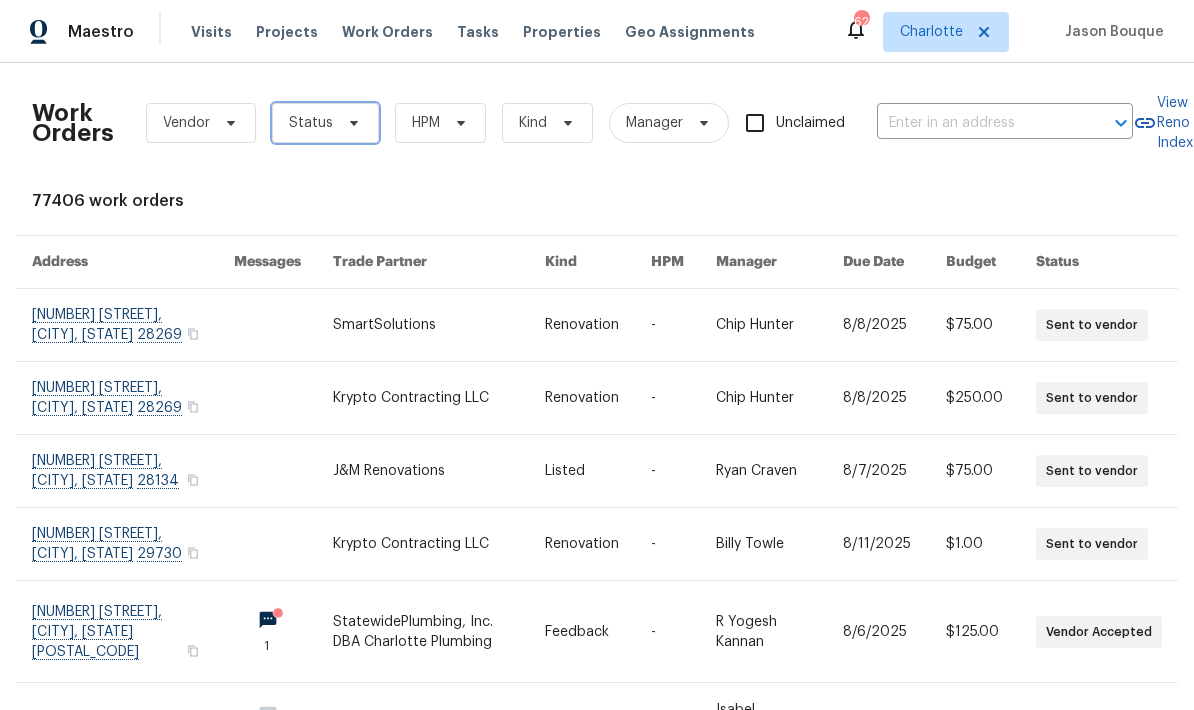 click on "Status" at bounding box center [325, 123] 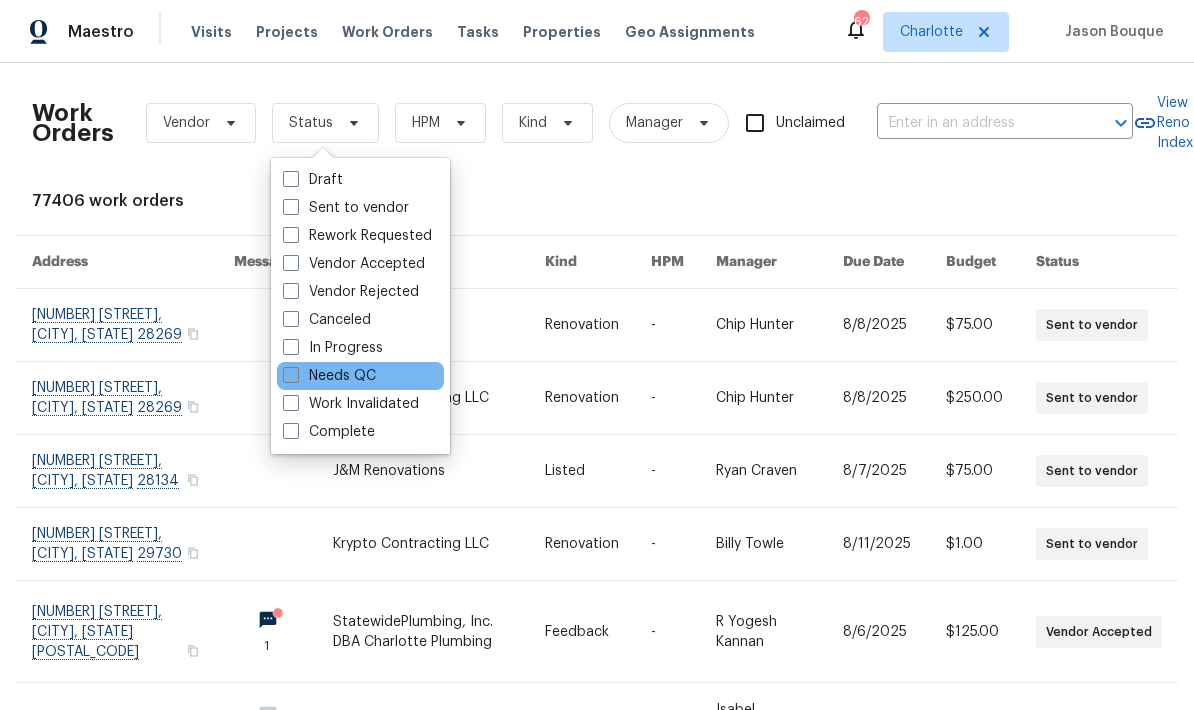click on "Needs QC" at bounding box center [329, 376] 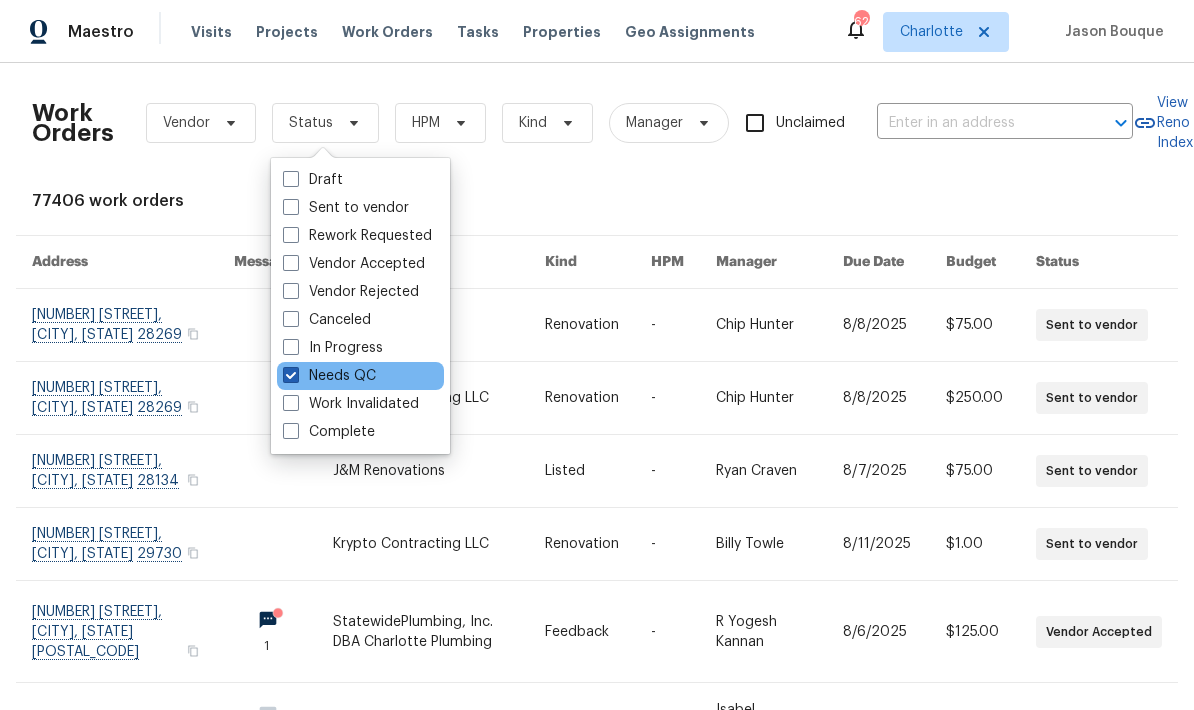 checkbox on "true" 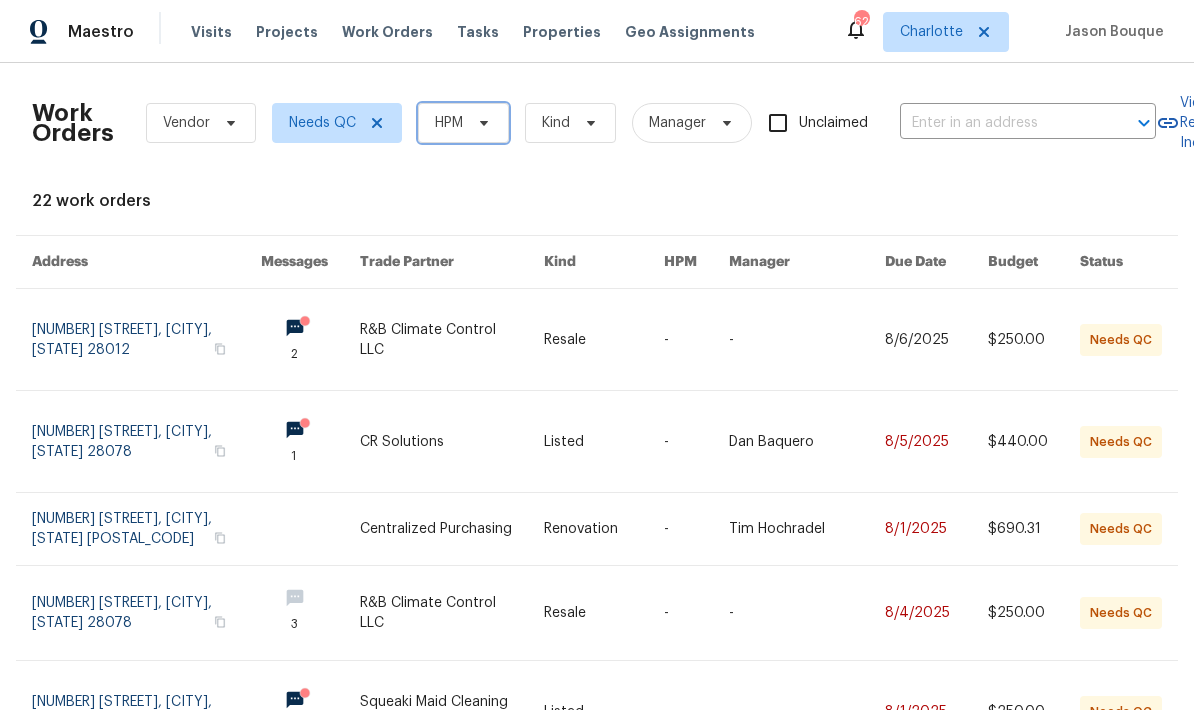 click 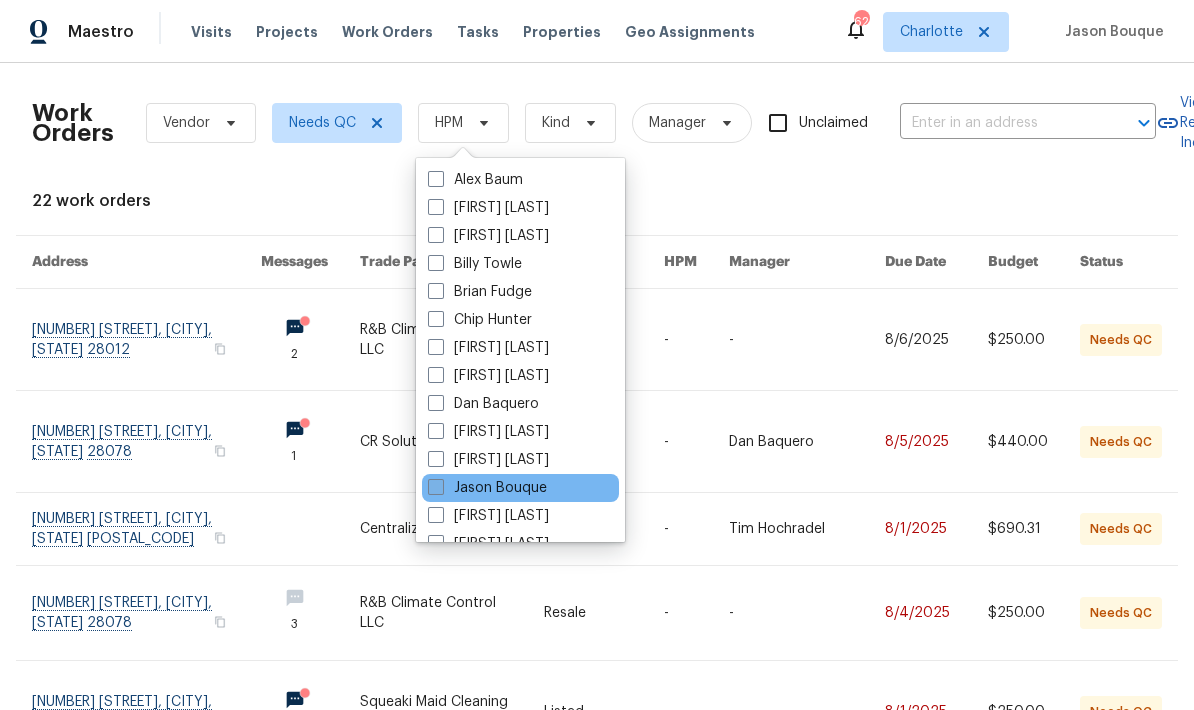 click on "Jason Bouque" at bounding box center [487, 488] 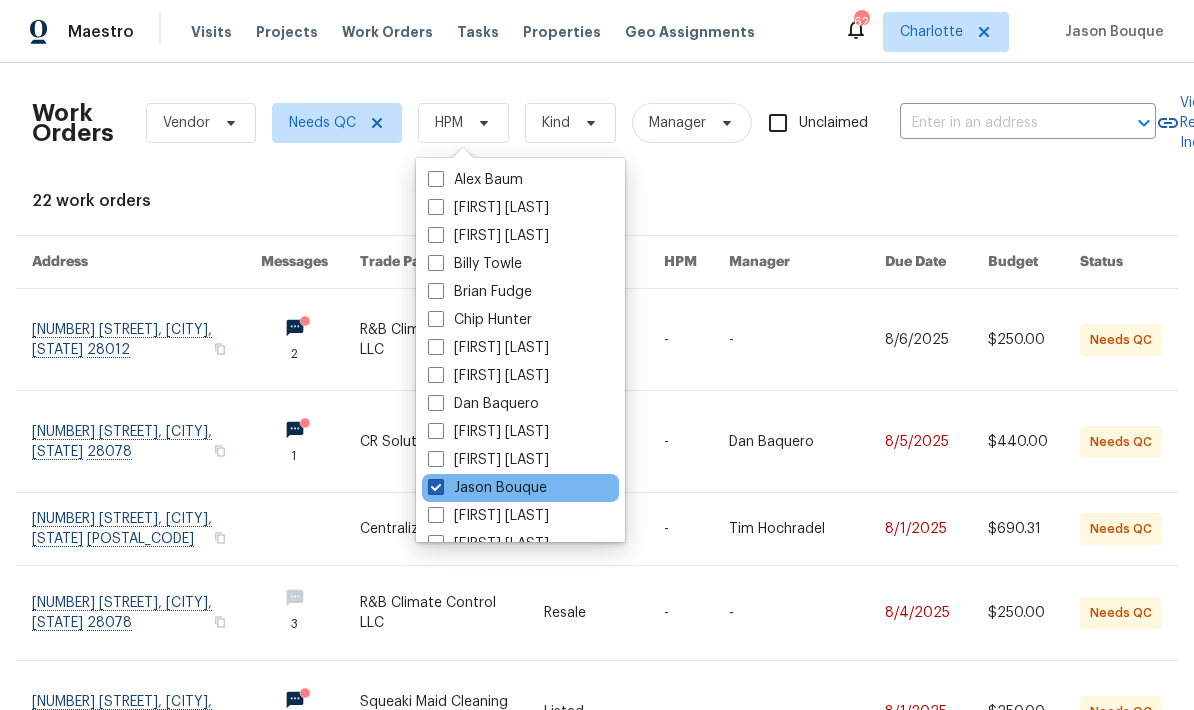 checkbox on "true" 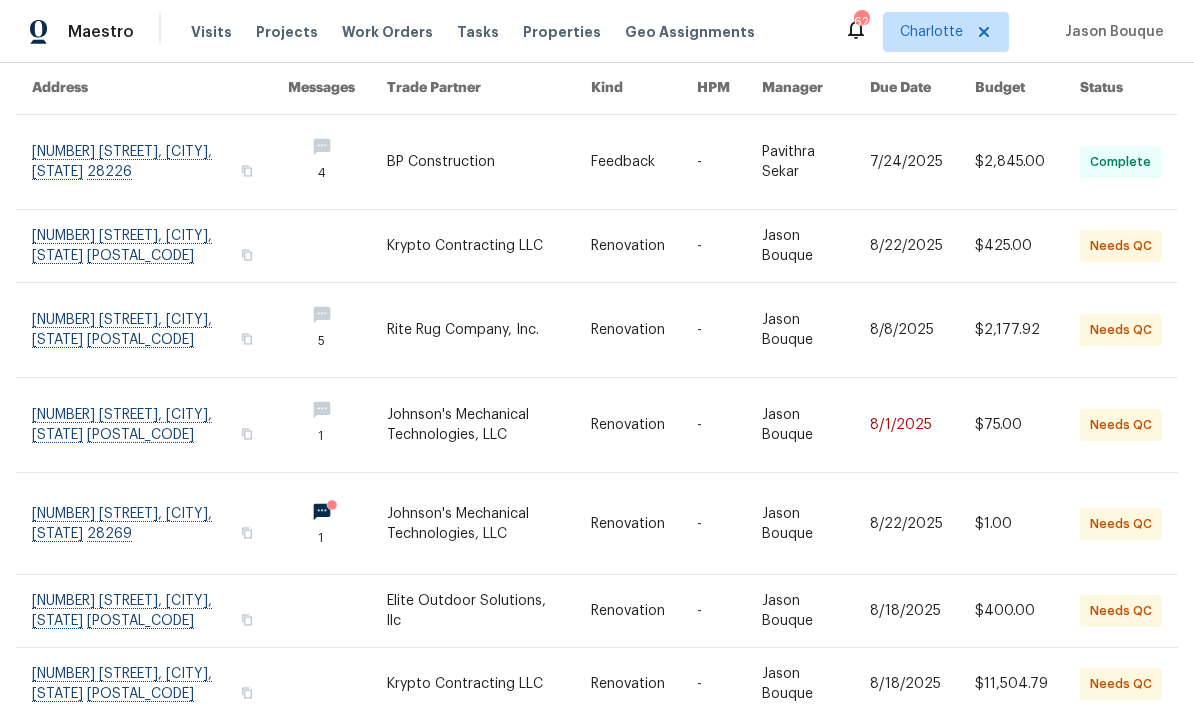 scroll, scrollTop: 173, scrollLeft: 0, axis: vertical 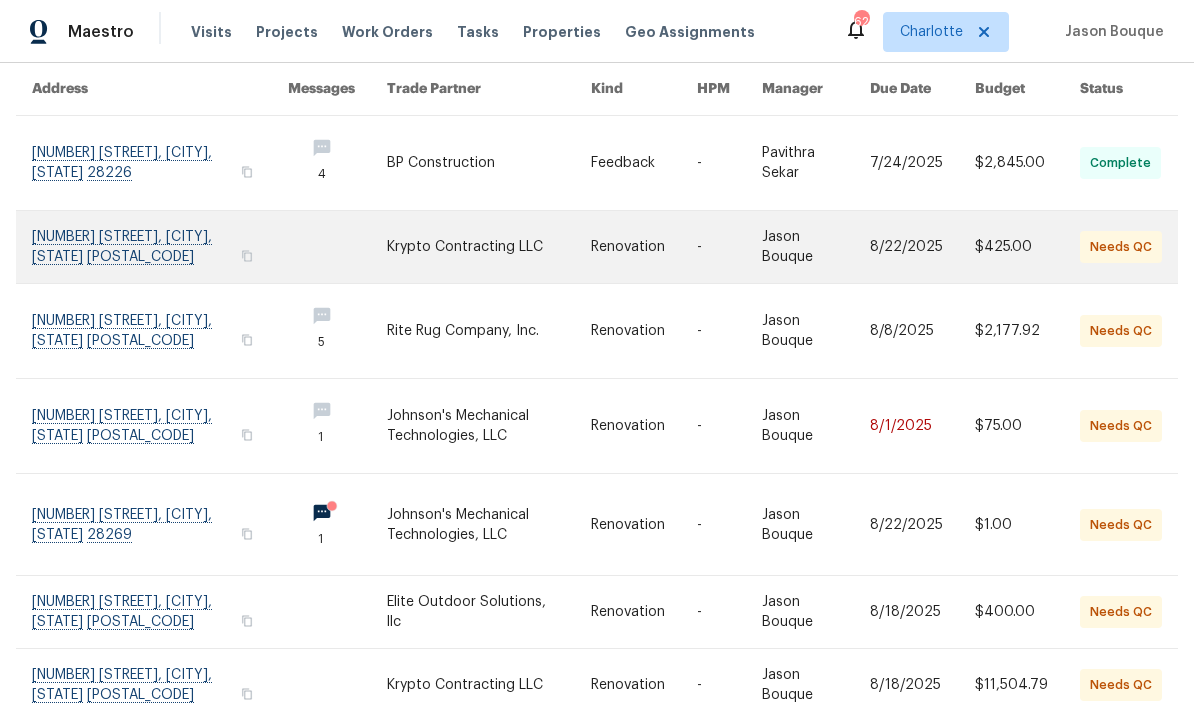 click at bounding box center (160, 247) 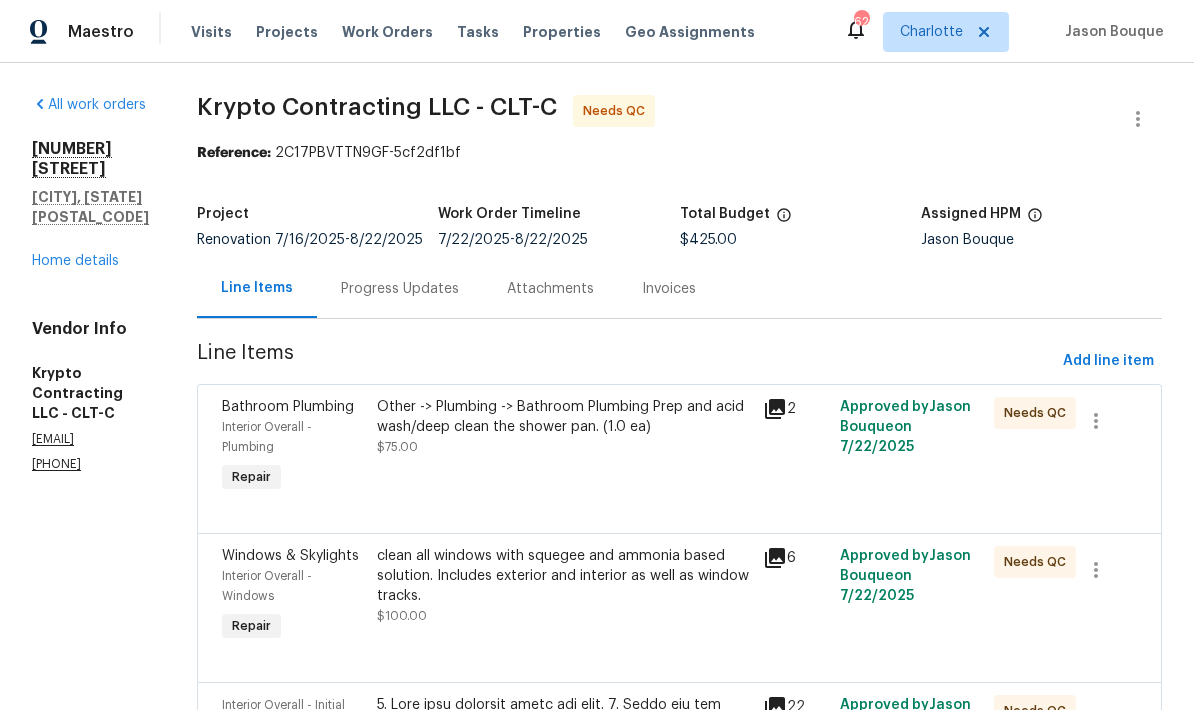 scroll, scrollTop: 0, scrollLeft: 0, axis: both 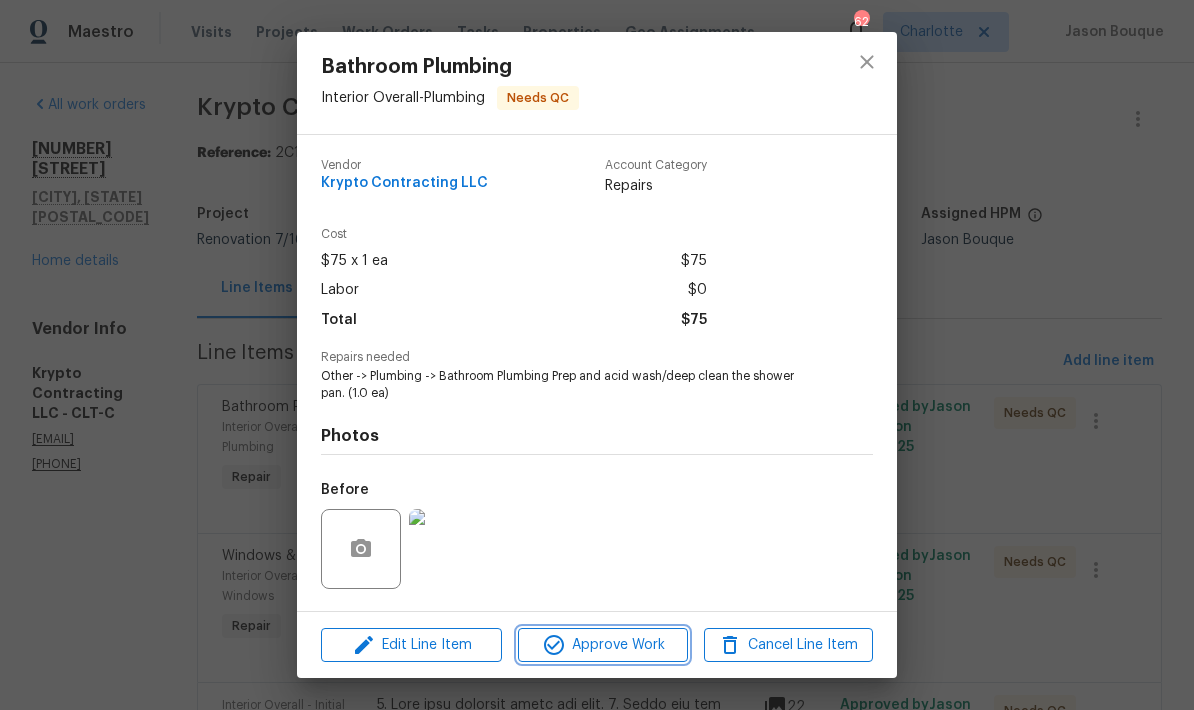 click on "Approve Work" at bounding box center (602, 645) 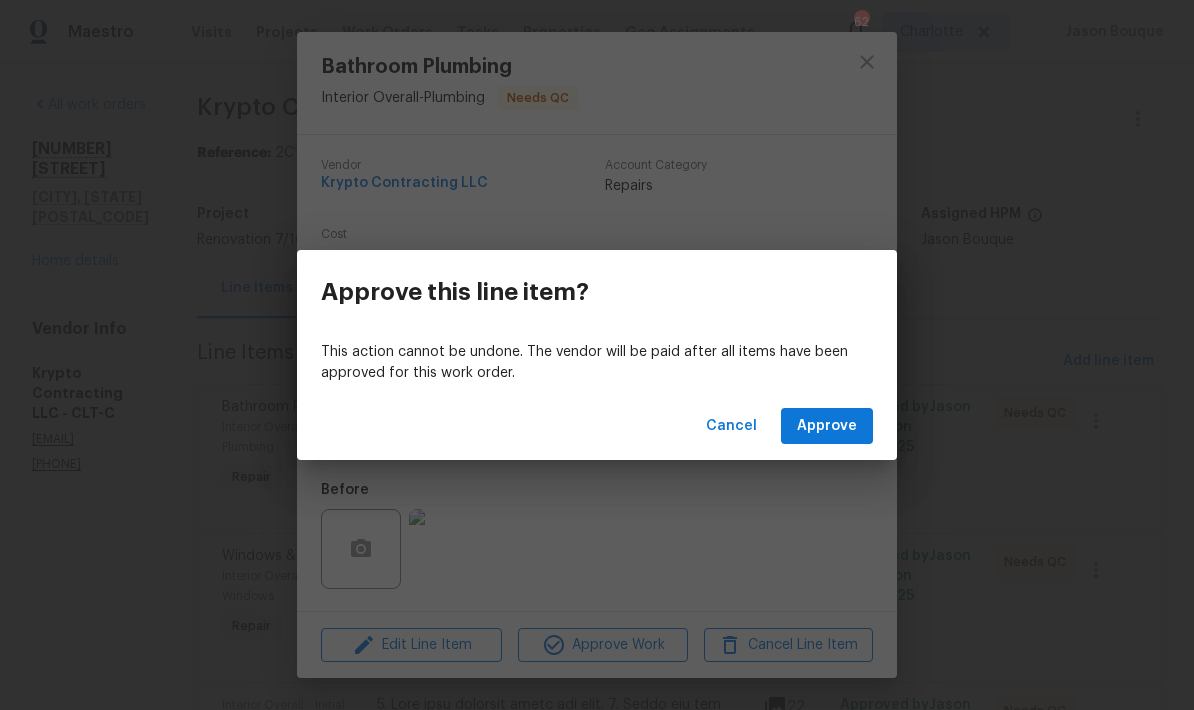 click on "Approve" at bounding box center [827, 426] 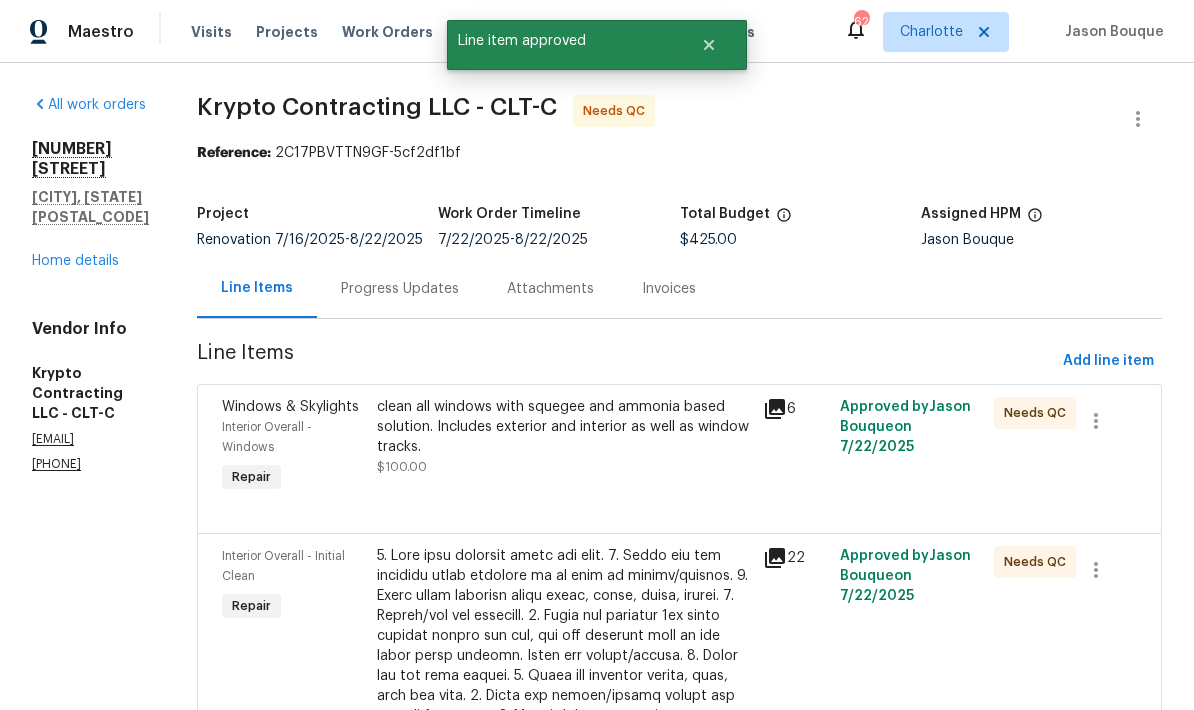click 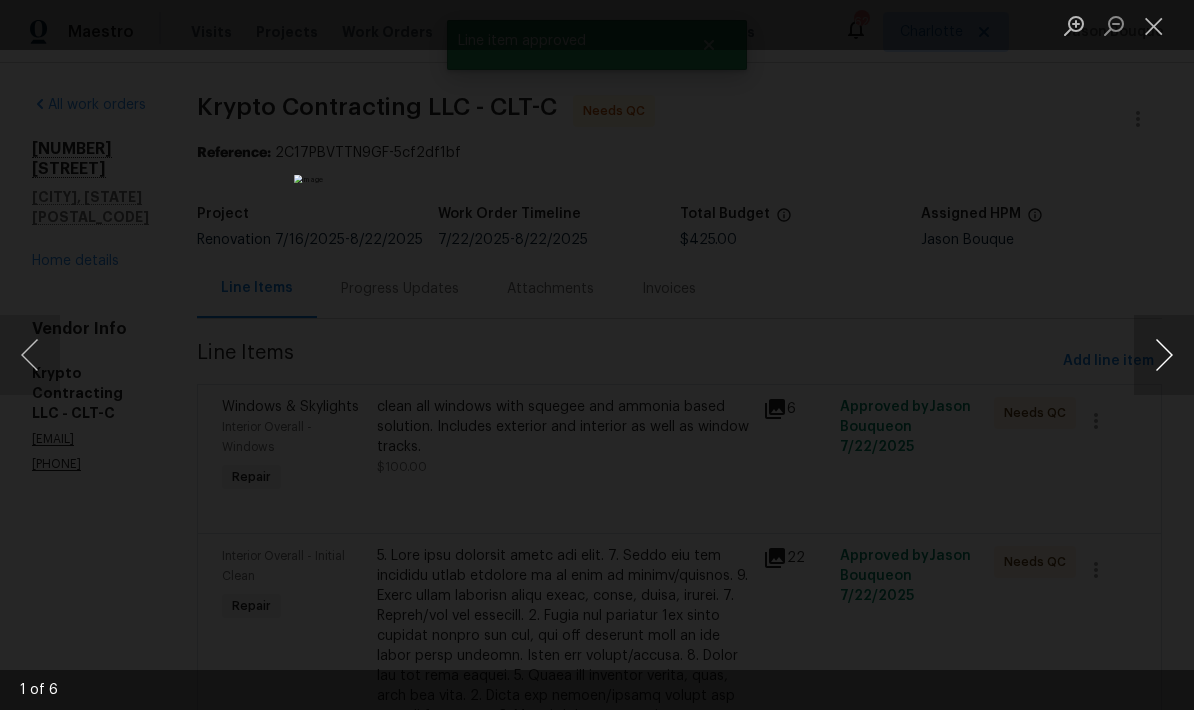 click at bounding box center [1164, 355] 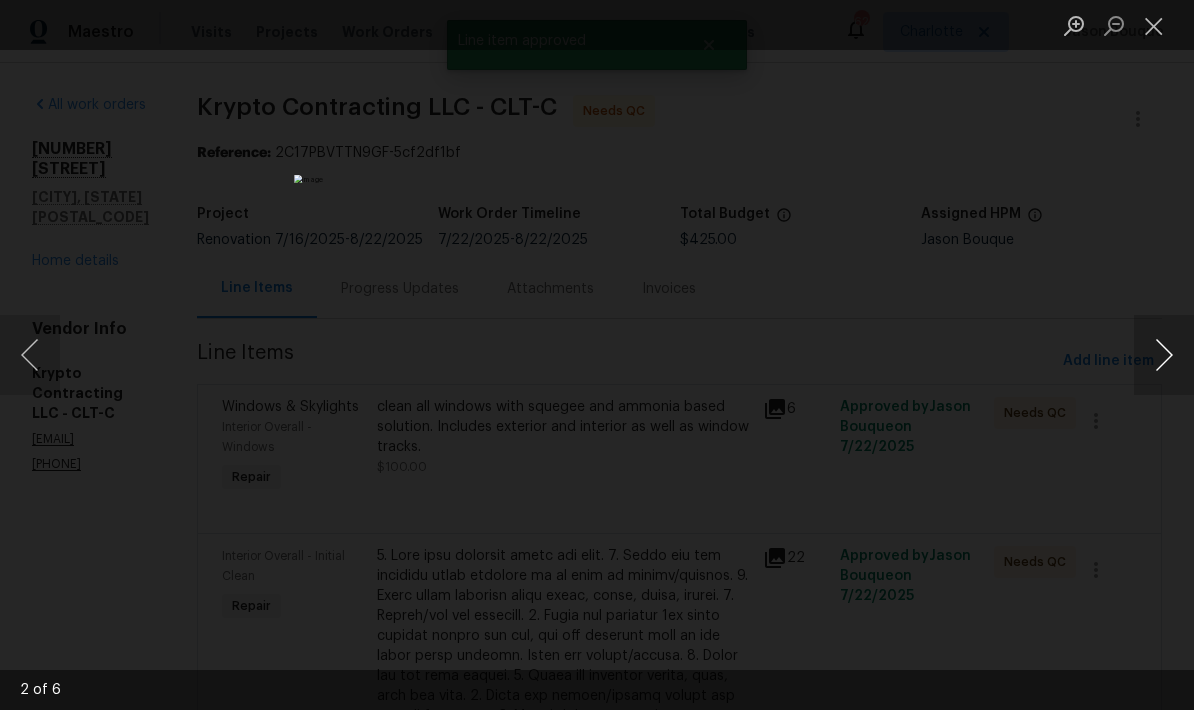 click at bounding box center (1164, 355) 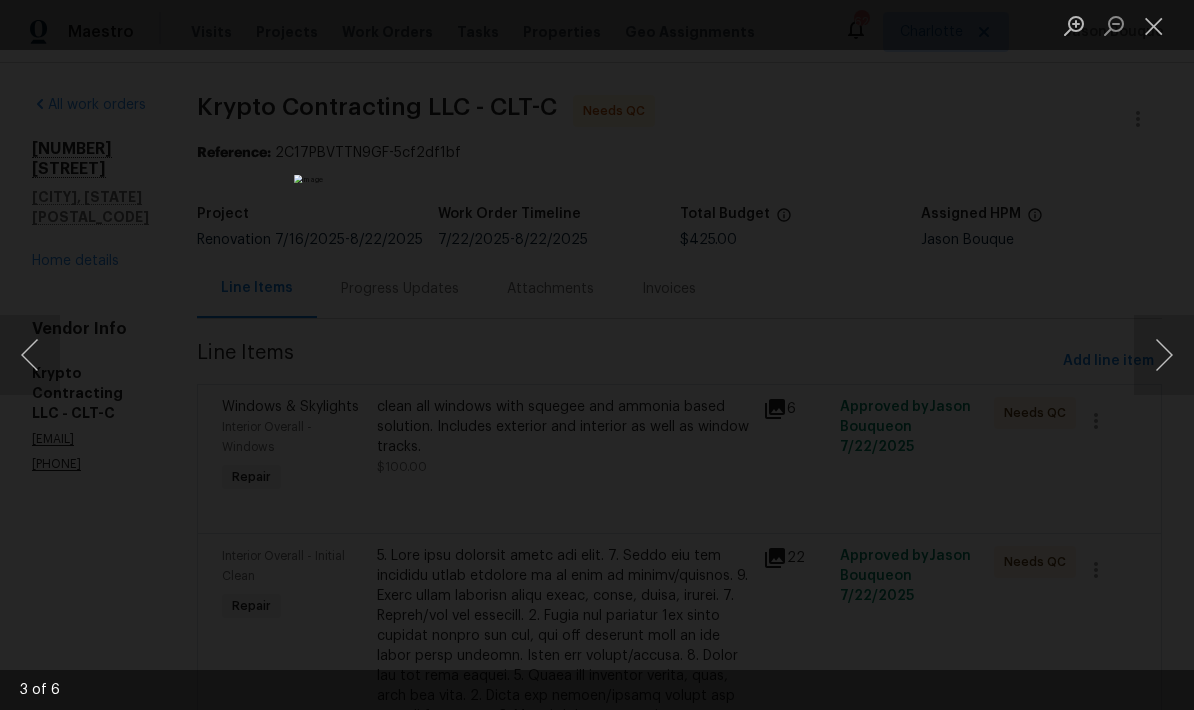 click at bounding box center (597, 355) 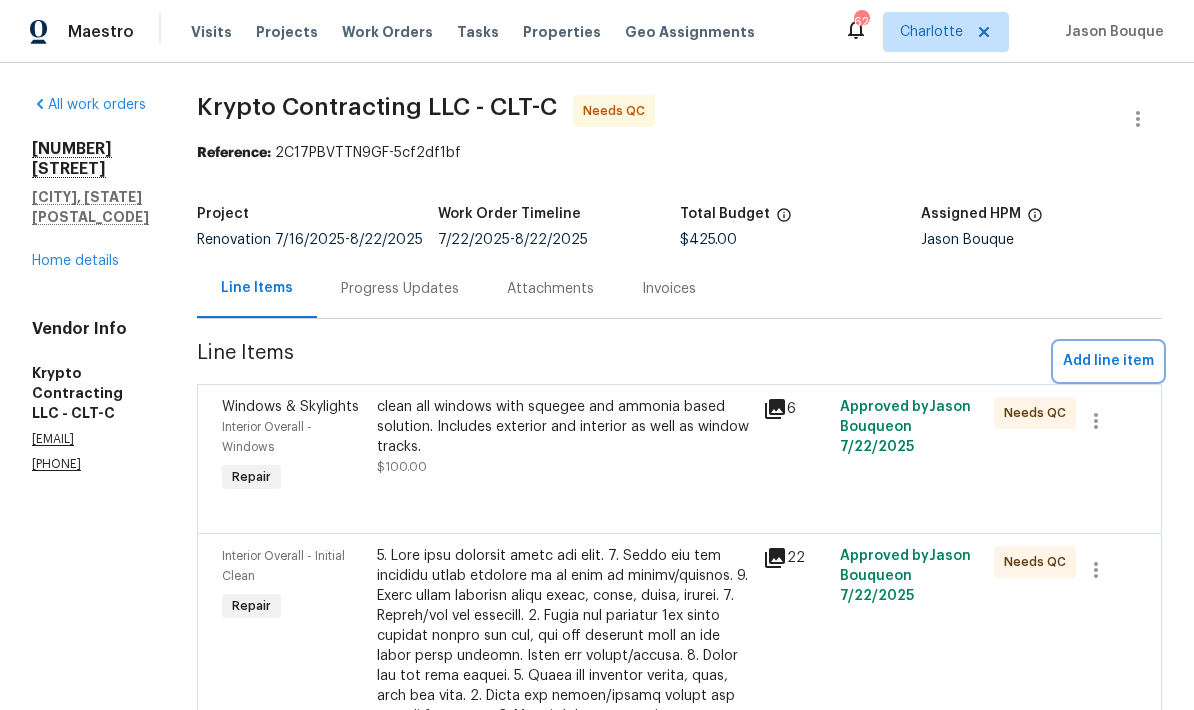 click on "Add line item" at bounding box center (1108, 361) 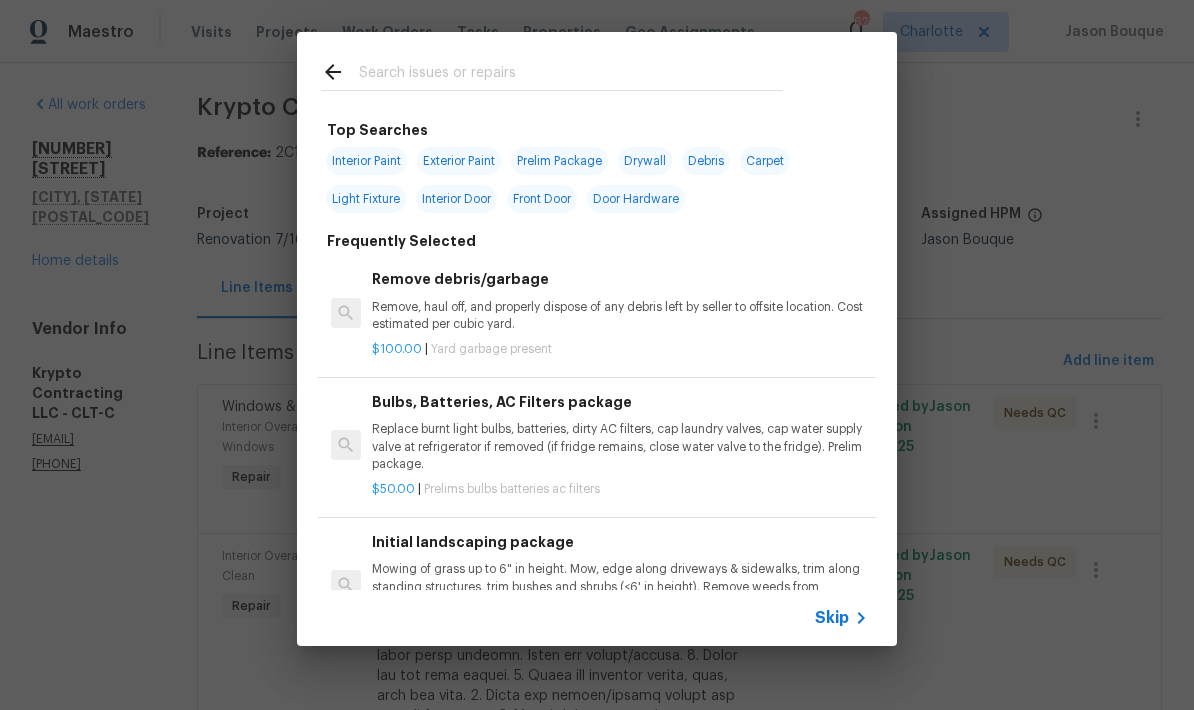 click 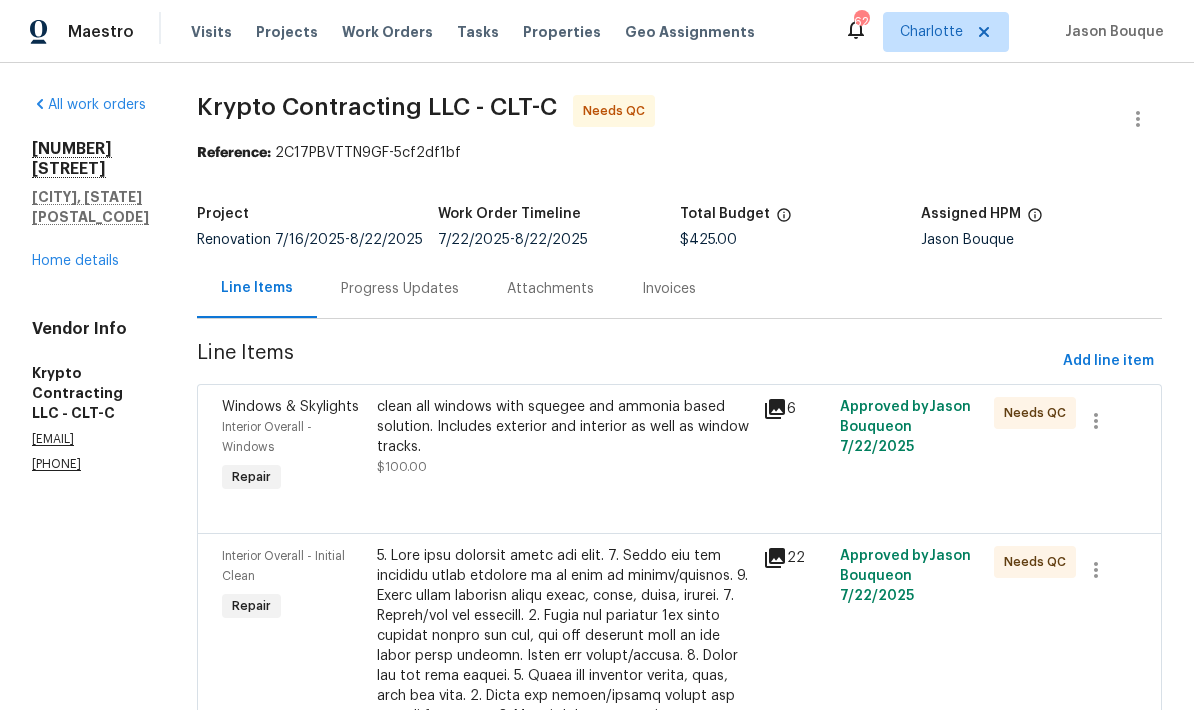 click on "clean all windows with squegee and ammonia based solution. Includes exterior and interior as well as window tracks." at bounding box center (564, 427) 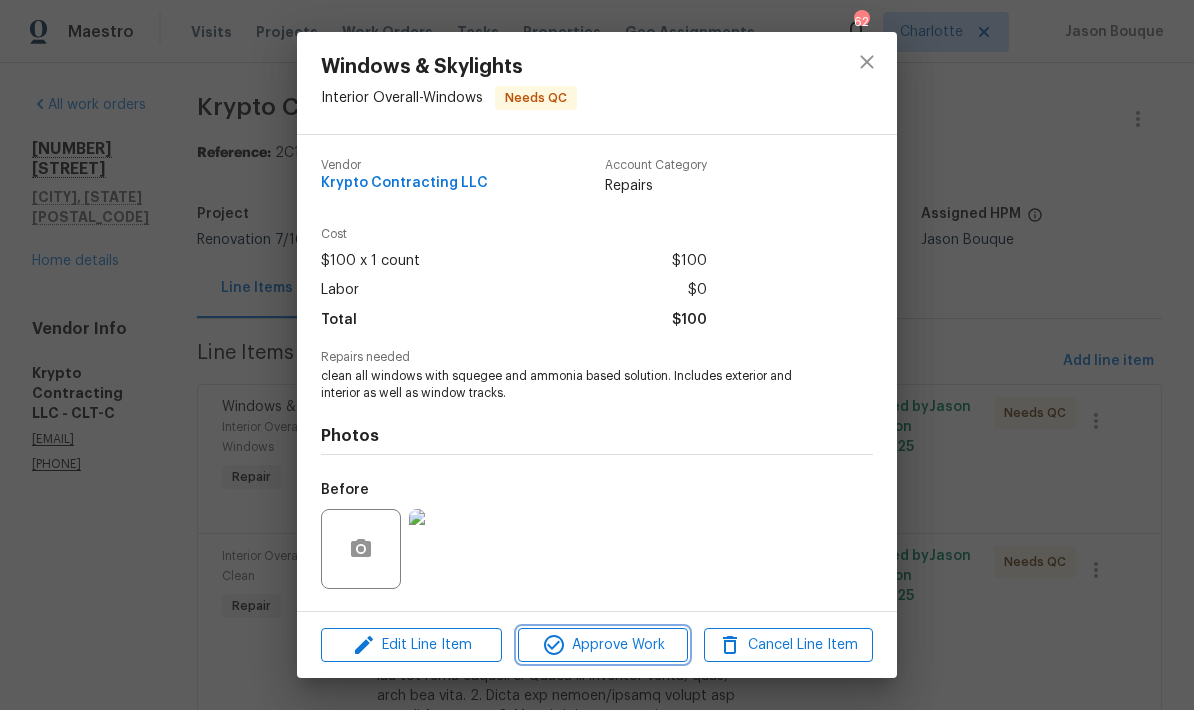click on "Approve Work" at bounding box center (602, 645) 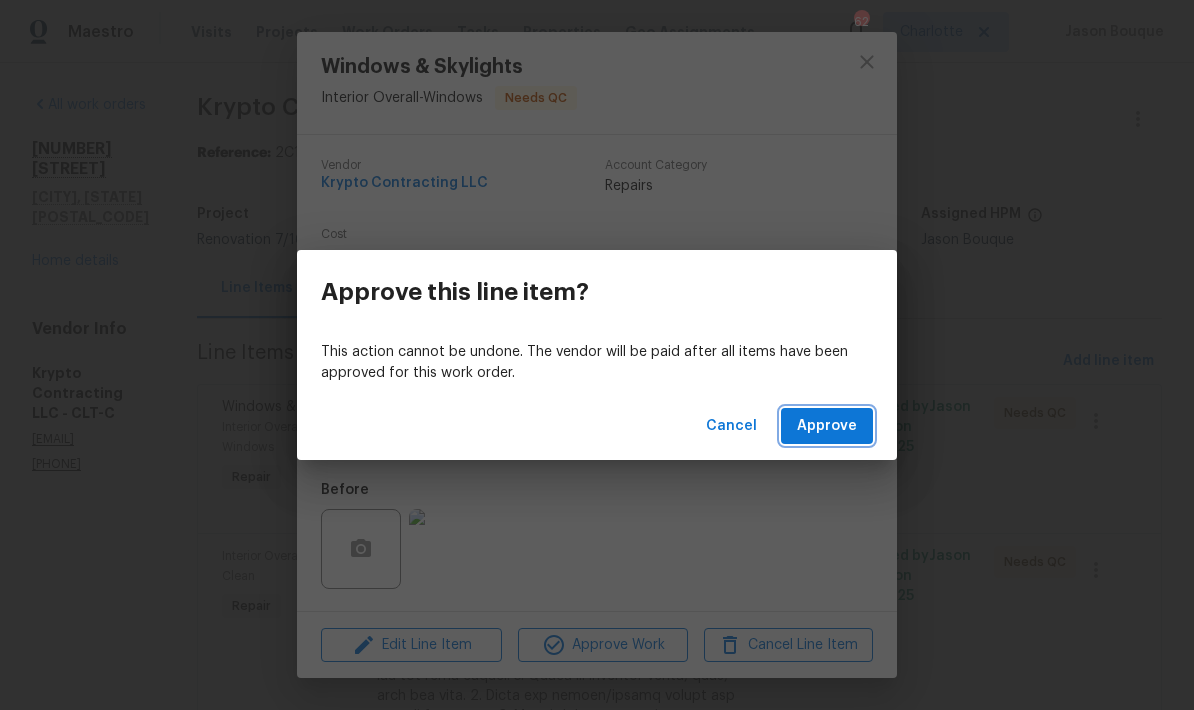 click on "Approve" at bounding box center [827, 426] 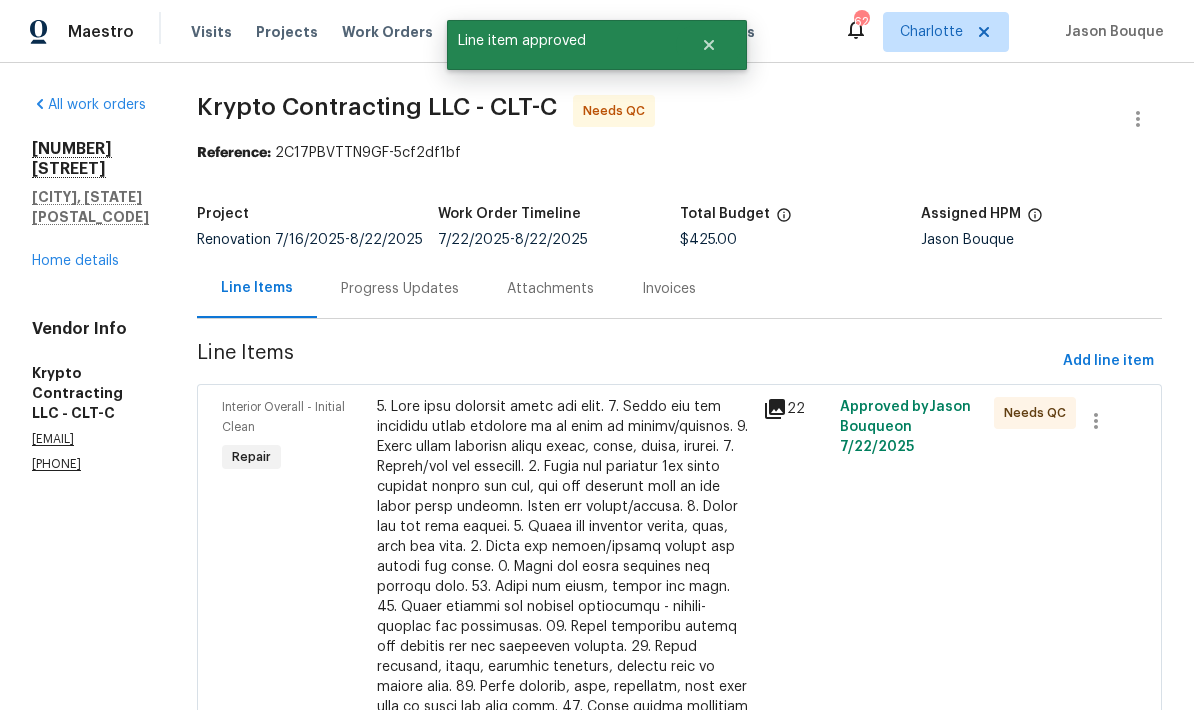 click at bounding box center [564, 607] 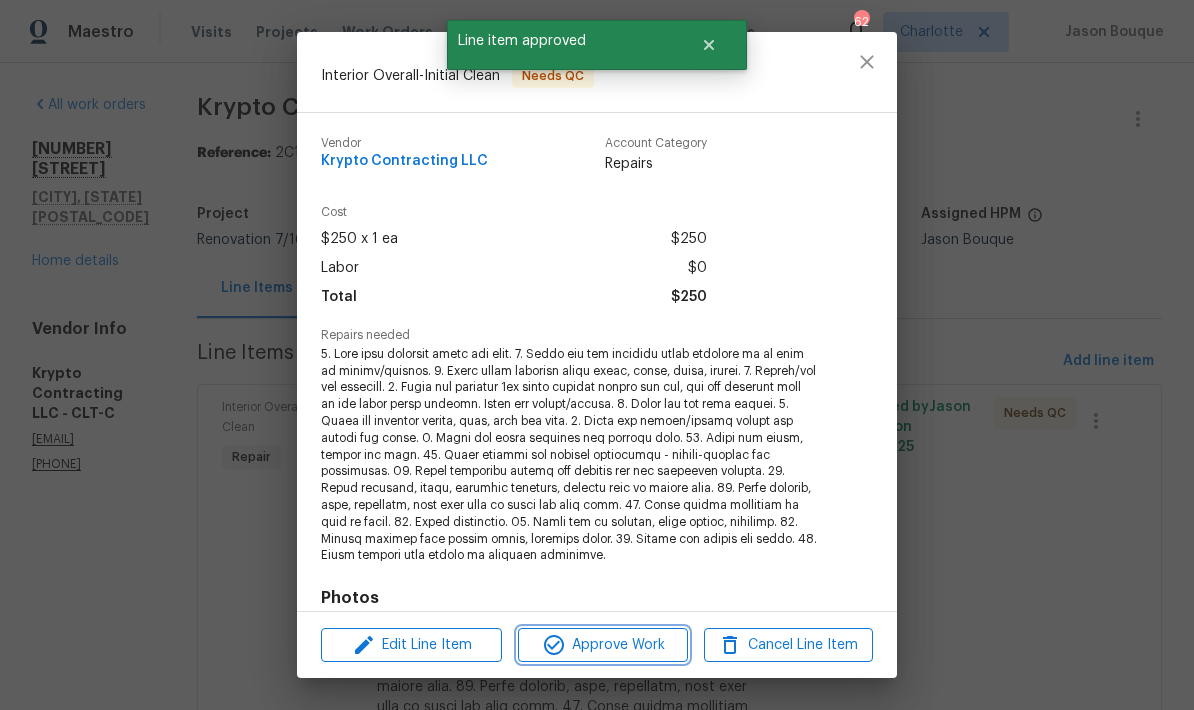 click on "Approve Work" at bounding box center [602, 645] 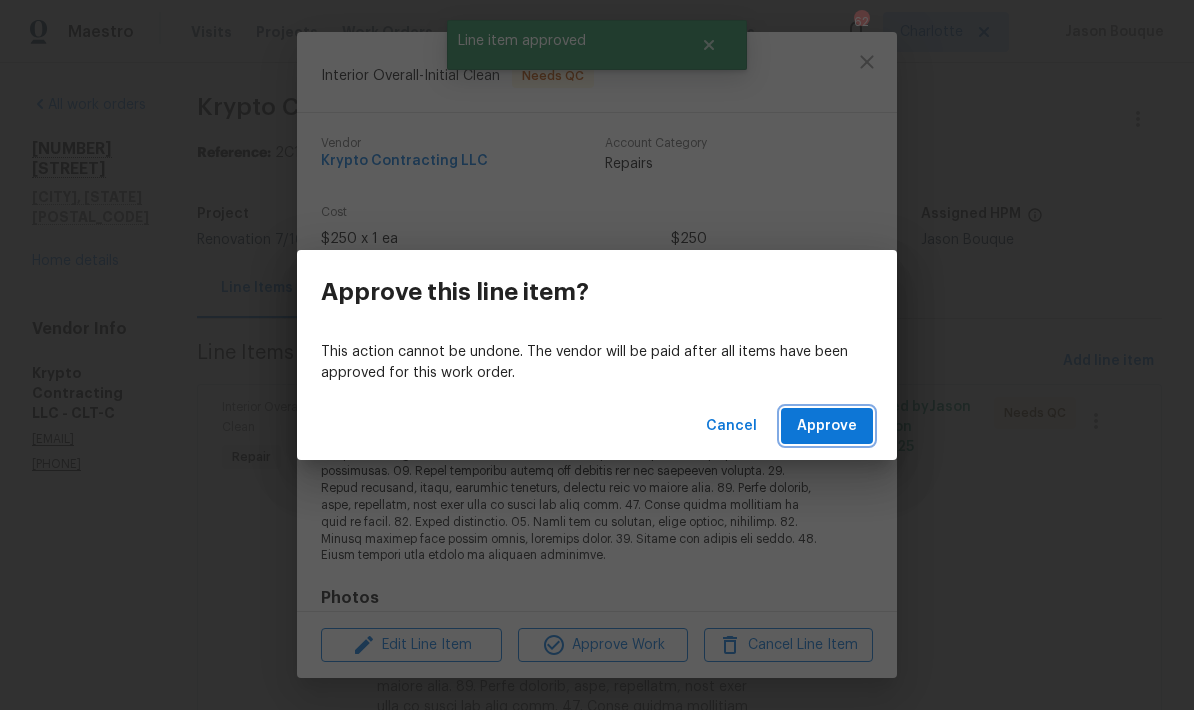 click on "Approve" at bounding box center [827, 426] 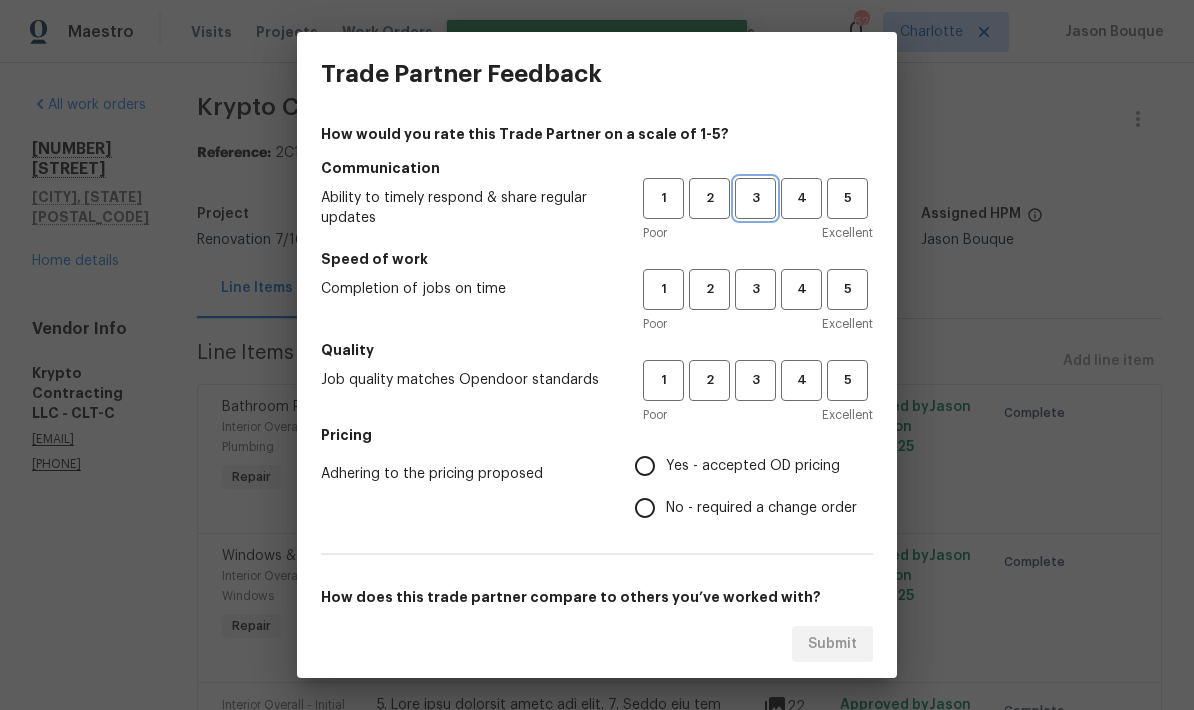 click on "3" at bounding box center [755, 198] 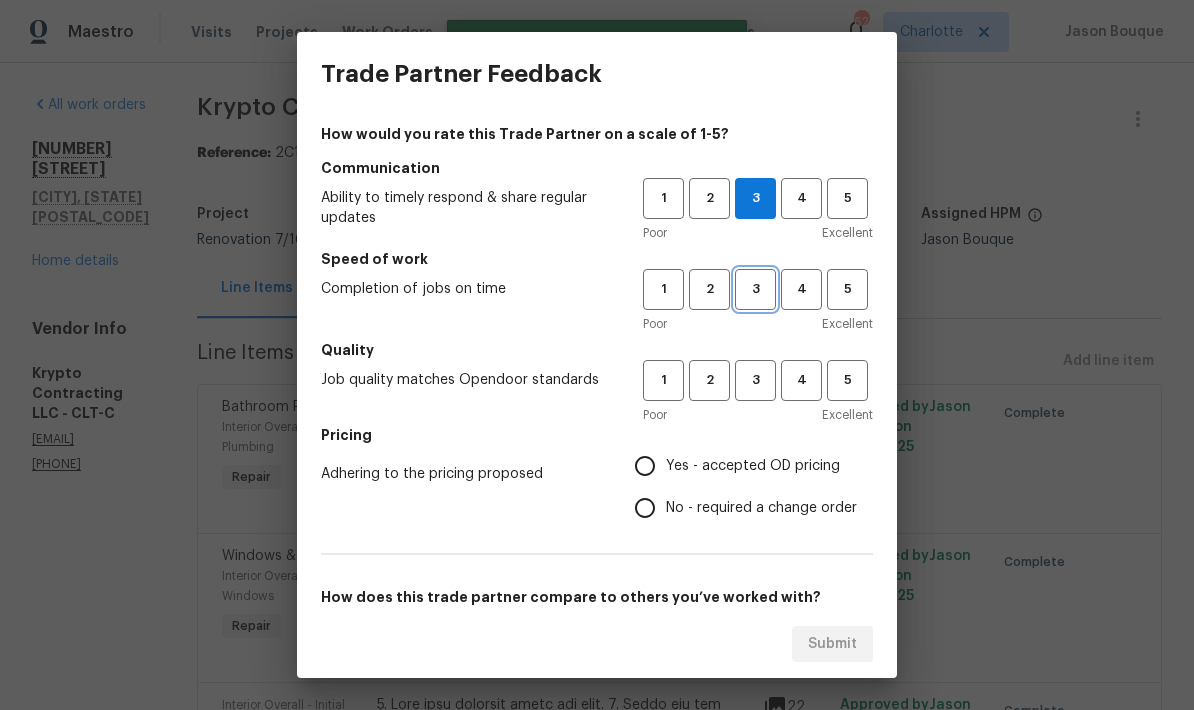 click on "3" at bounding box center (755, 289) 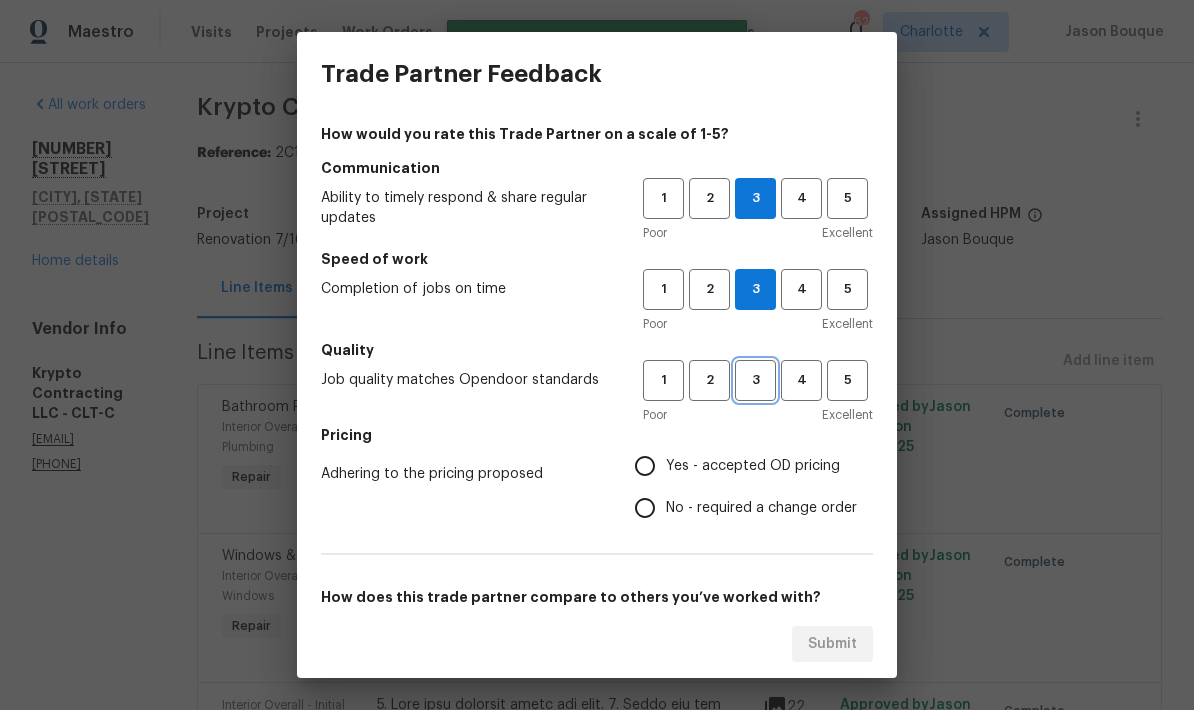 click on "3" at bounding box center (755, 380) 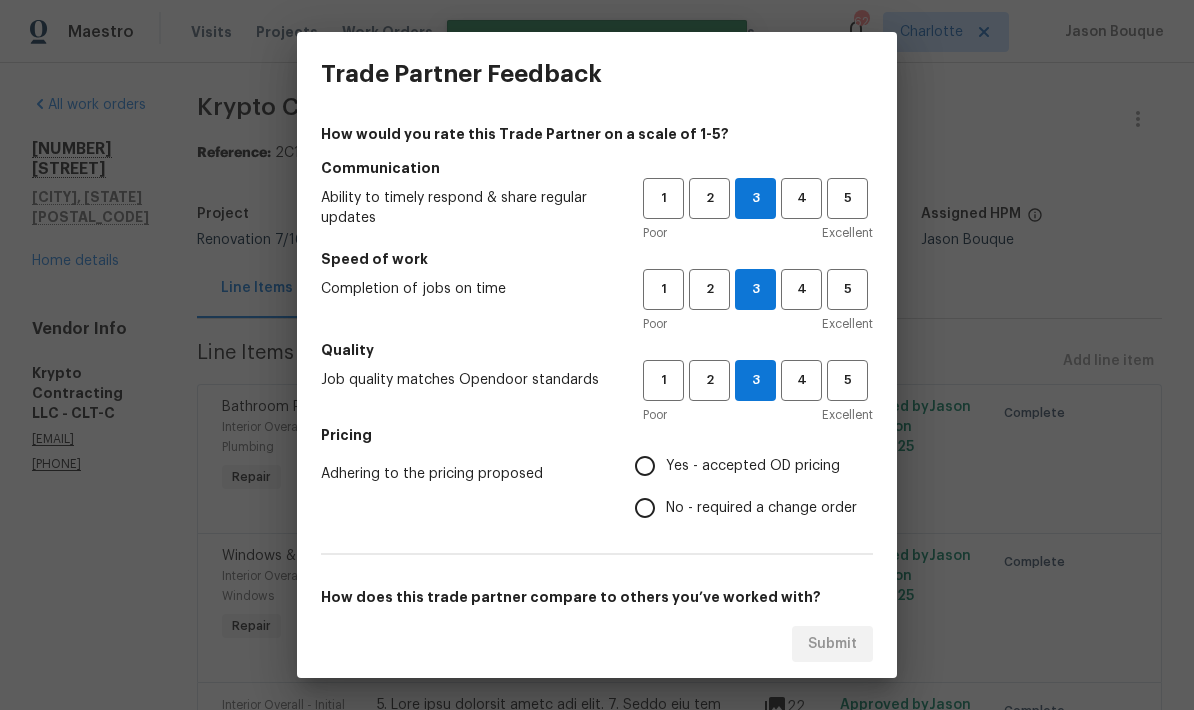 click on "Yes - accepted OD pricing" at bounding box center [645, 466] 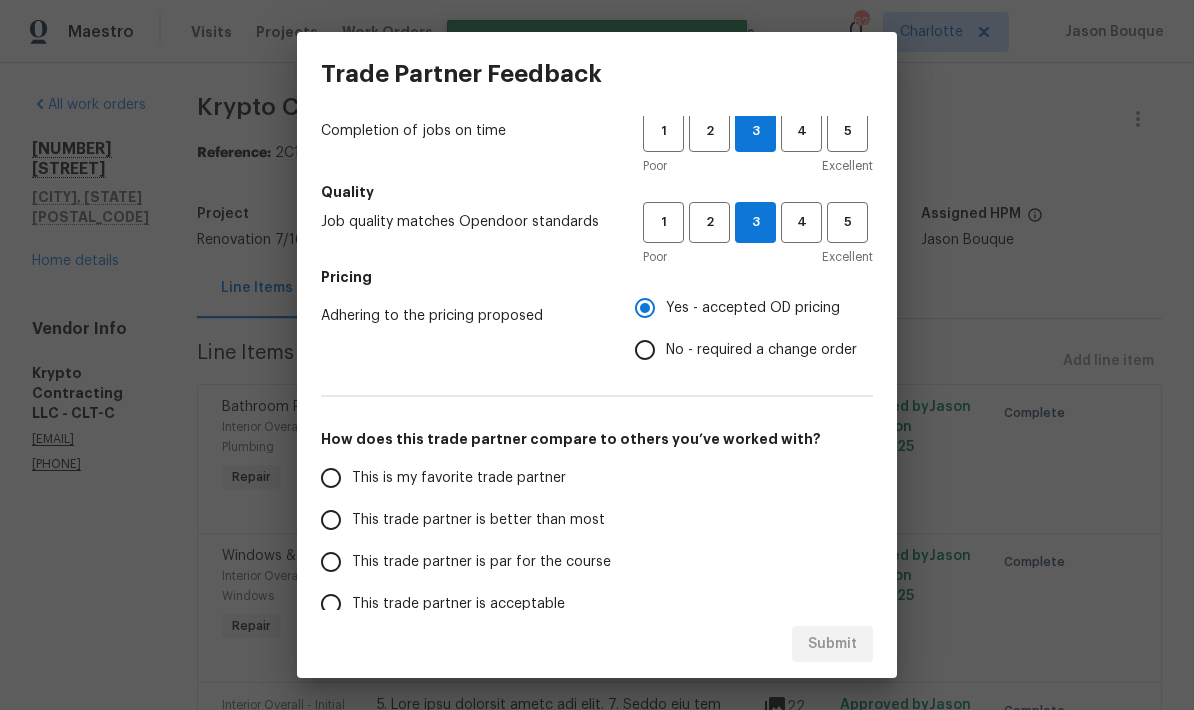 scroll, scrollTop: 169, scrollLeft: 0, axis: vertical 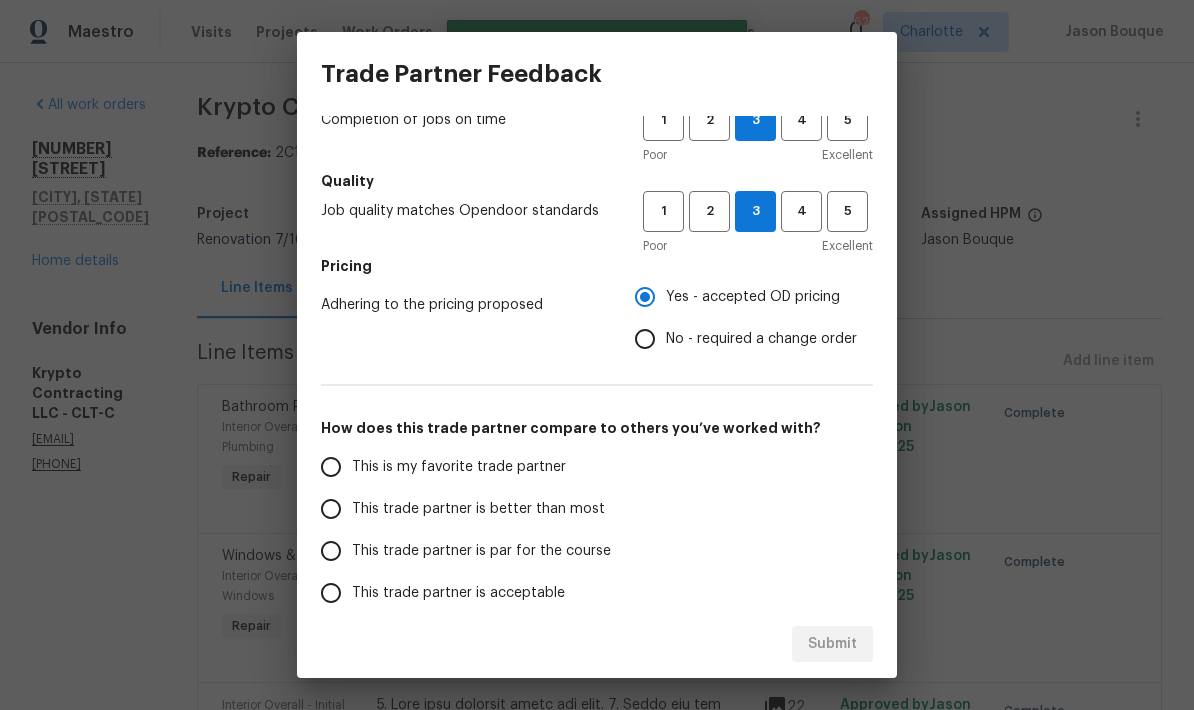 click on "This trade partner is better than most" at bounding box center (478, 509) 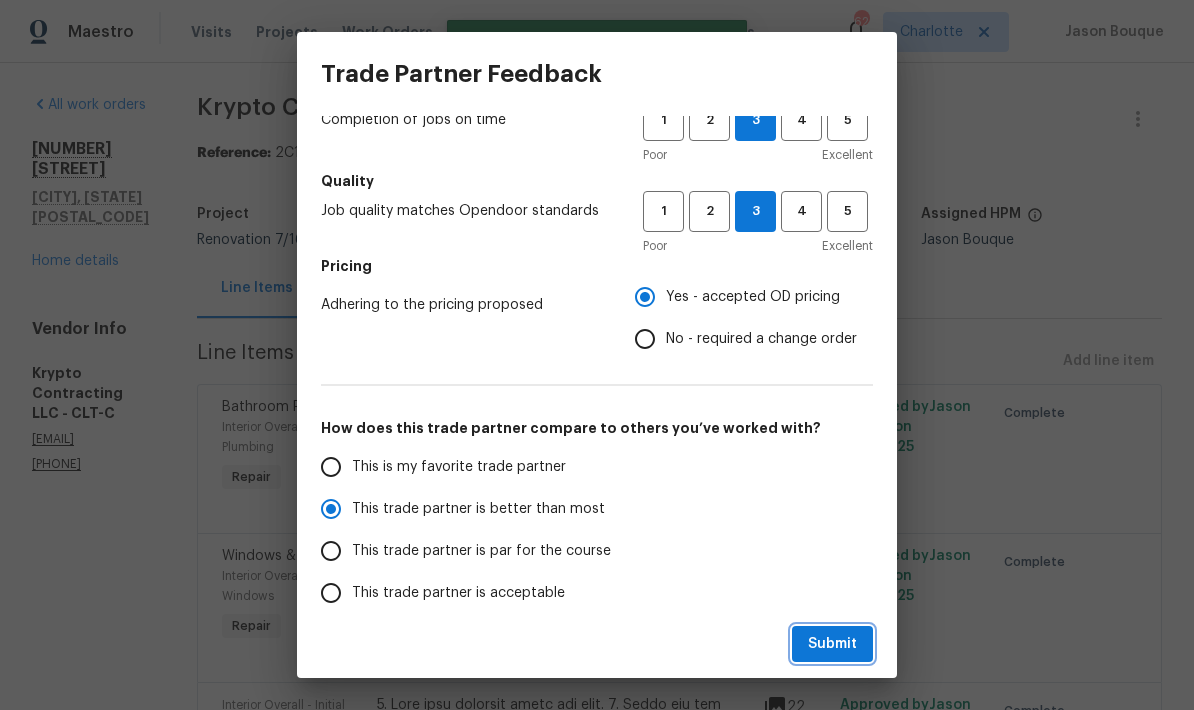click on "Submit" at bounding box center (832, 644) 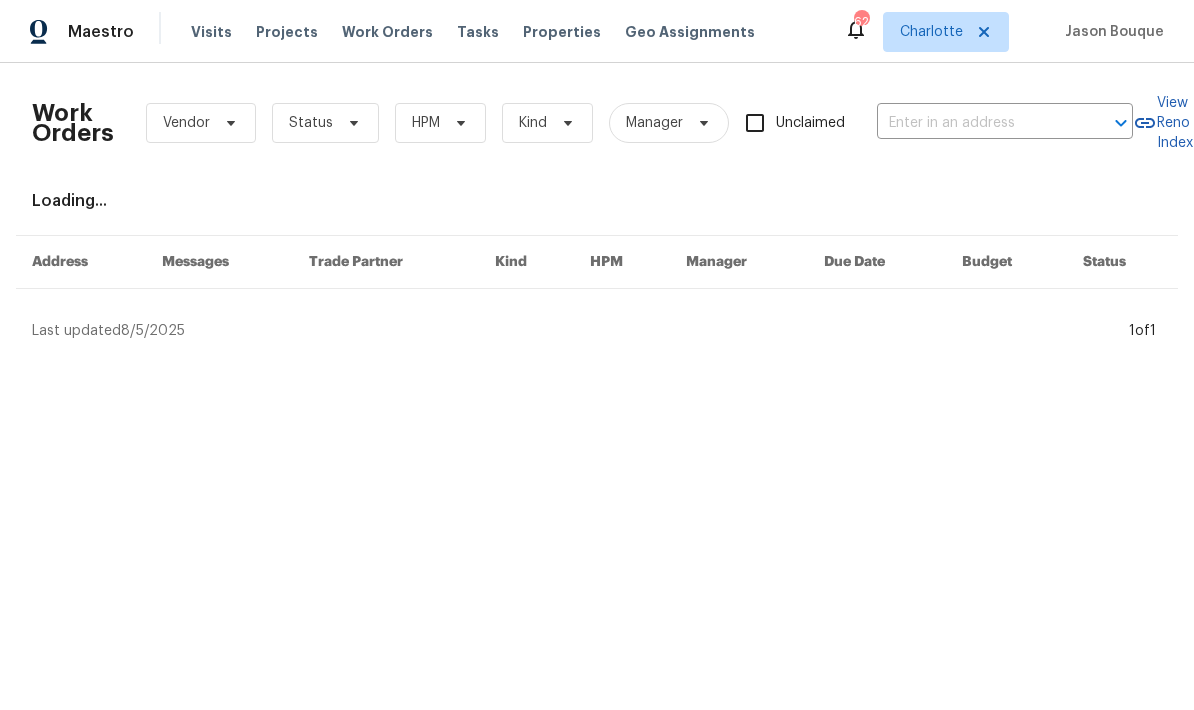 scroll, scrollTop: 0, scrollLeft: 0, axis: both 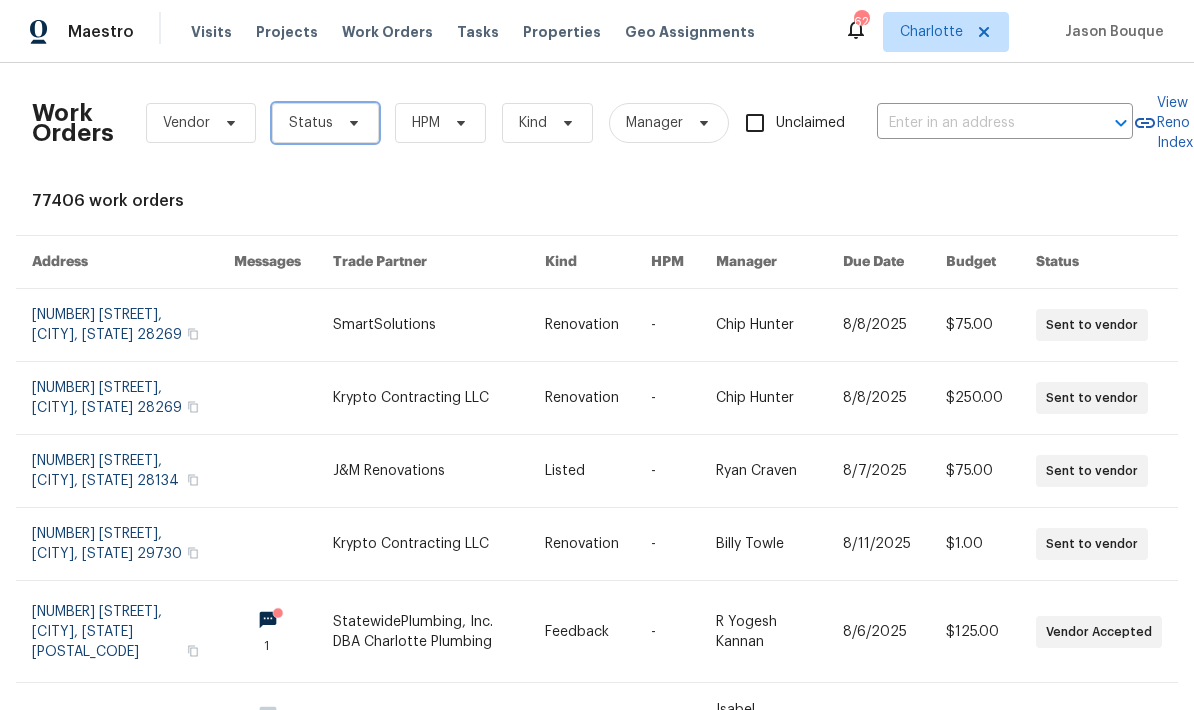 click 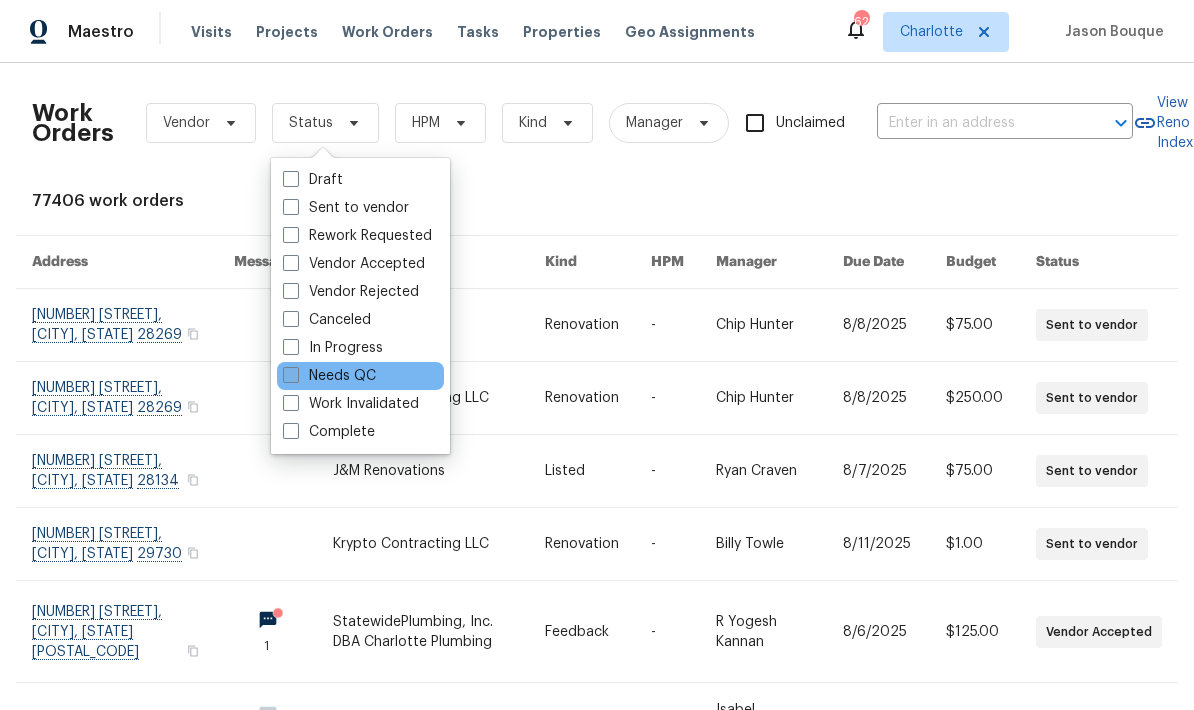 click on "Needs QC" at bounding box center (329, 376) 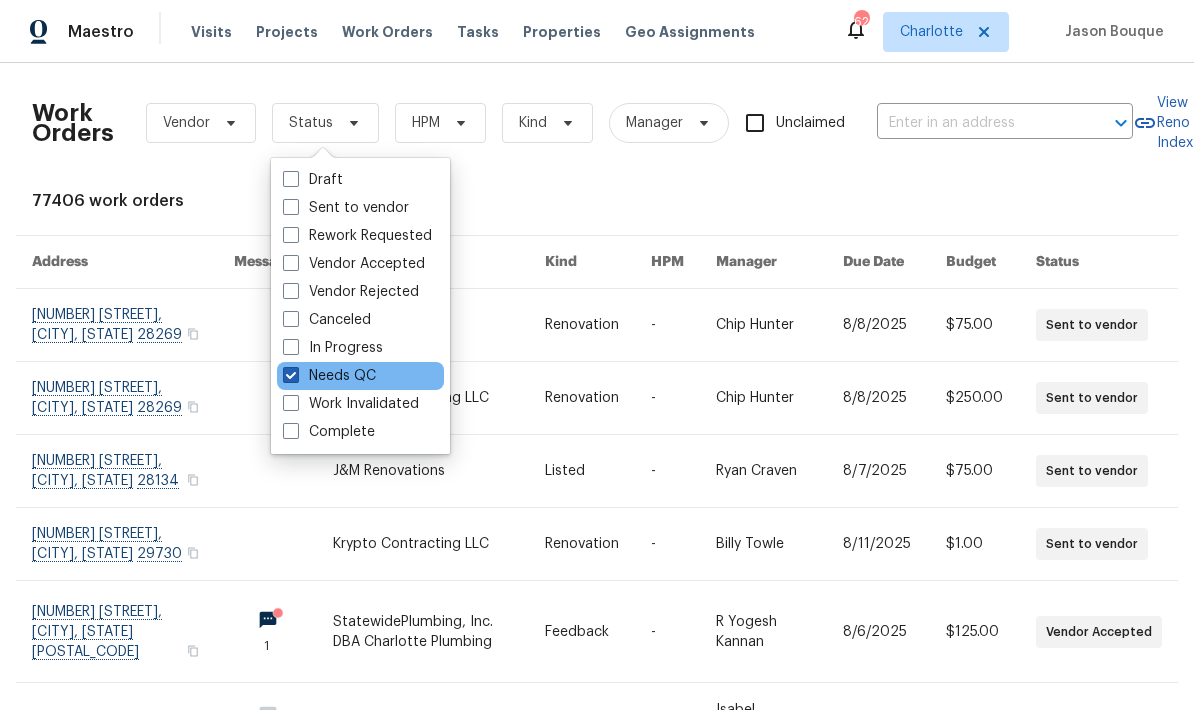 checkbox on "true" 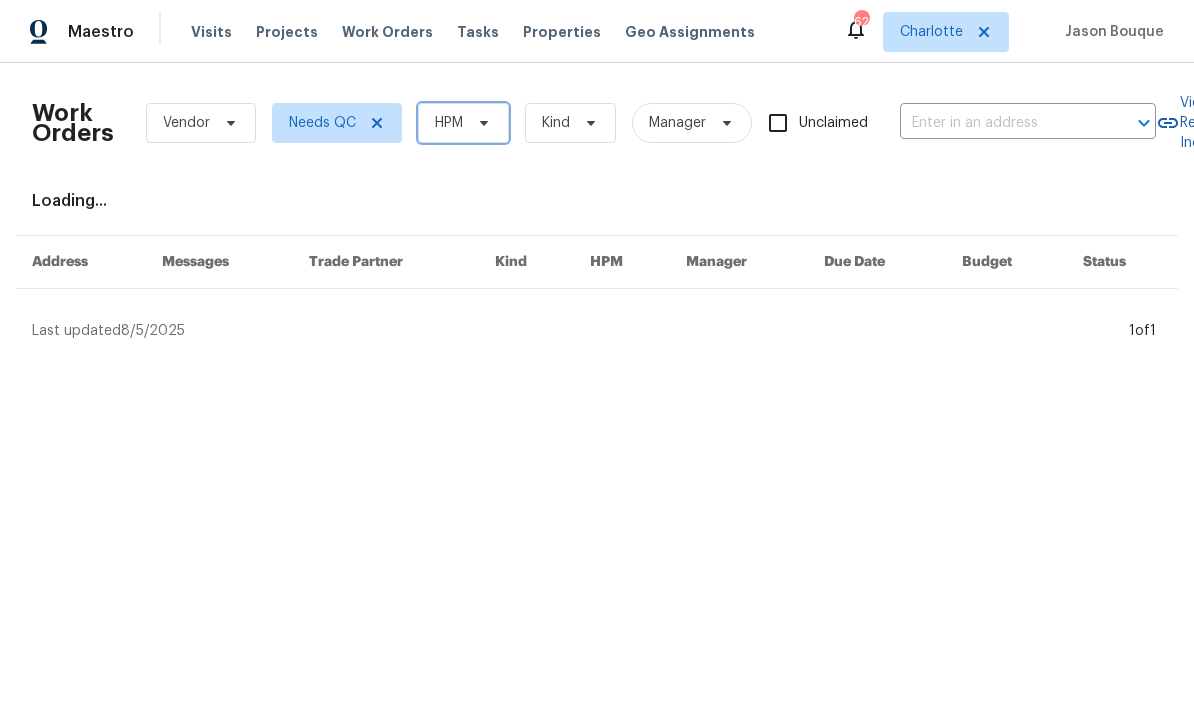 click on "HPM" at bounding box center [463, 123] 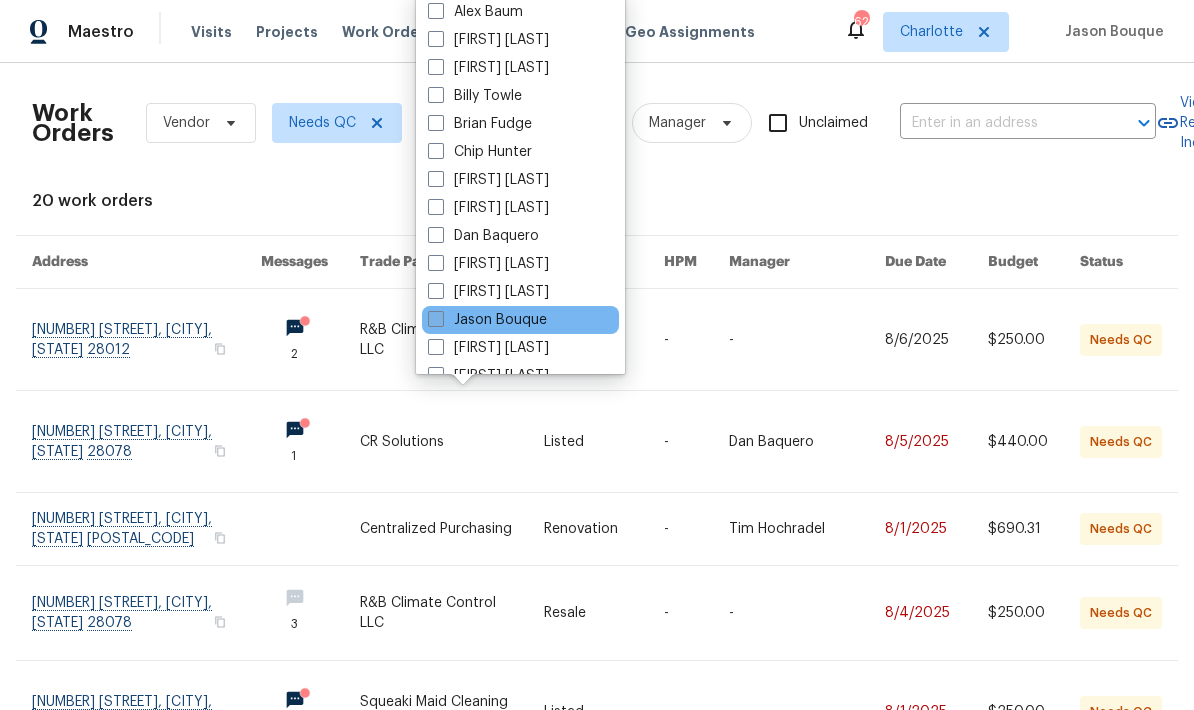 click at bounding box center [436, 319] 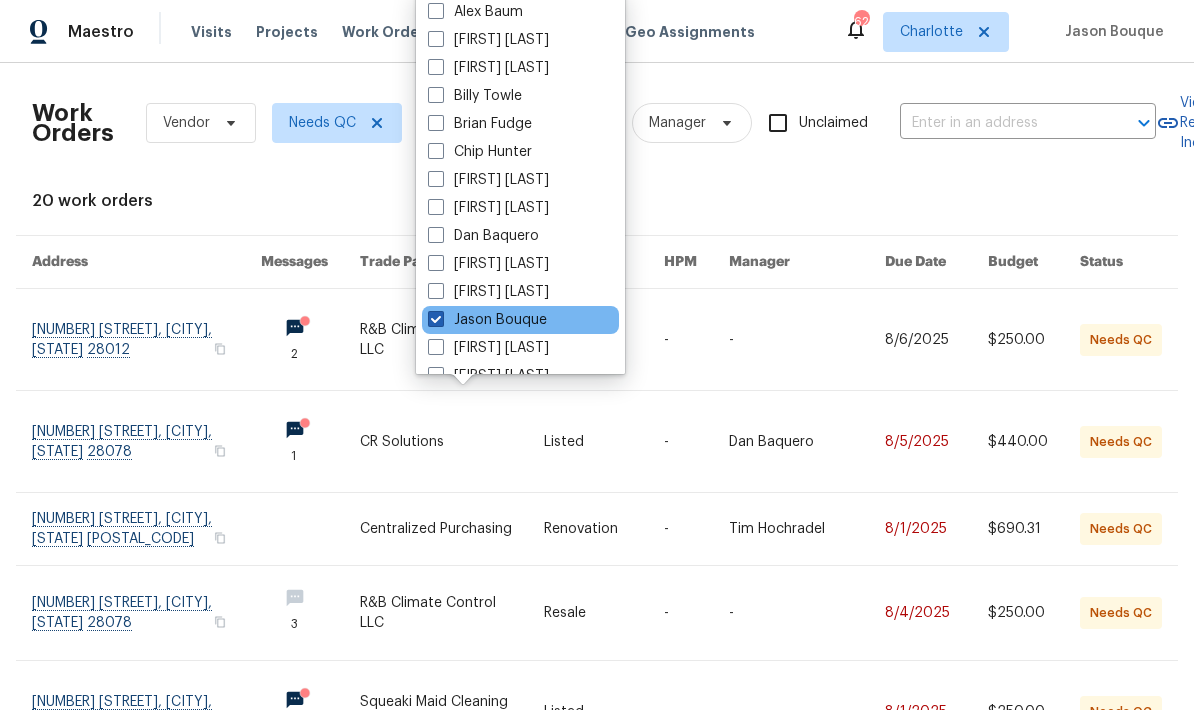 checkbox on "true" 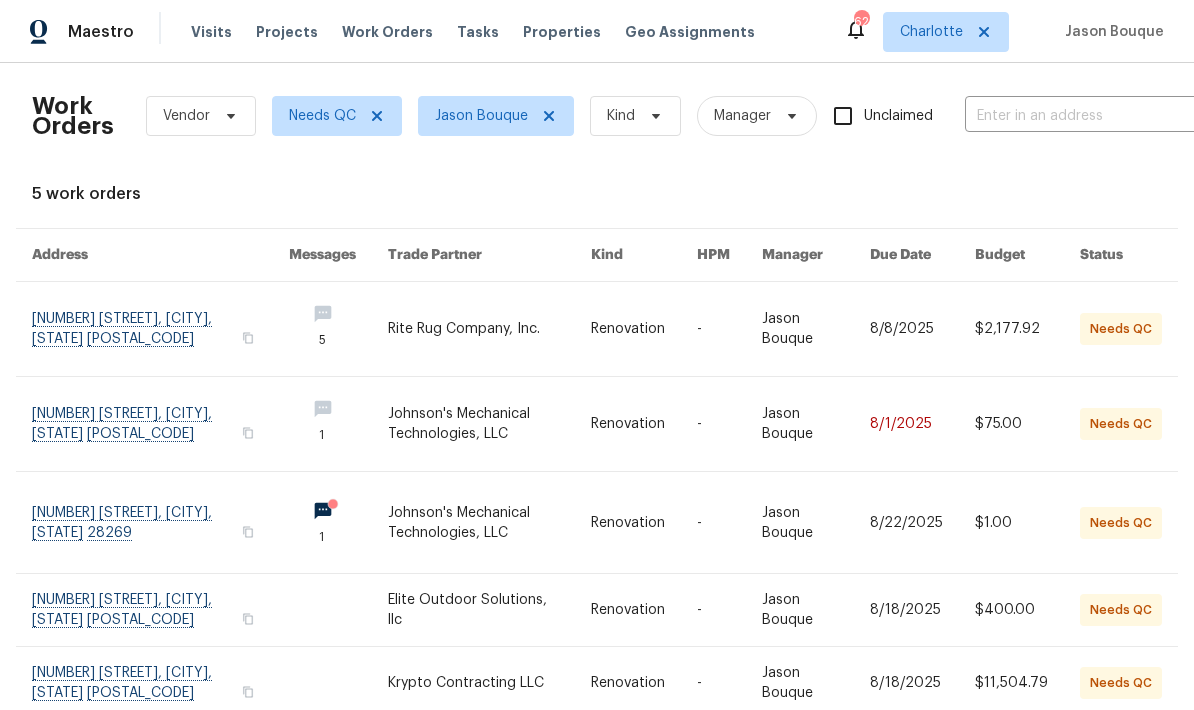 scroll, scrollTop: 5, scrollLeft: 0, axis: vertical 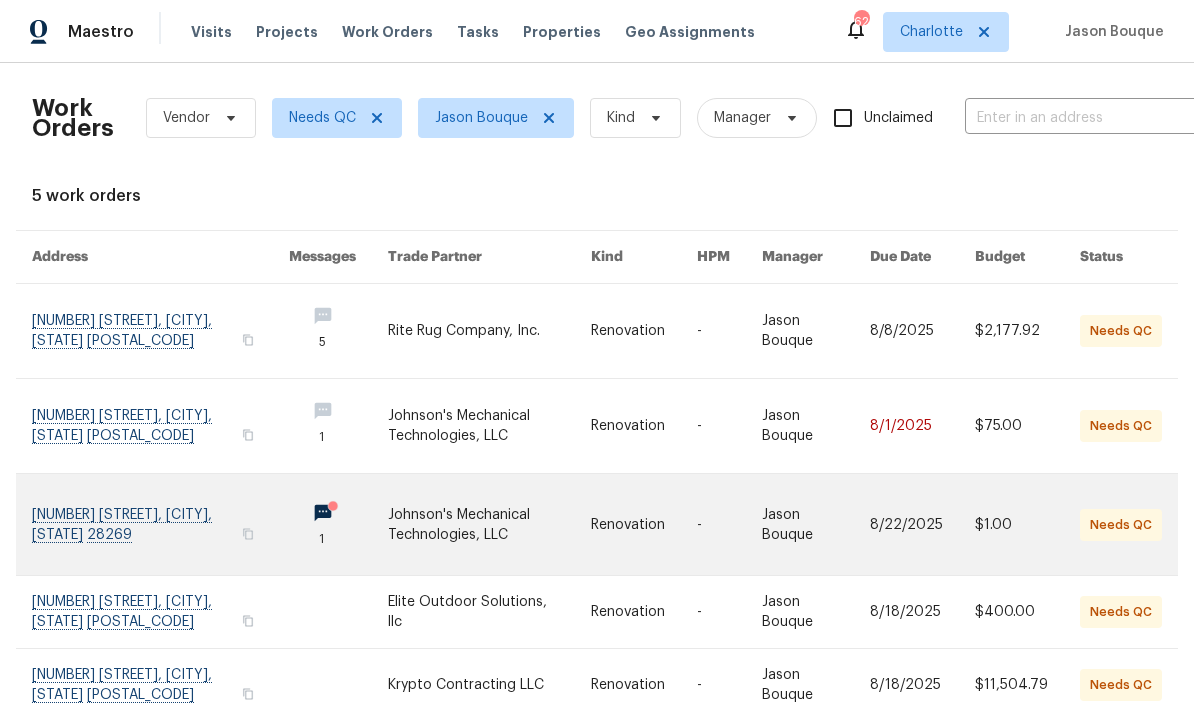click at bounding box center [160, 524] 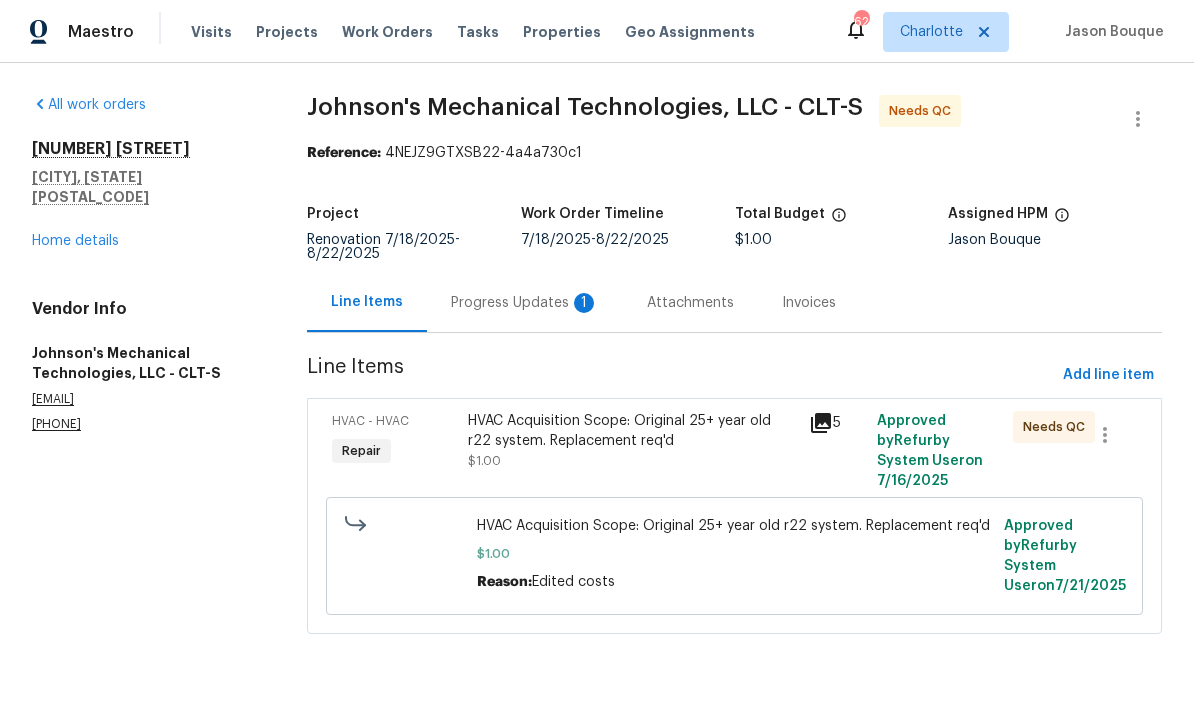 click on "HVAC Acquisition Scope: Original 25+ year old r22 system. Replacement req'd" at bounding box center [632, 431] 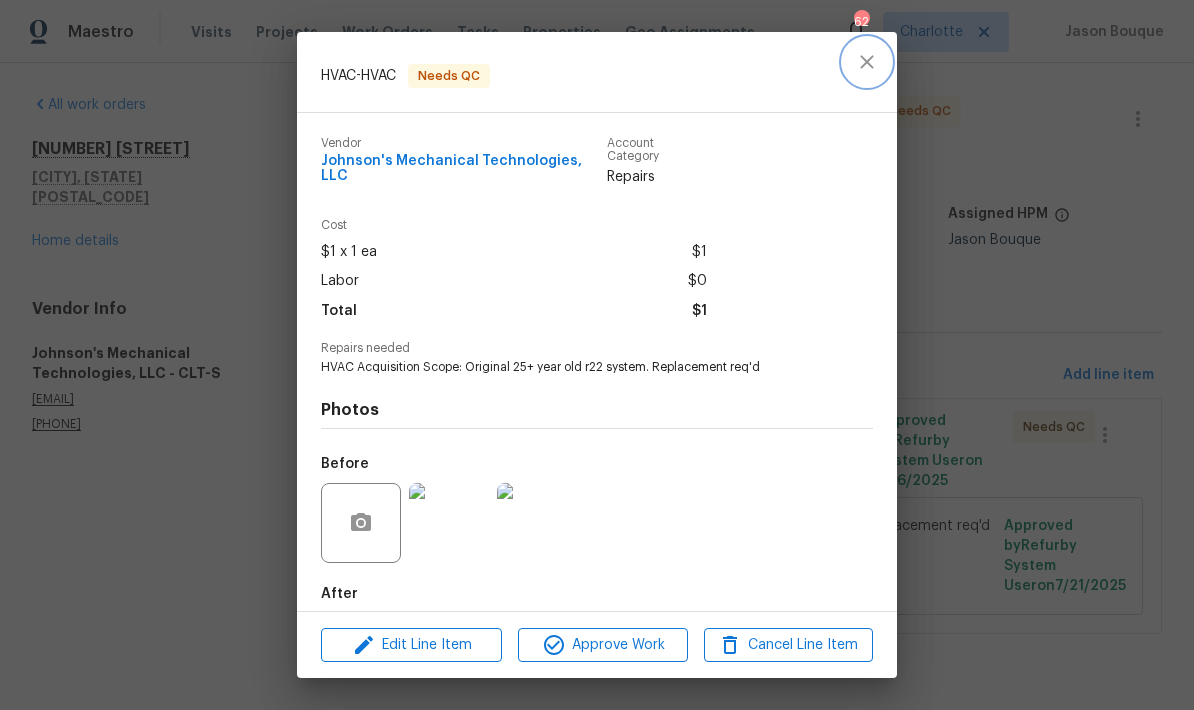 click 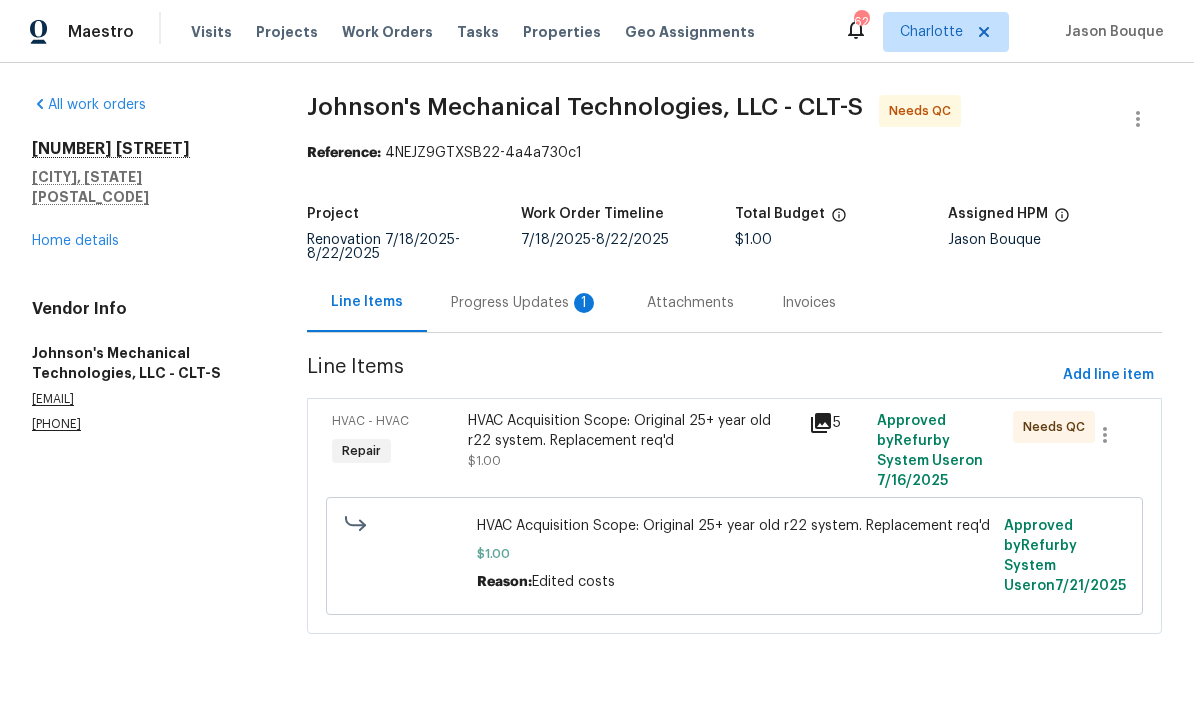 click on "Progress Updates 1" at bounding box center [525, 303] 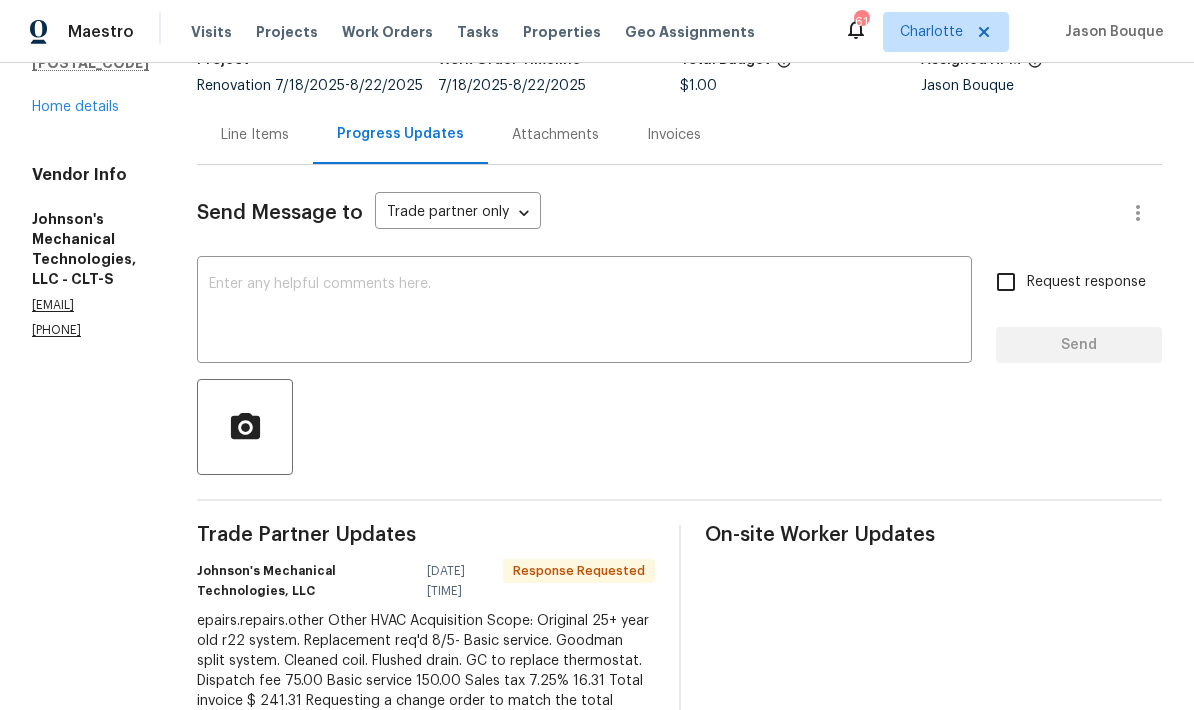 scroll, scrollTop: 152, scrollLeft: 0, axis: vertical 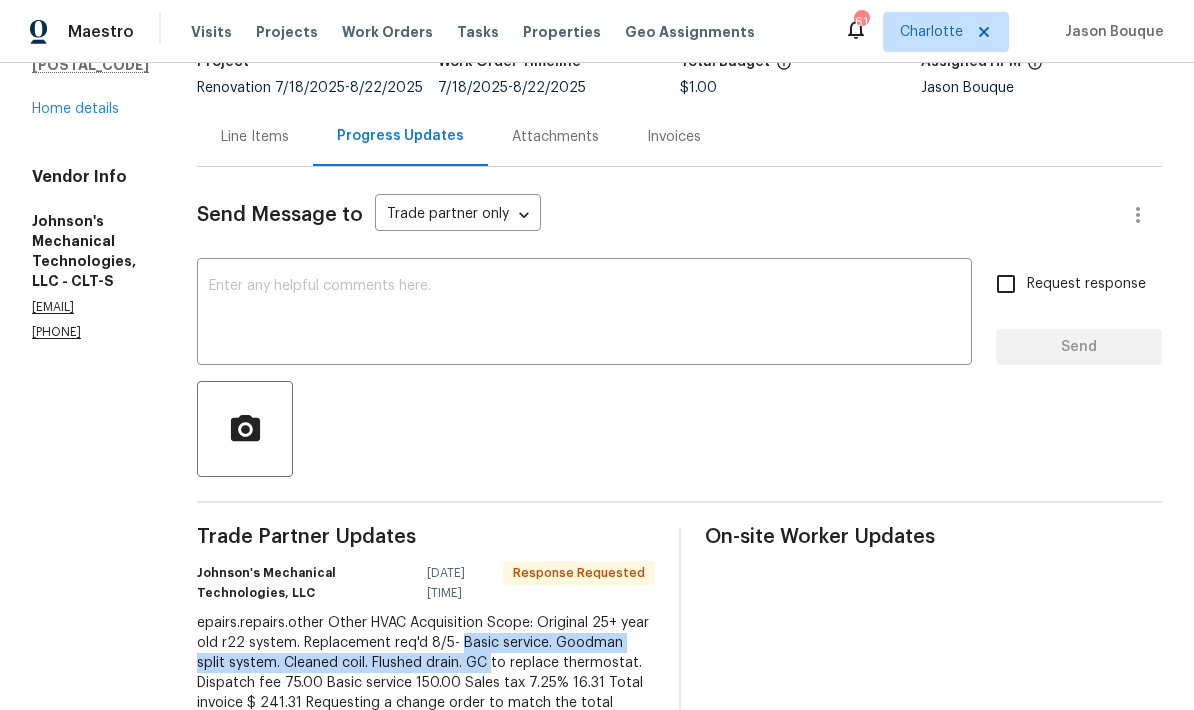 copy on "Basic service.  Goodman split system.  Cleaned coil.  Flushed drain." 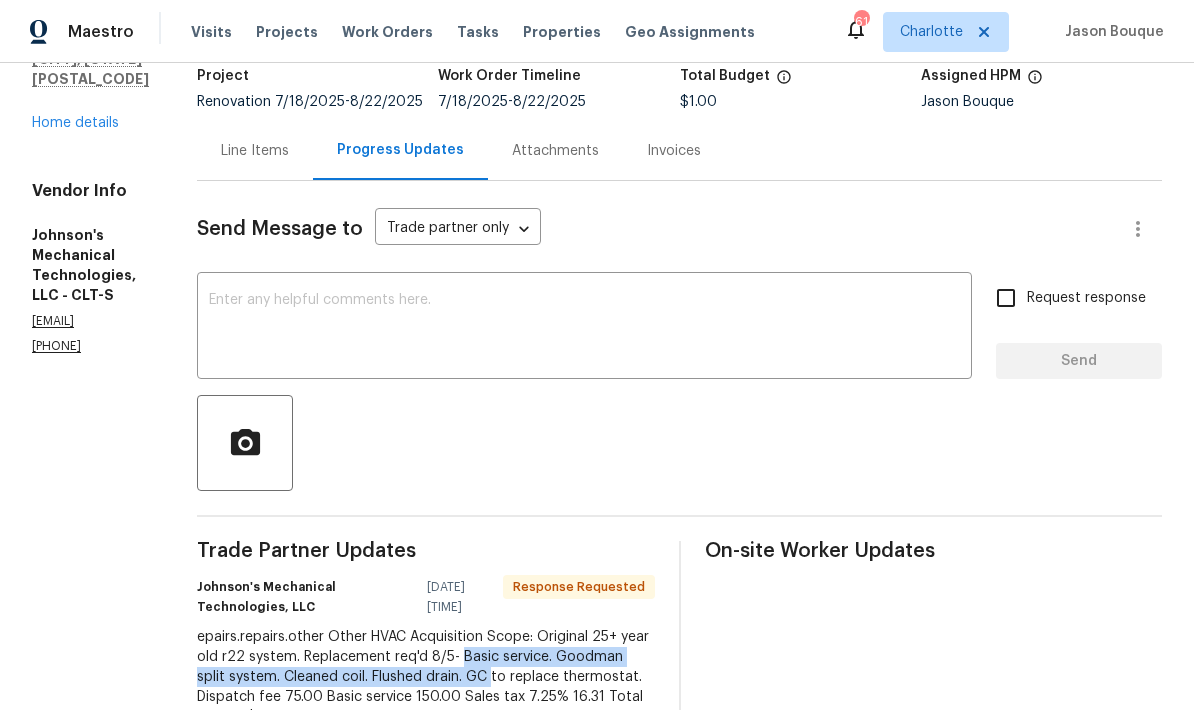 click on "Line Items" at bounding box center [255, 151] 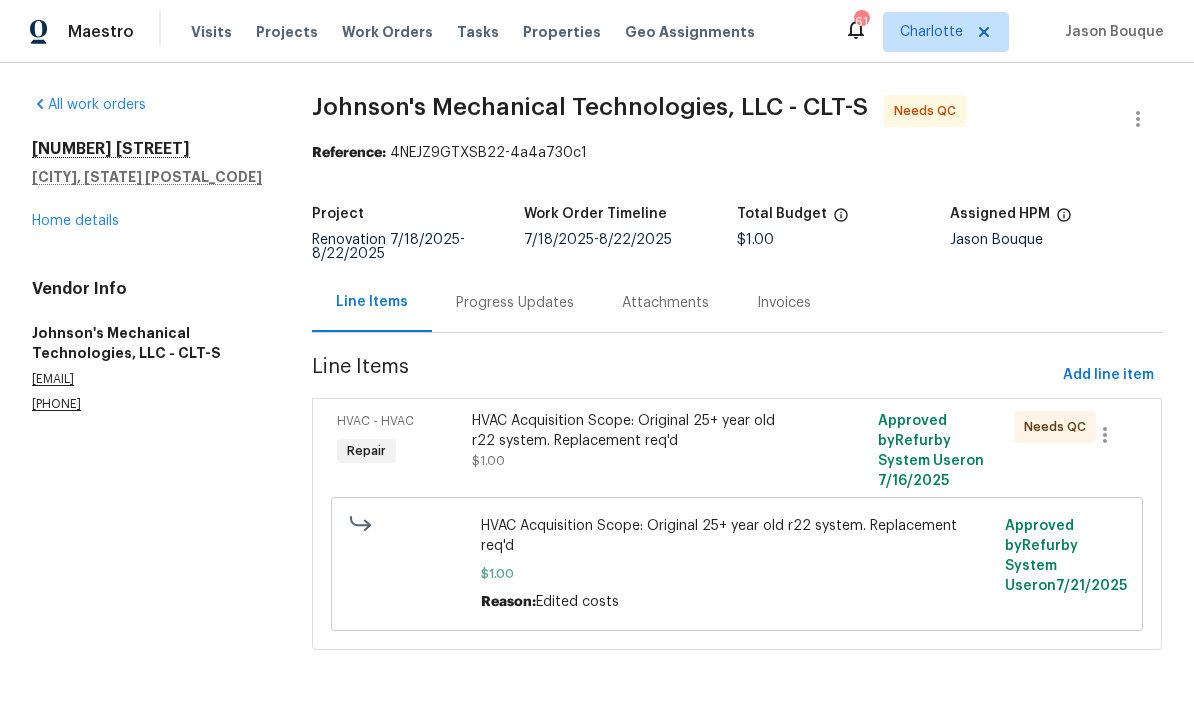 scroll, scrollTop: 0, scrollLeft: 0, axis: both 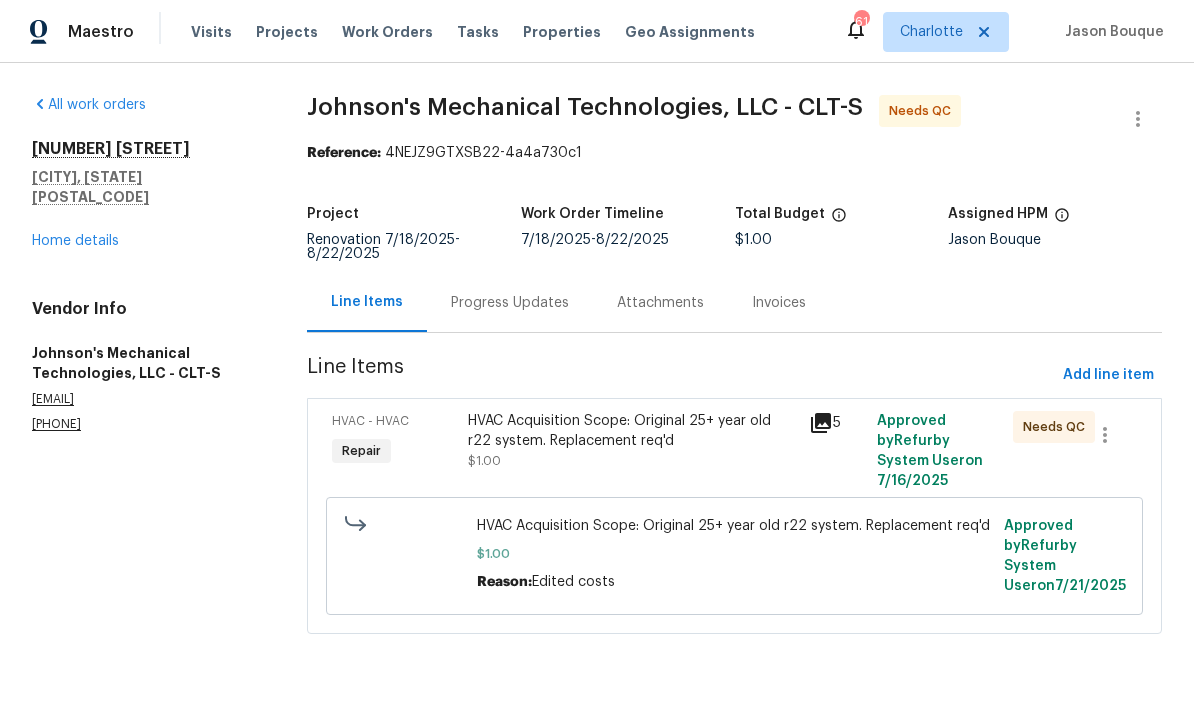 click on "HVAC Acquisition Scope: Original 25+ year old r22 system. Replacement req'd" at bounding box center (632, 431) 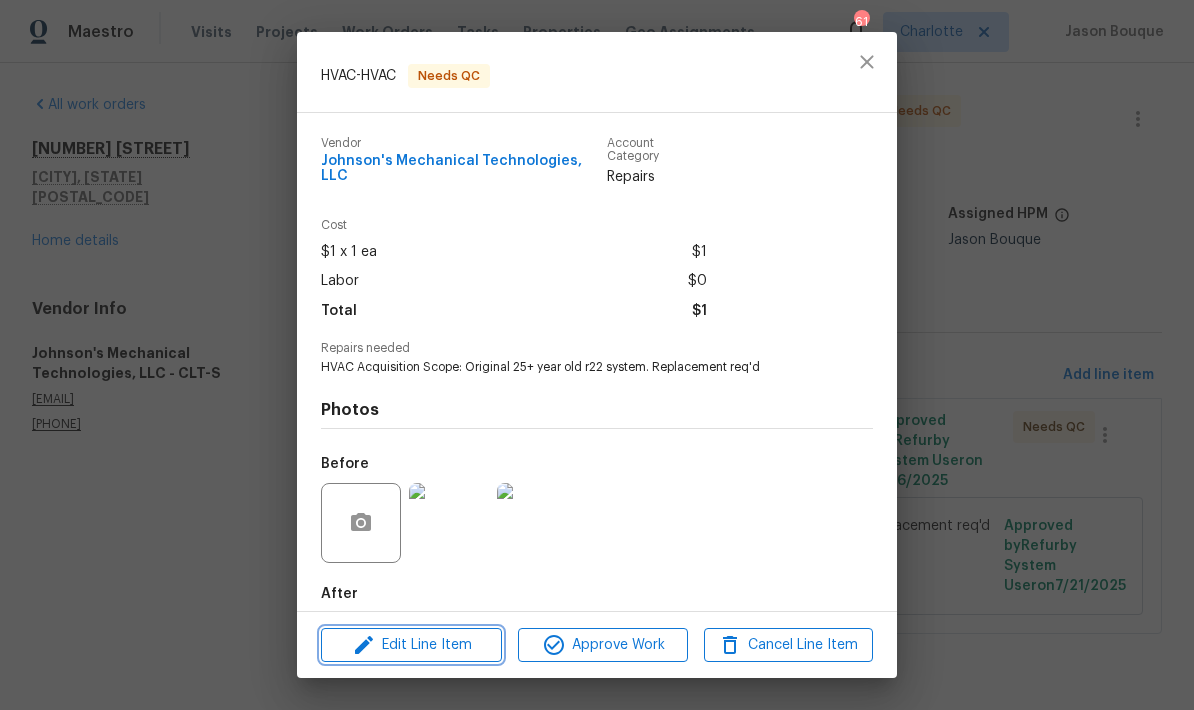 click on "Edit Line Item" at bounding box center [411, 645] 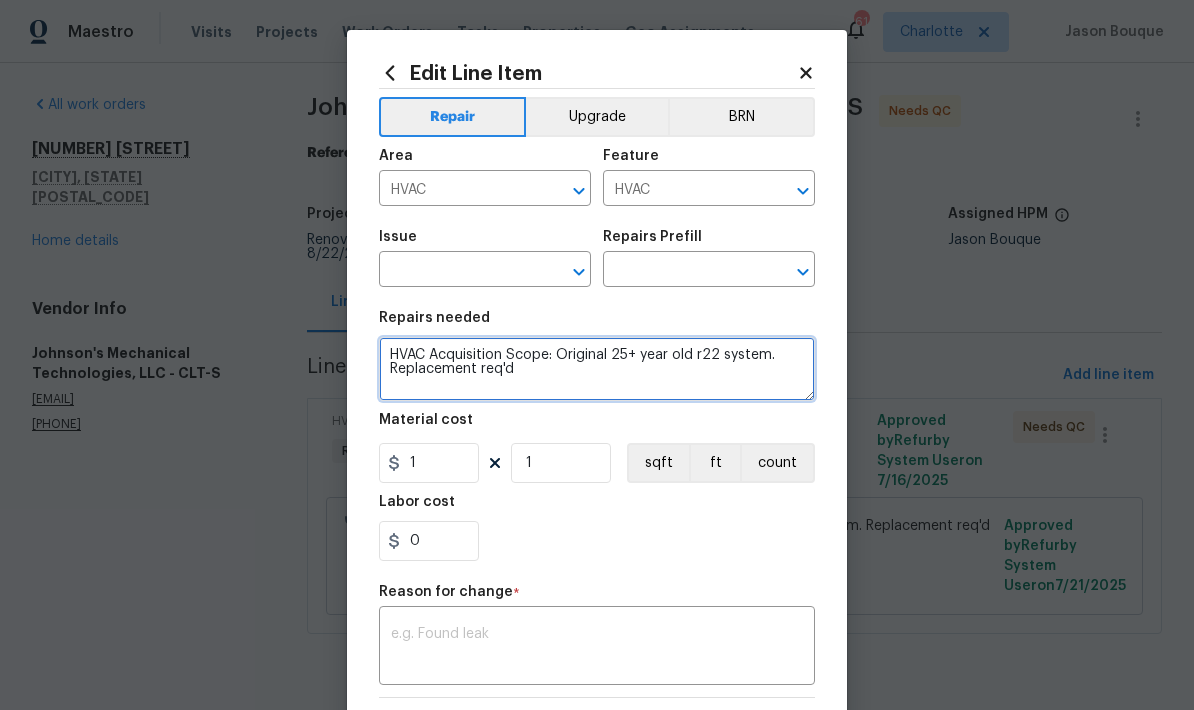 click on "HVAC Acquisition Scope: Original 25+ year old r22 system. Replacement req'd" at bounding box center [597, 369] 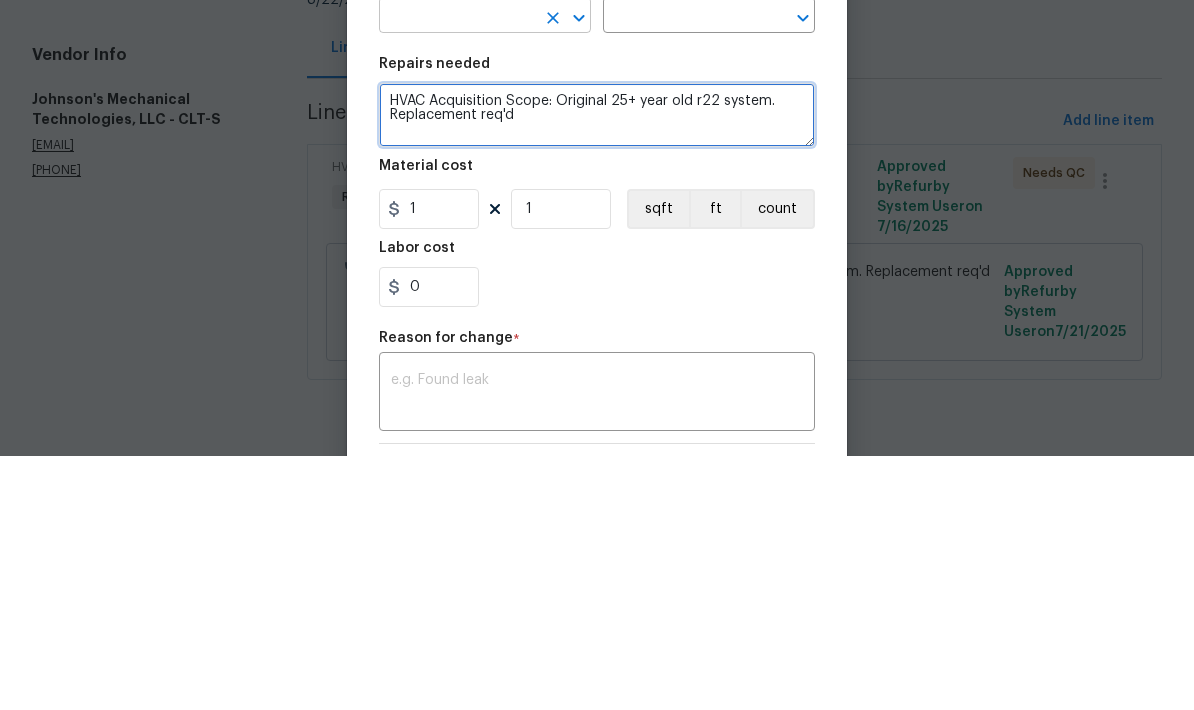 click 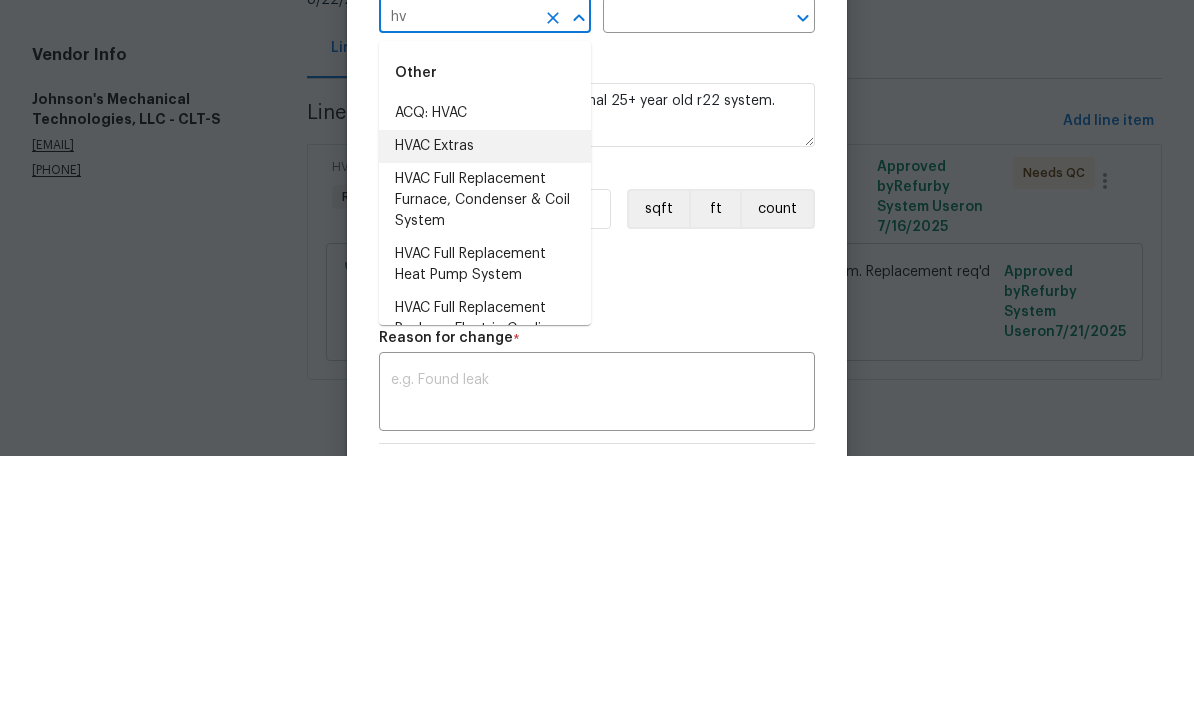 click on "HVAC Extras" at bounding box center (485, 400) 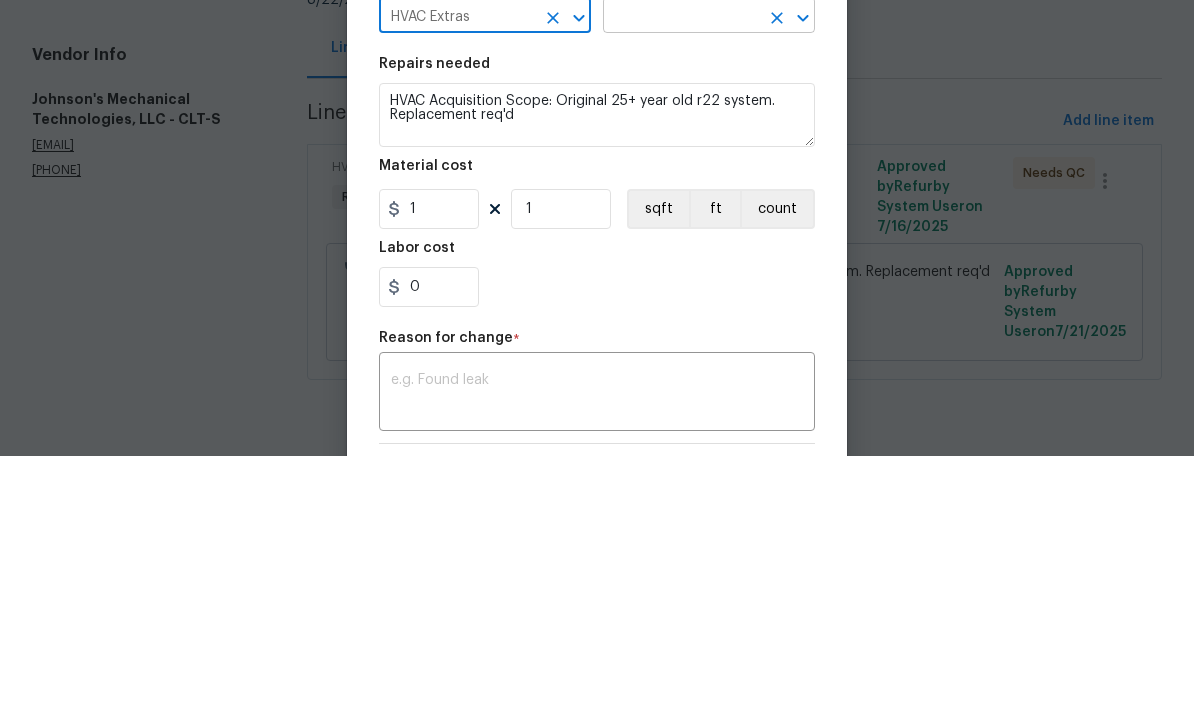 click 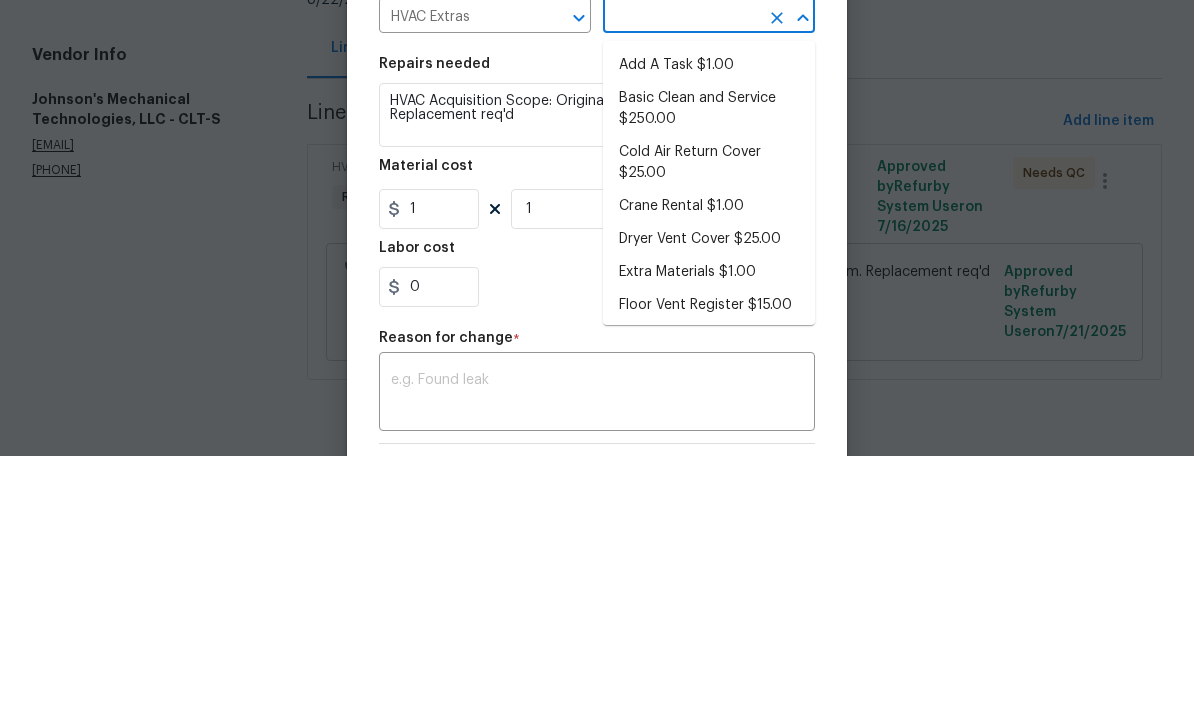 click on "Basic Clean and Service $250.00" at bounding box center [709, 363] 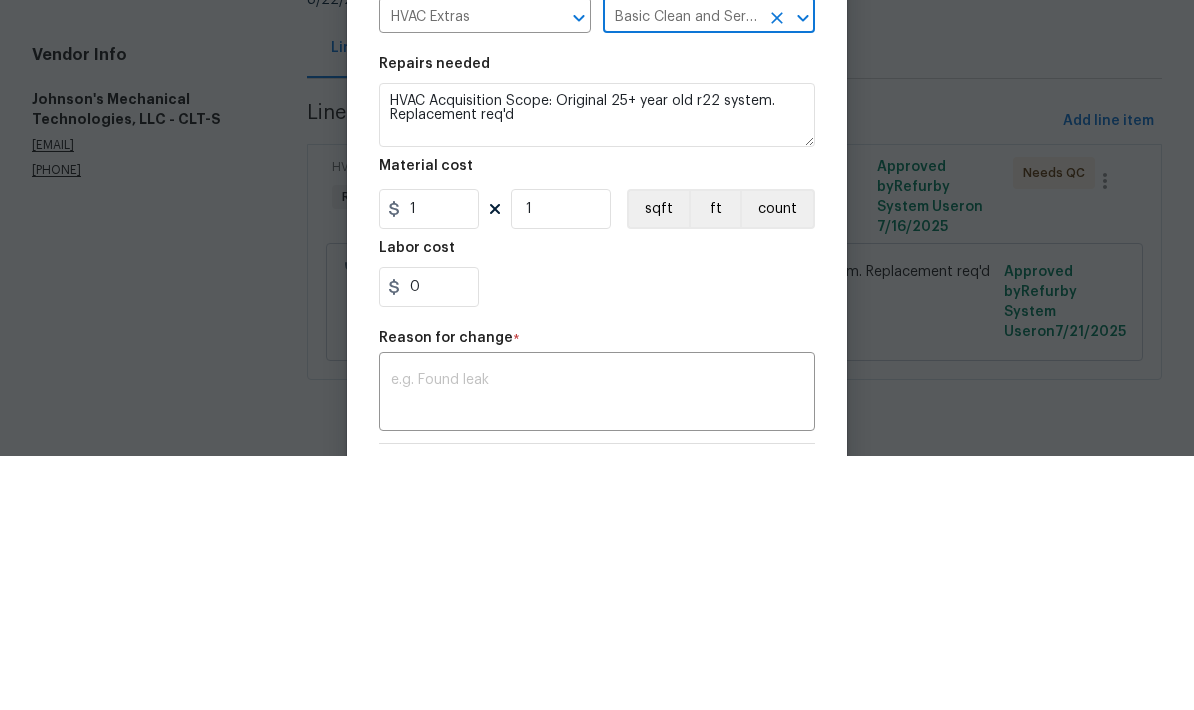 type 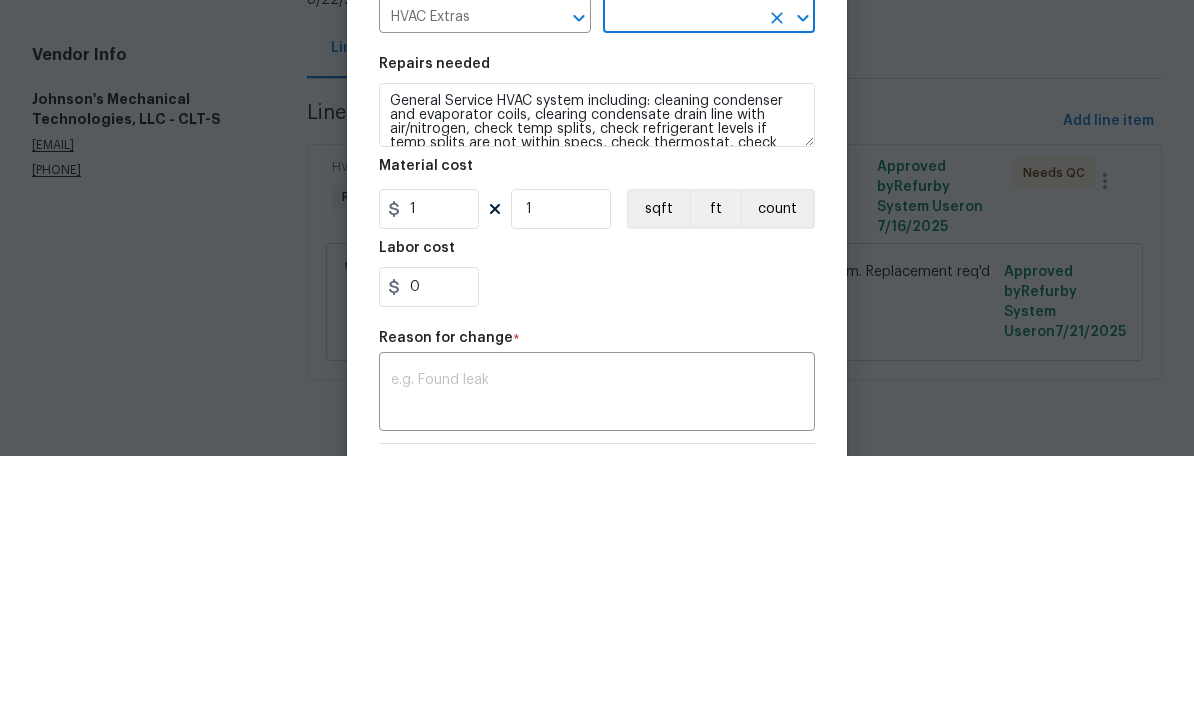 type on "Basic Clean and Service $250.00" 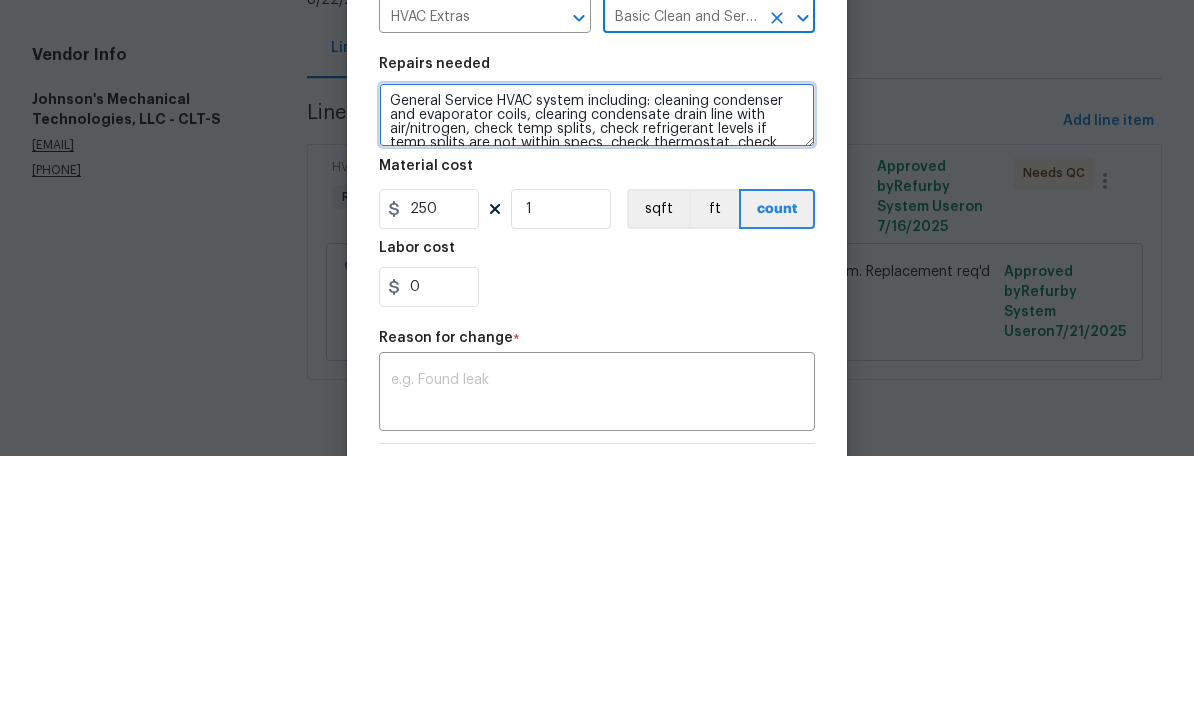 click on "General Service HVAC system including: cleaning condenser and evaporator coils, clearing condensate drain line with air/nitrogen, check temp splits, check refrigerant levels if temp splits are not within specs, check thermostat, check amp draws and confirm they are within manufacturer specifications - Overall condition of the unit should ensure proper temp splits." at bounding box center [597, 369] 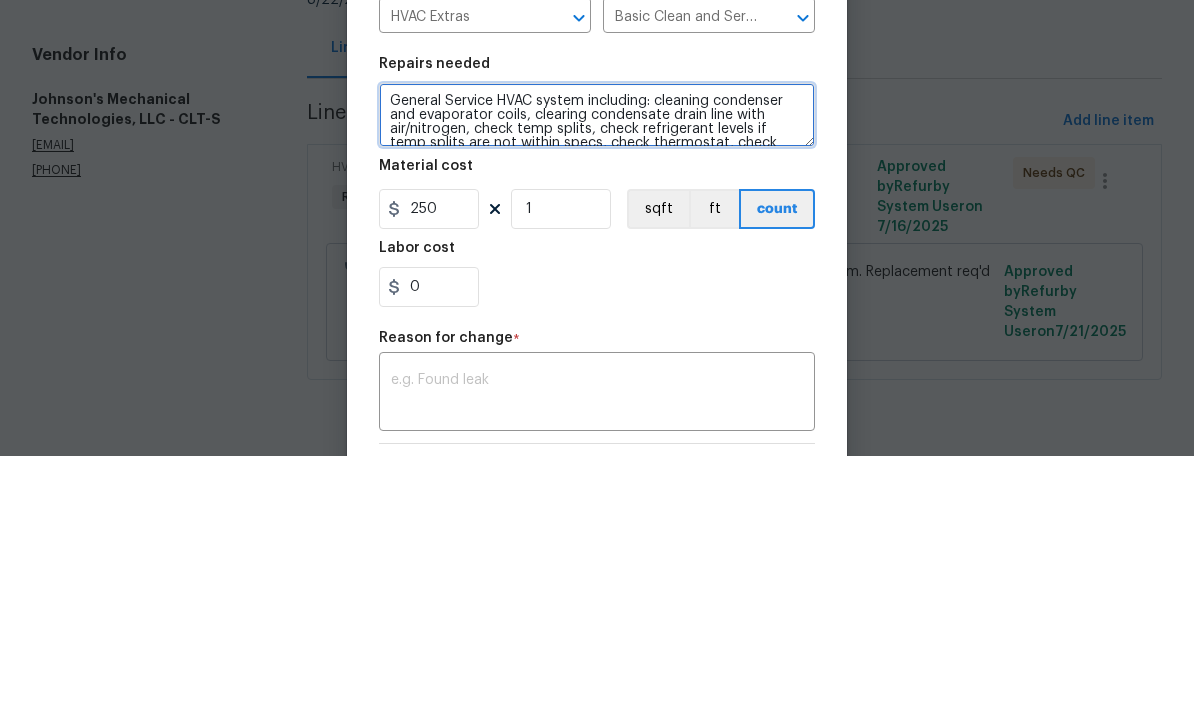 click on "General Service HVAC system including: cleaning condenser and evaporator coils, clearing condensate drain line with air/nitrogen, check temp splits, check refrigerant levels if temp splits are not within specs, check thermostat, check amp draws and confirm they are within manufacturer specifications - Overall condition of the unit should ensure proper temp splits." at bounding box center (597, 369) 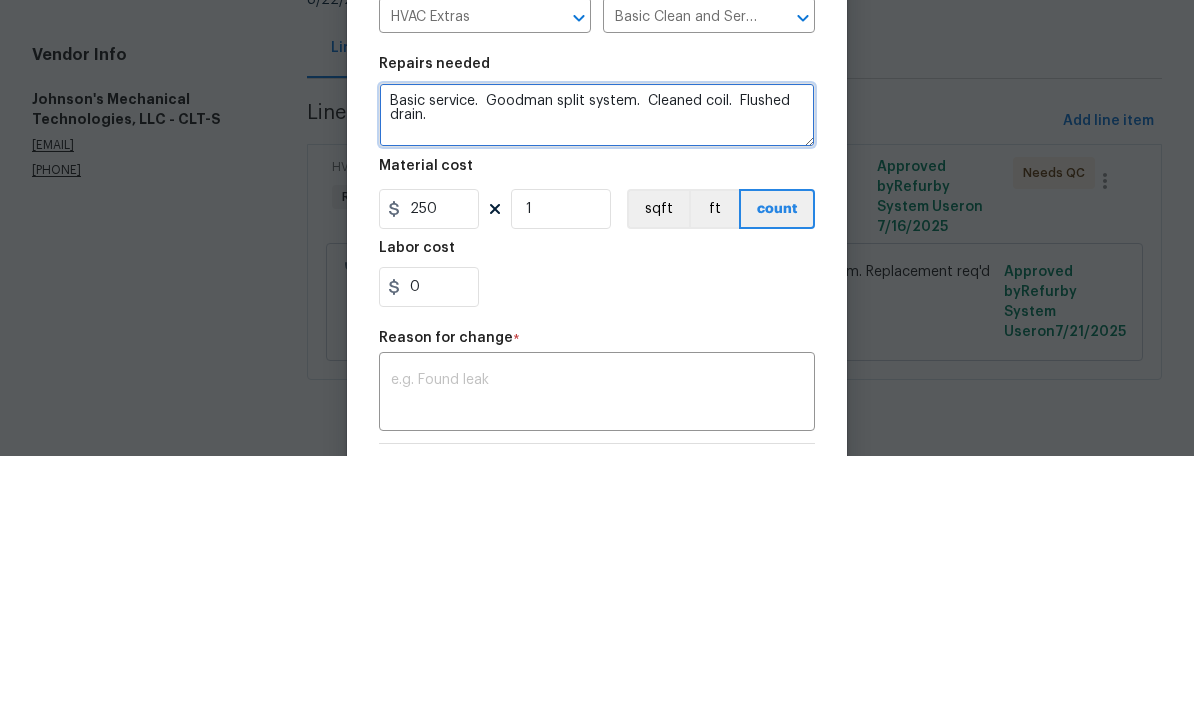 type on "Basic service.  Goodman split system.  Cleaned coil.  Flushed drain." 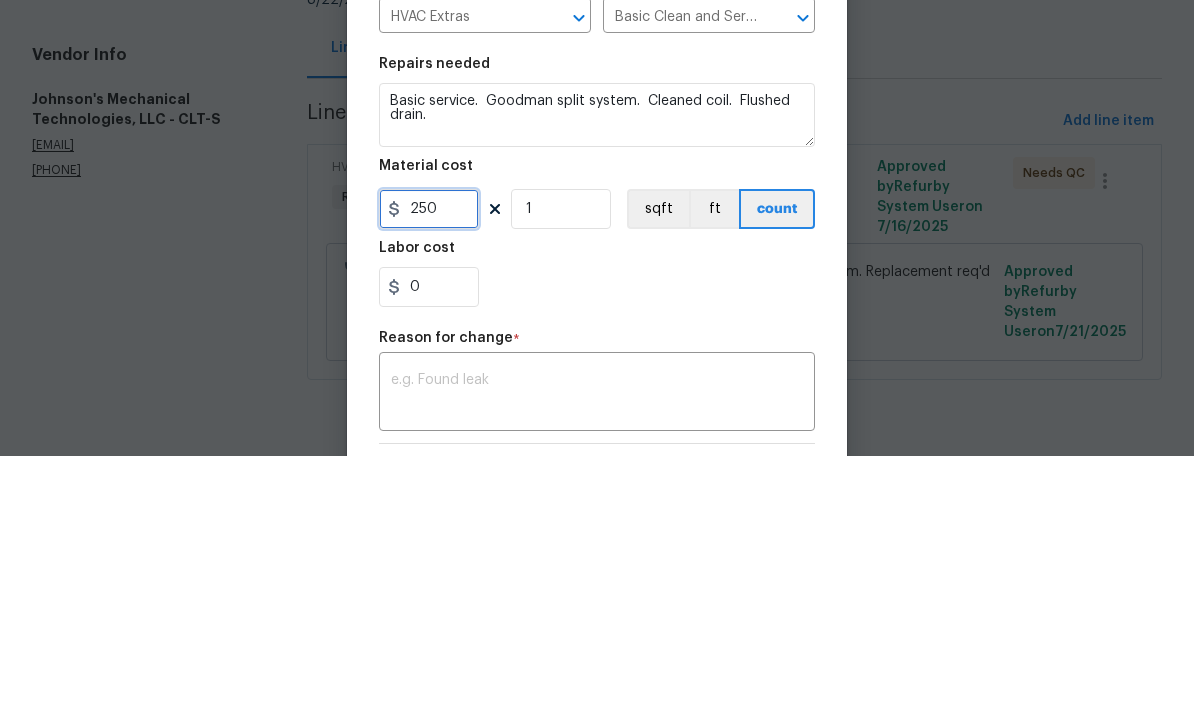 click on "250" at bounding box center (429, 463) 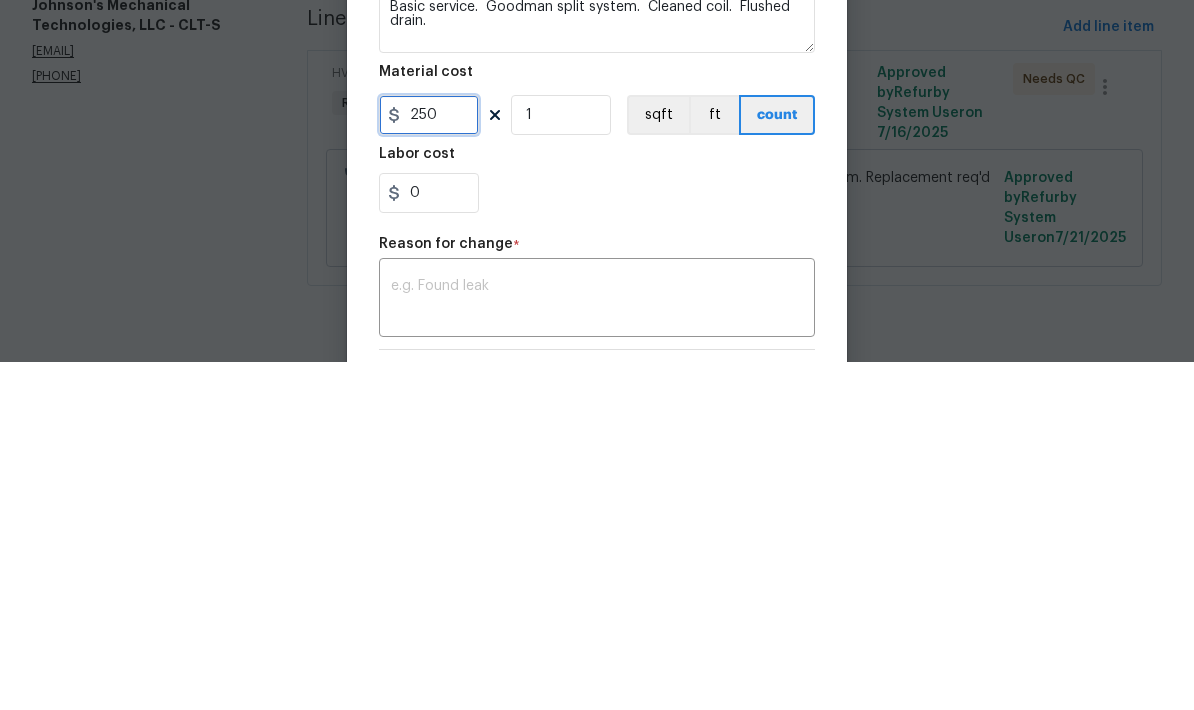 click on "250" at bounding box center [429, 463] 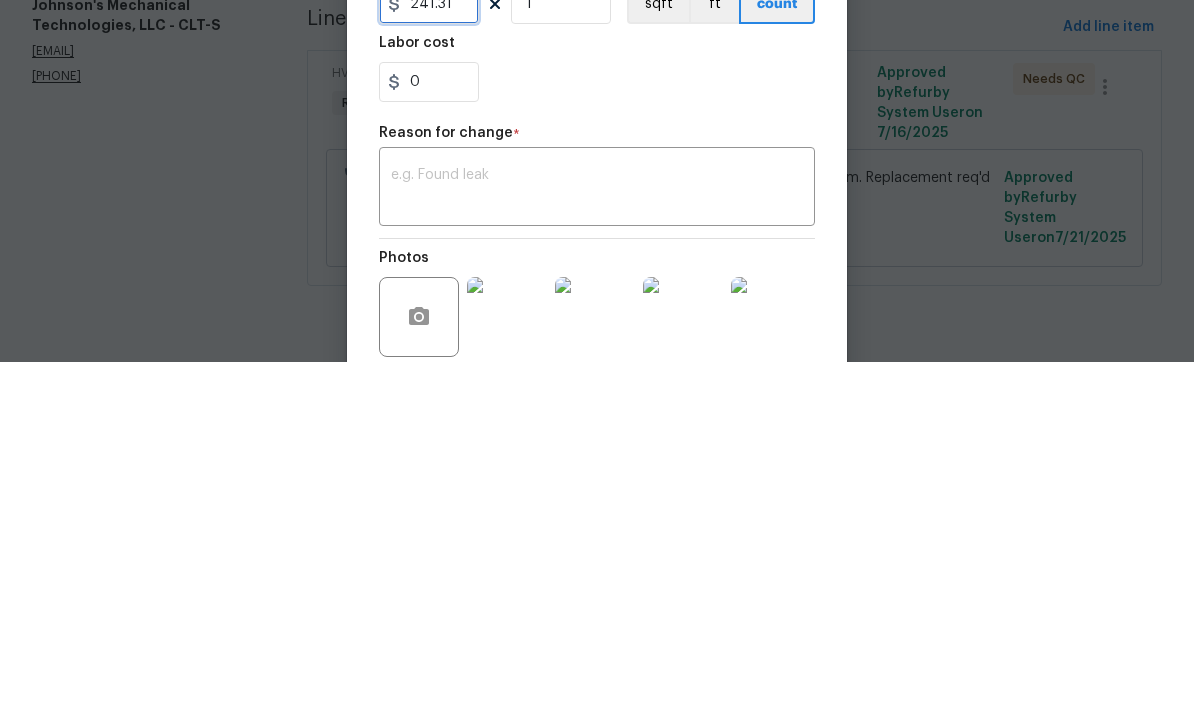 scroll, scrollTop: 113, scrollLeft: 0, axis: vertical 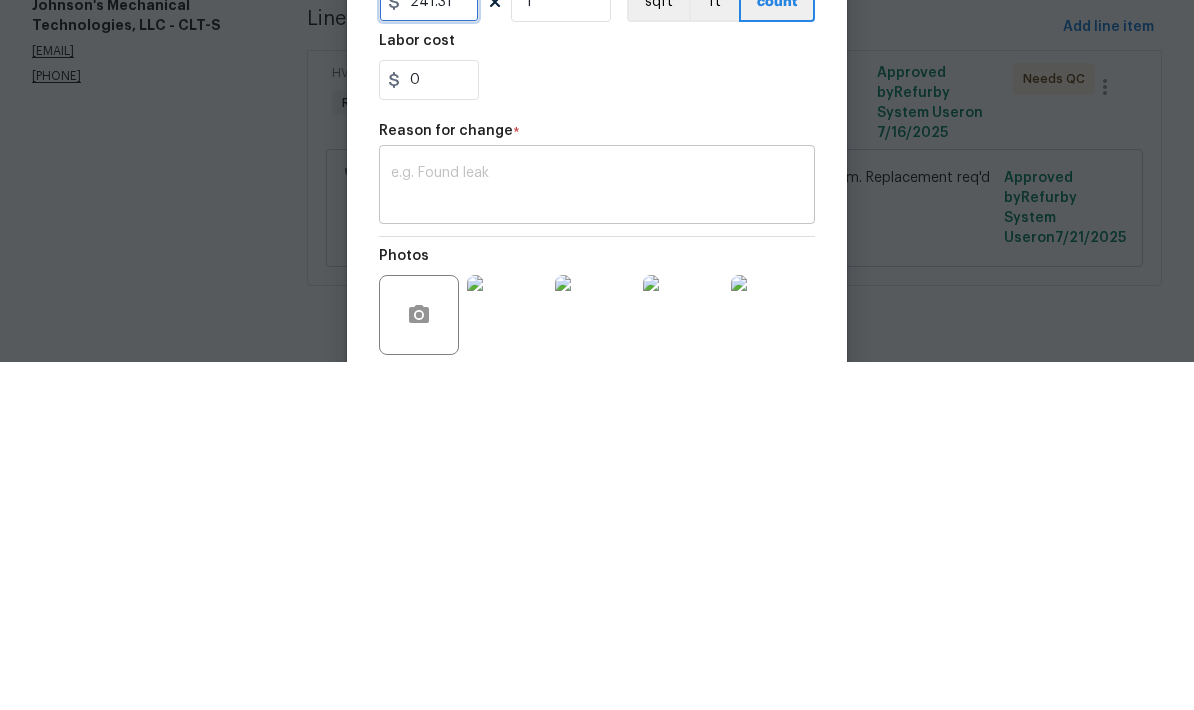 type on "241.31" 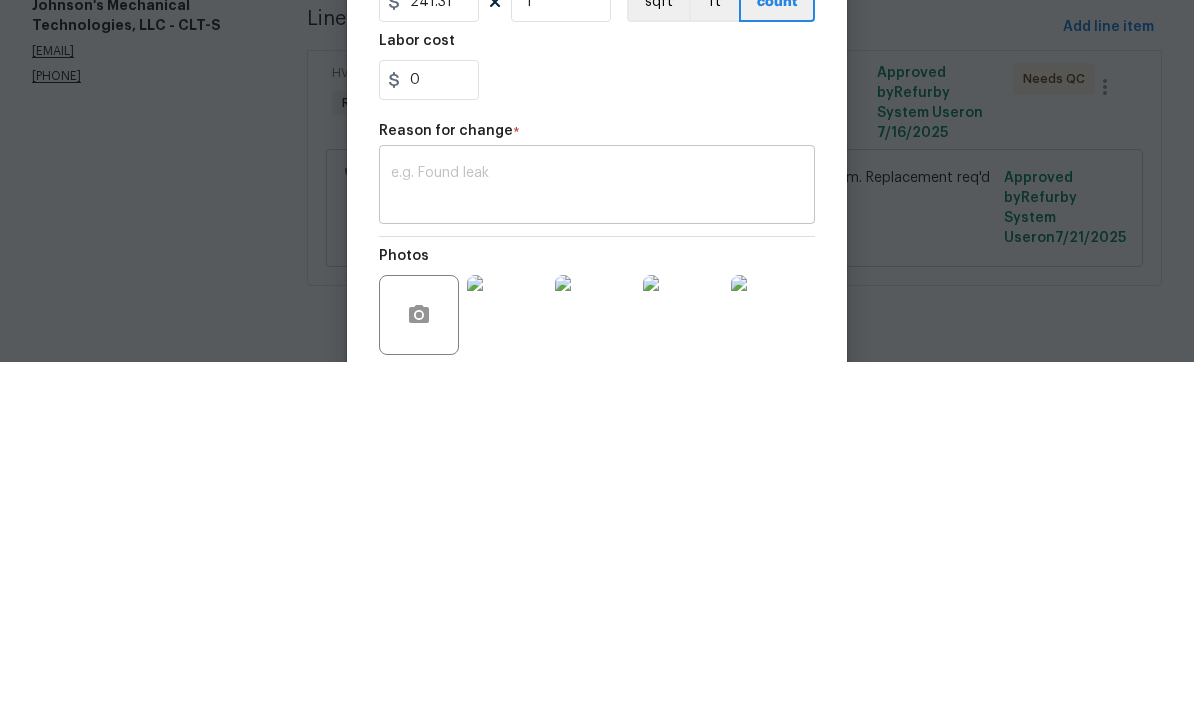 click at bounding box center [597, 535] 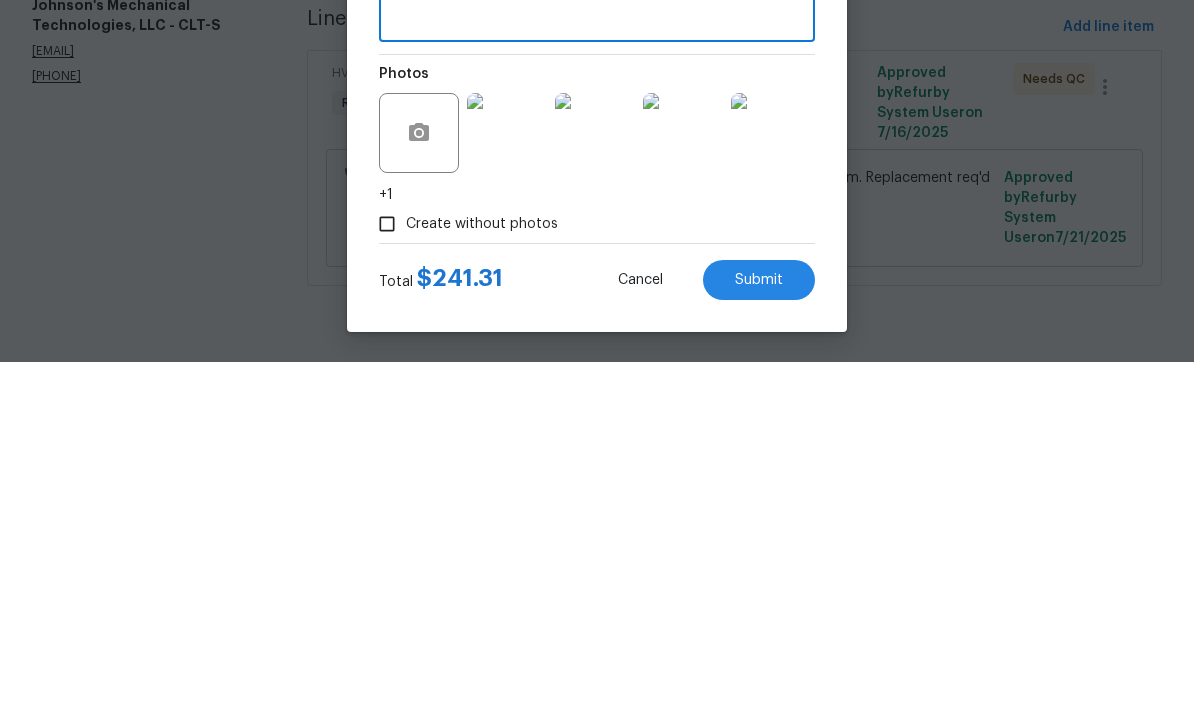 scroll, scrollTop: 299, scrollLeft: 0, axis: vertical 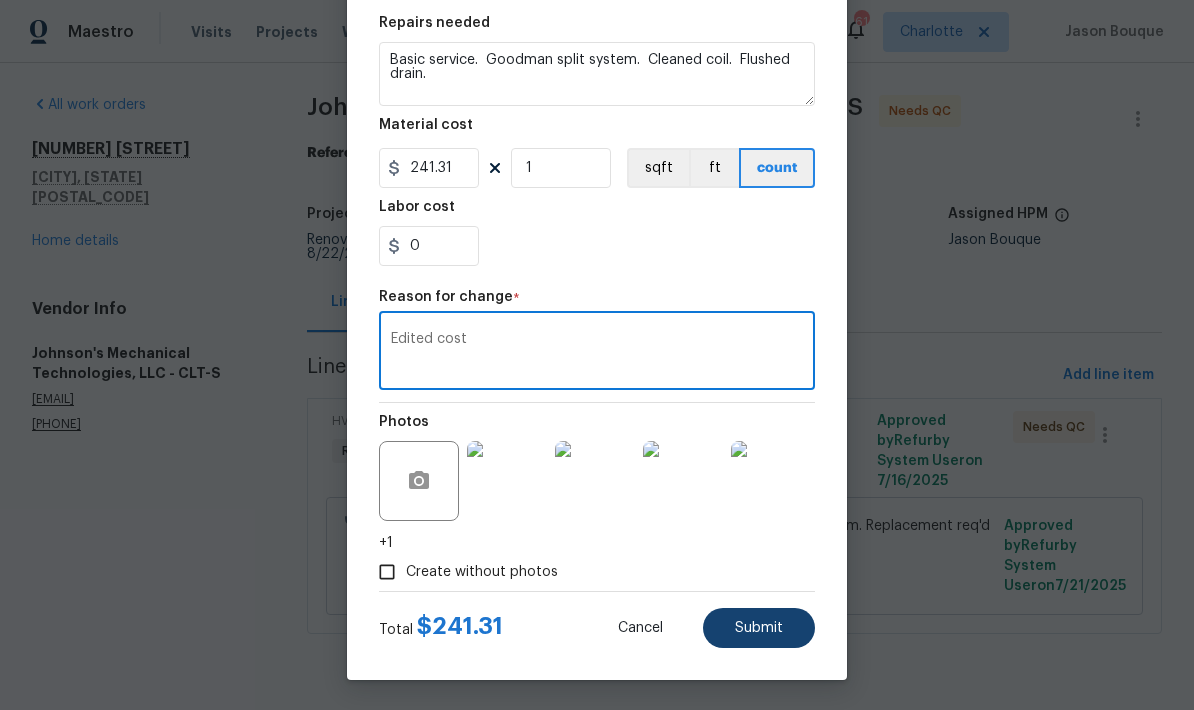 type on "Edited cost" 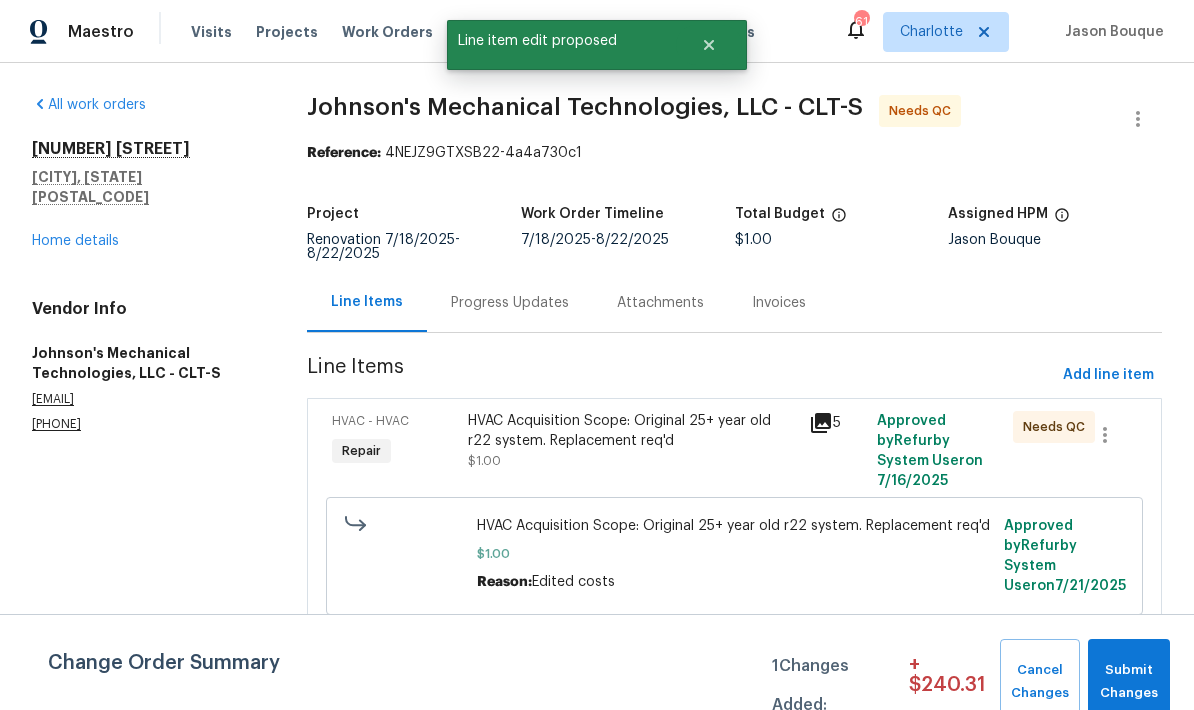 scroll, scrollTop: 0, scrollLeft: 0, axis: both 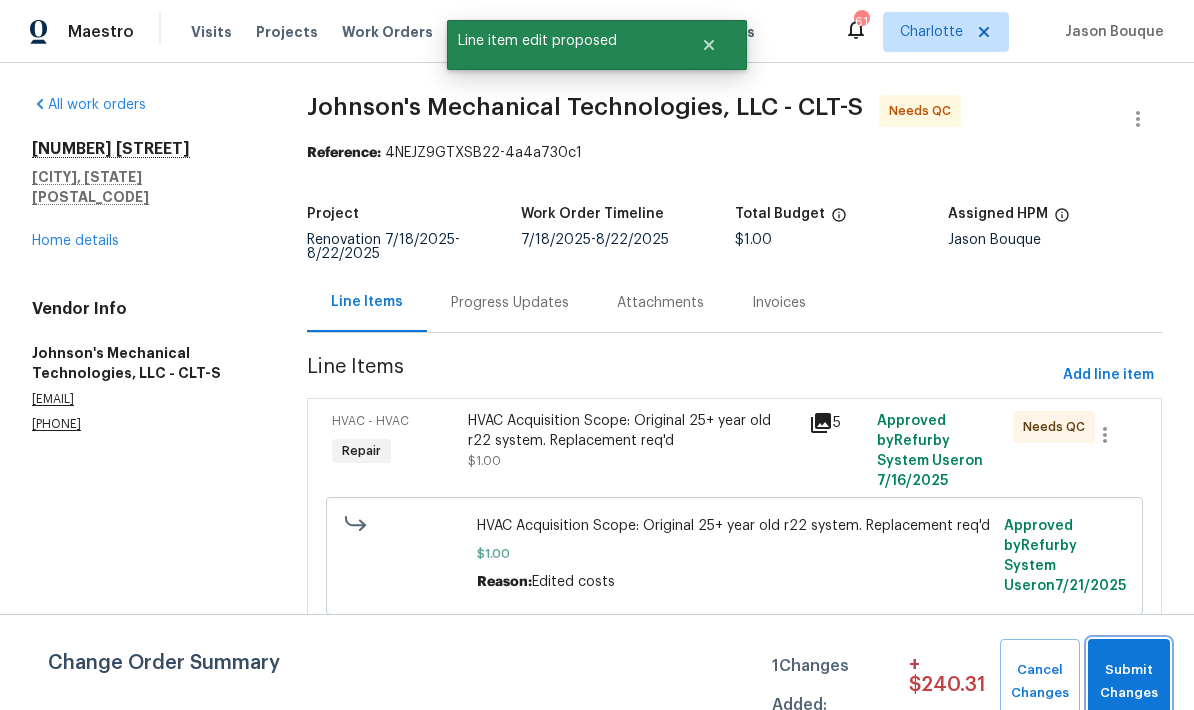 click on "Submit Changes" at bounding box center [1129, 682] 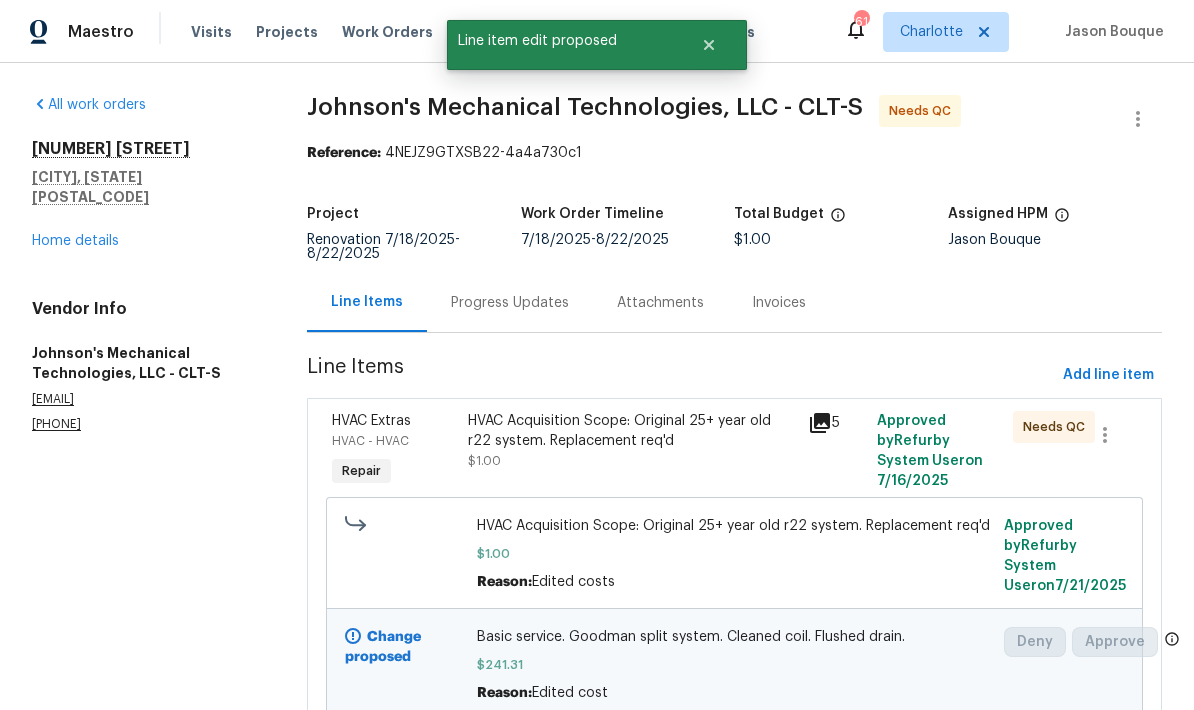 click on "HVAC Acquisition Scope: Original 25+ year old r22 system. Replacement req'd" at bounding box center [632, 431] 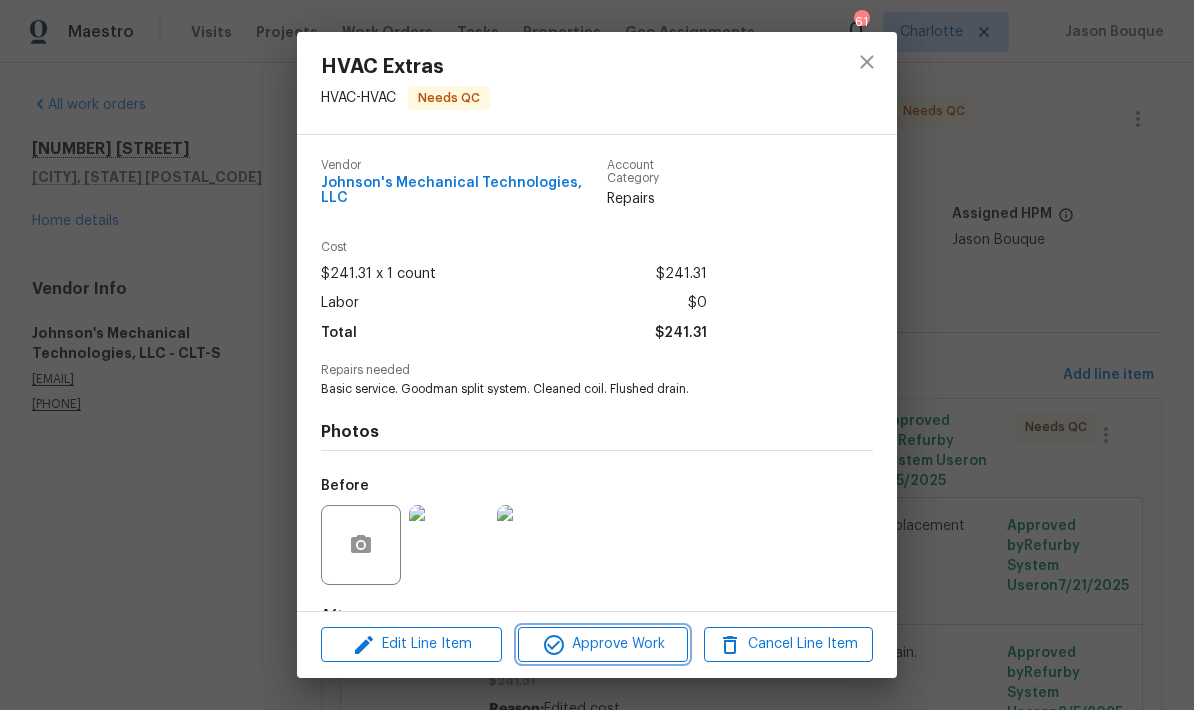 click on "Approve Work" at bounding box center [602, 644] 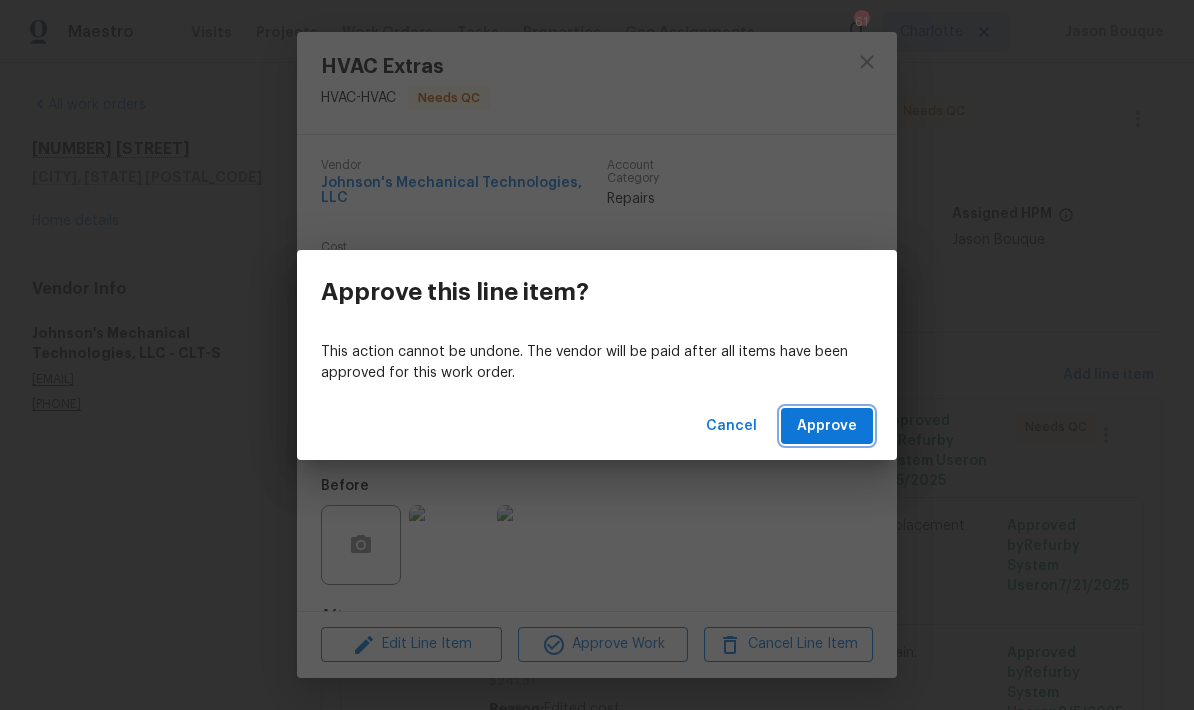 click on "Approve" at bounding box center (827, 426) 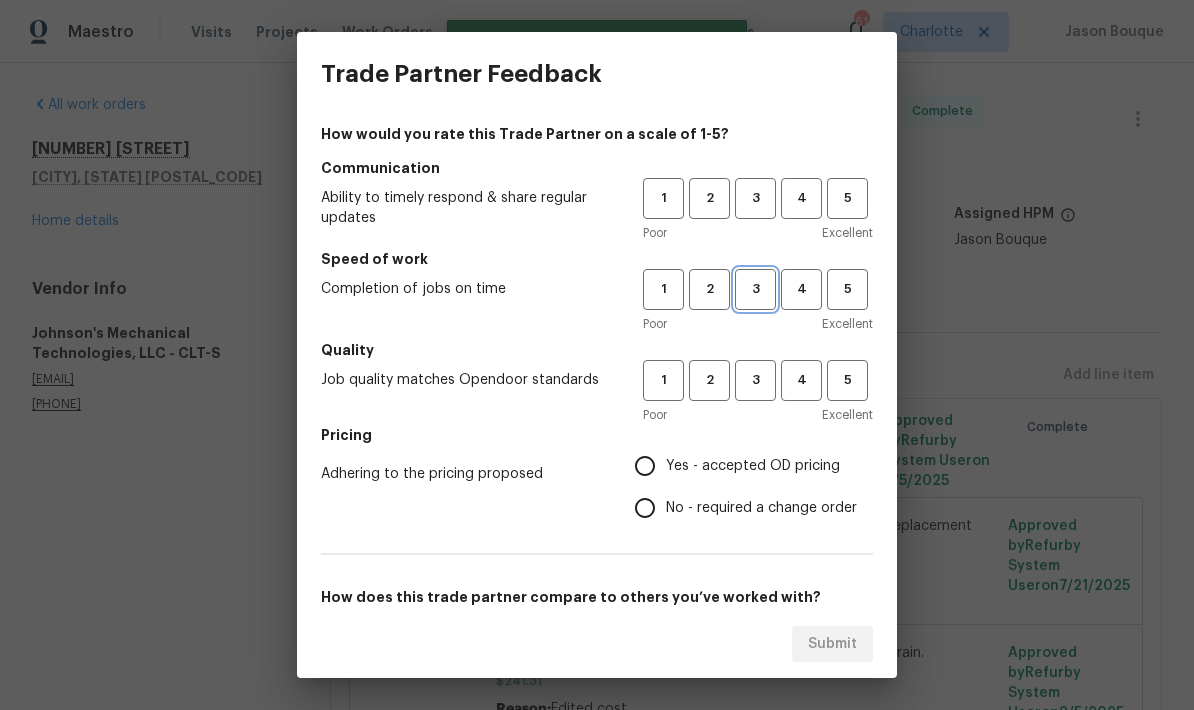 click on "3" at bounding box center (755, 289) 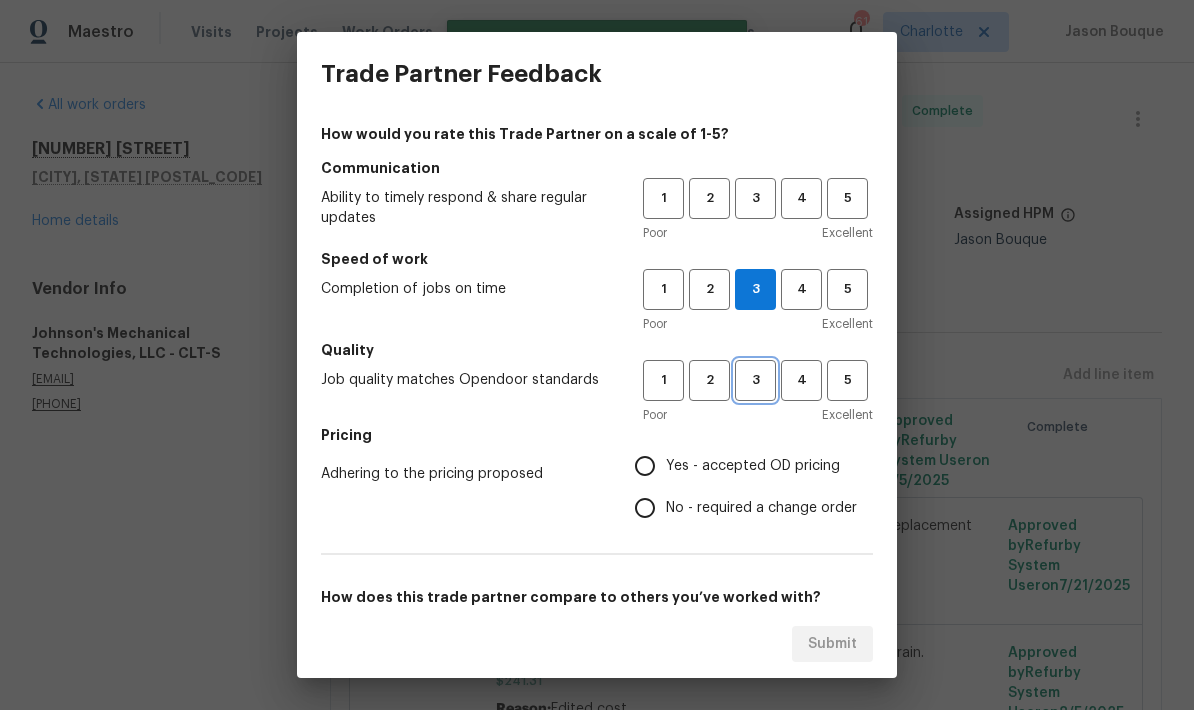 click on "3" at bounding box center (755, 380) 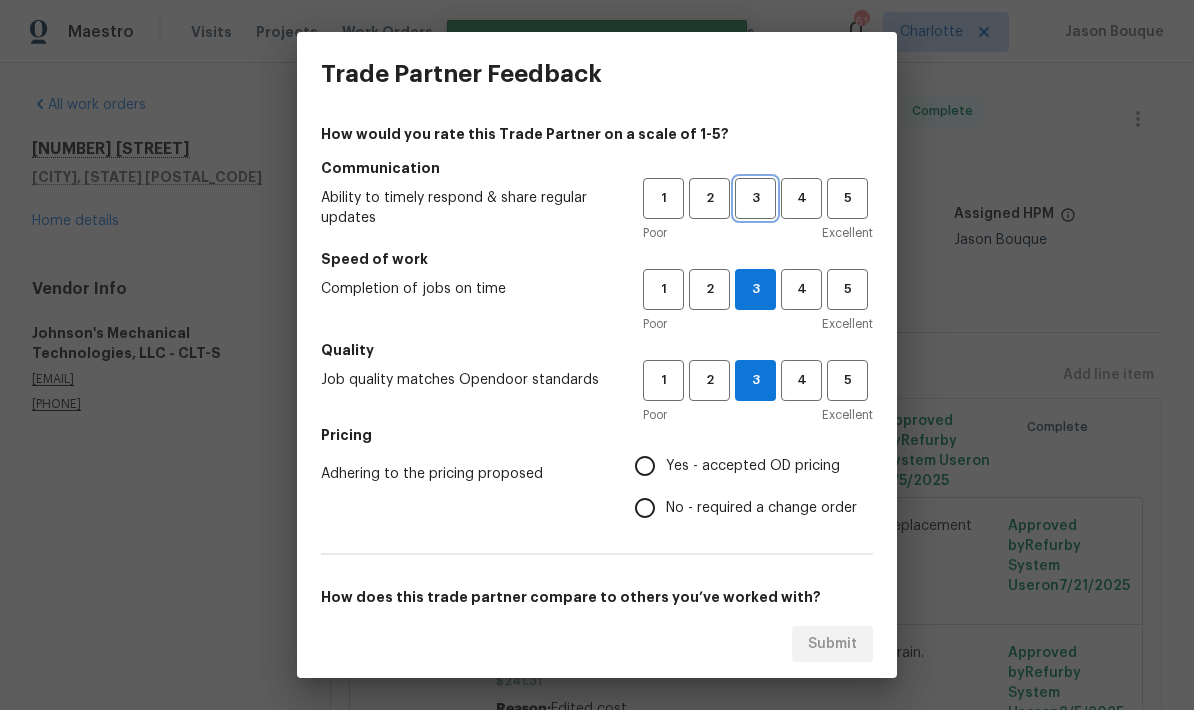 click on "3" at bounding box center (755, 198) 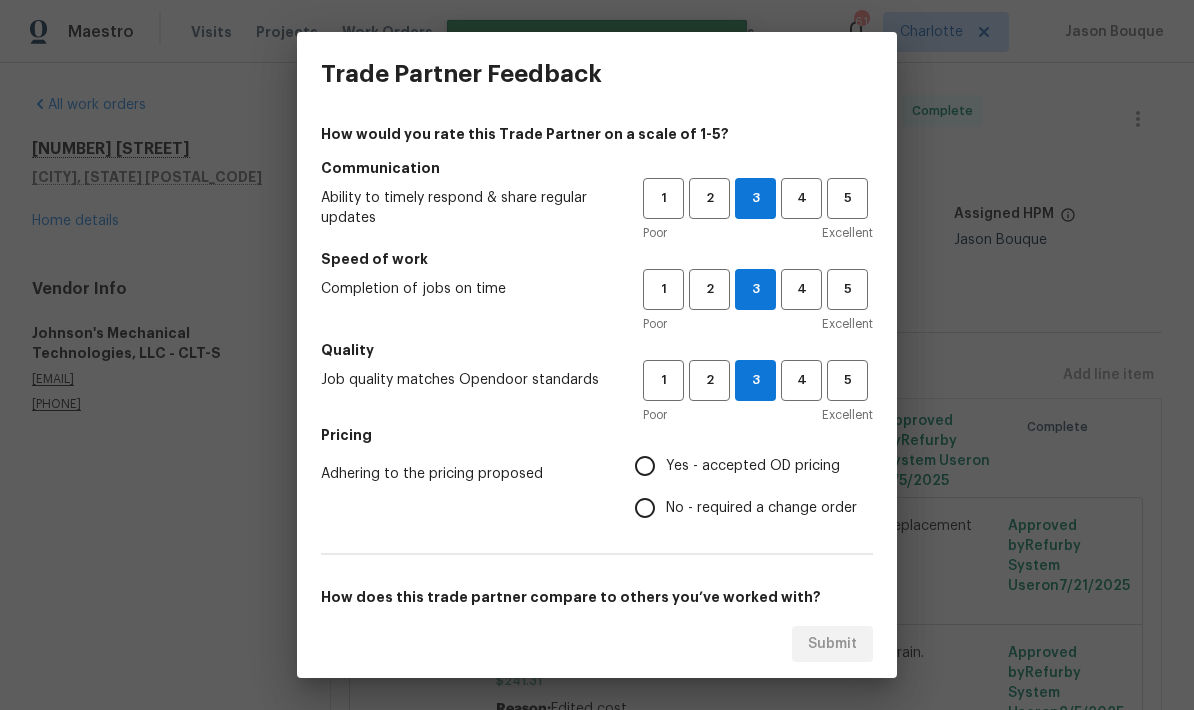 click on "Yes - accepted OD pricing" at bounding box center [645, 466] 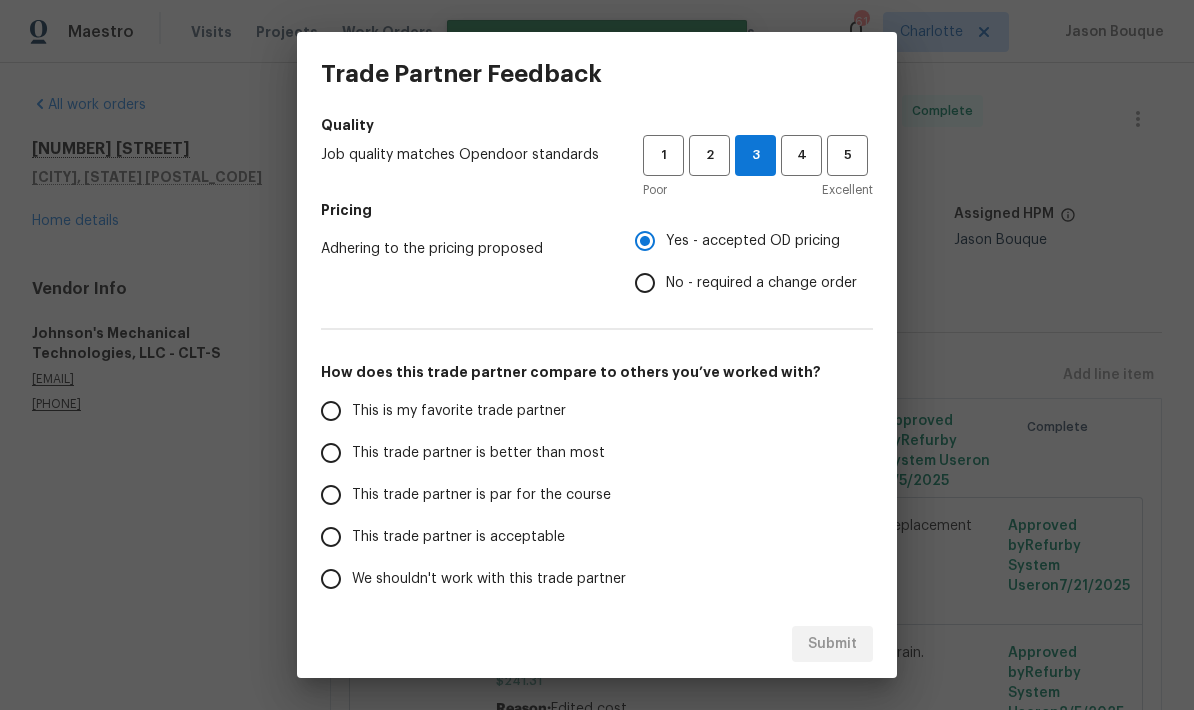 scroll, scrollTop: 235, scrollLeft: 0, axis: vertical 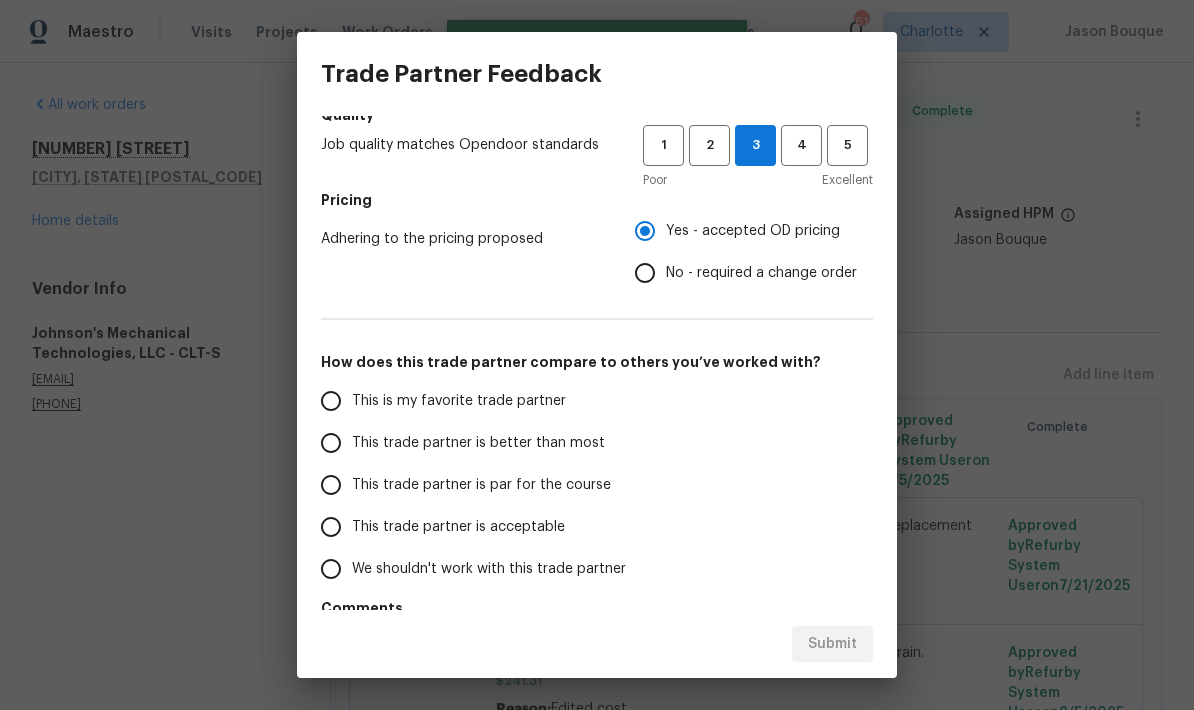 click on "This trade partner is better than most" at bounding box center [331, 443] 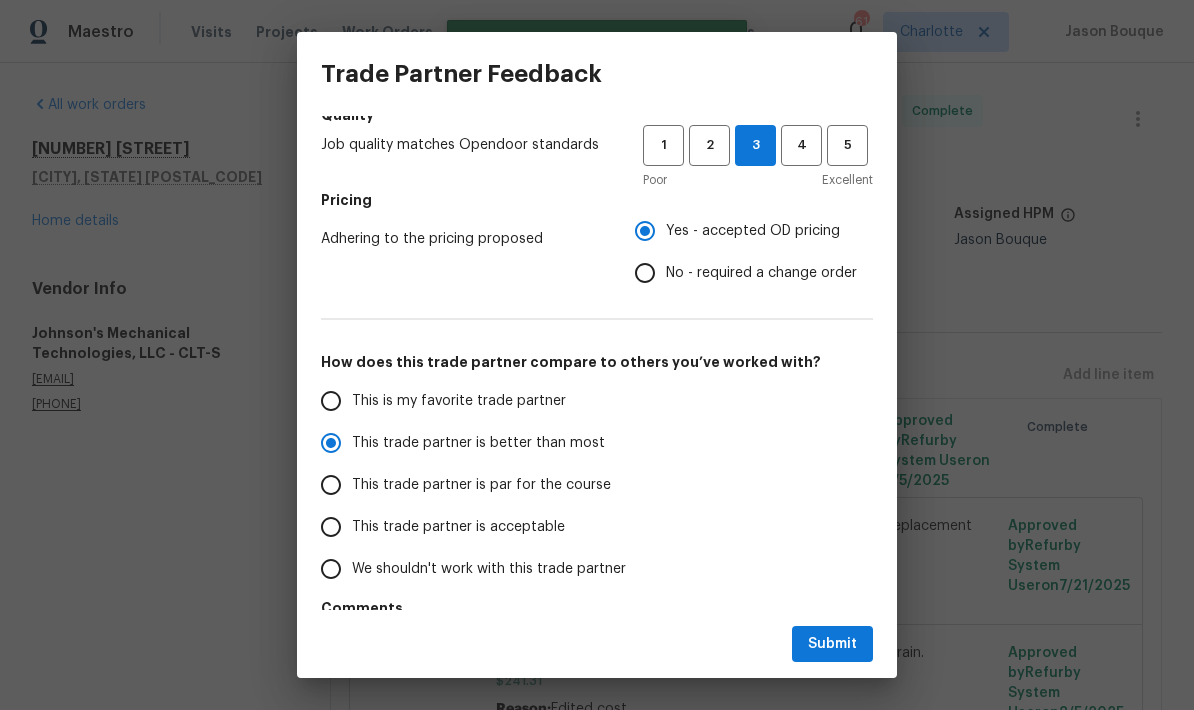 click on "Submit" at bounding box center (832, 644) 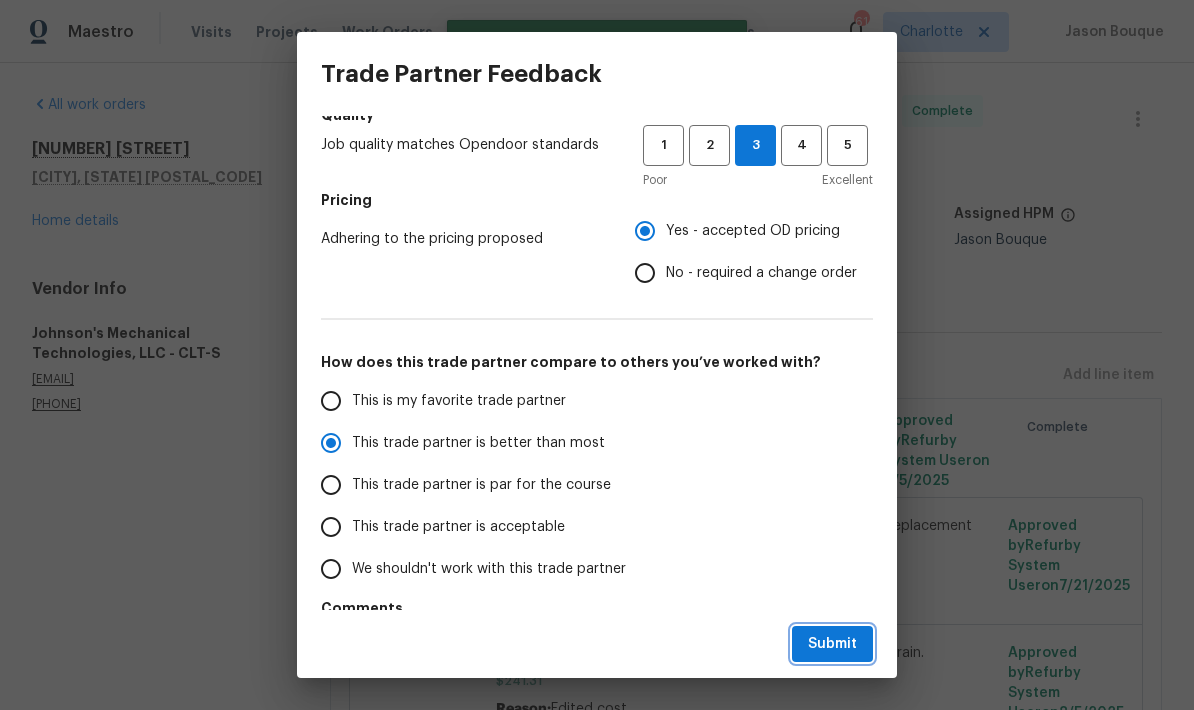 radio on "true" 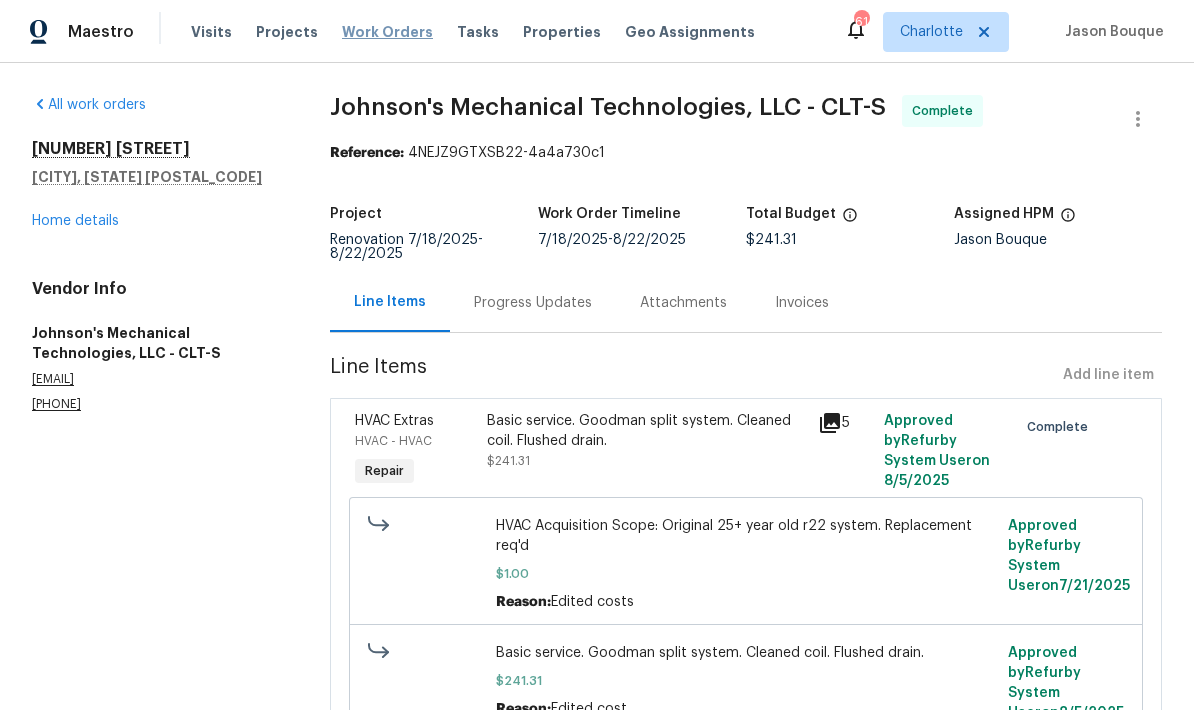 click on "Work Orders" at bounding box center (387, 32) 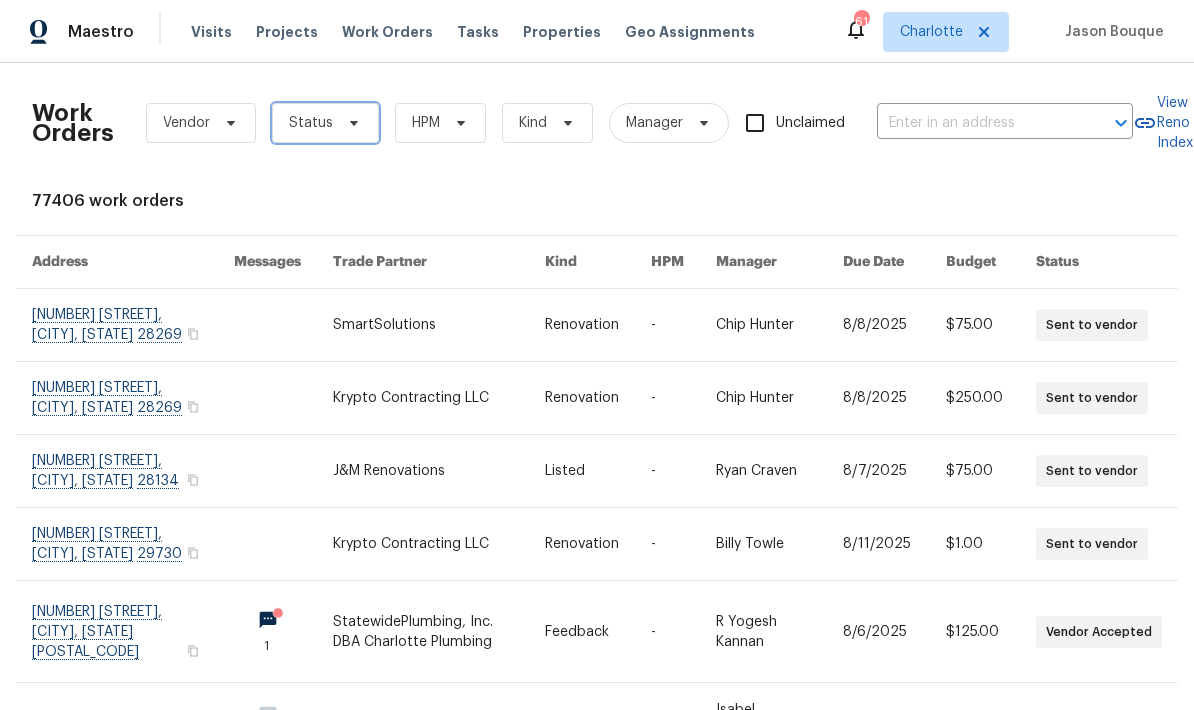 click on "Status" at bounding box center (325, 123) 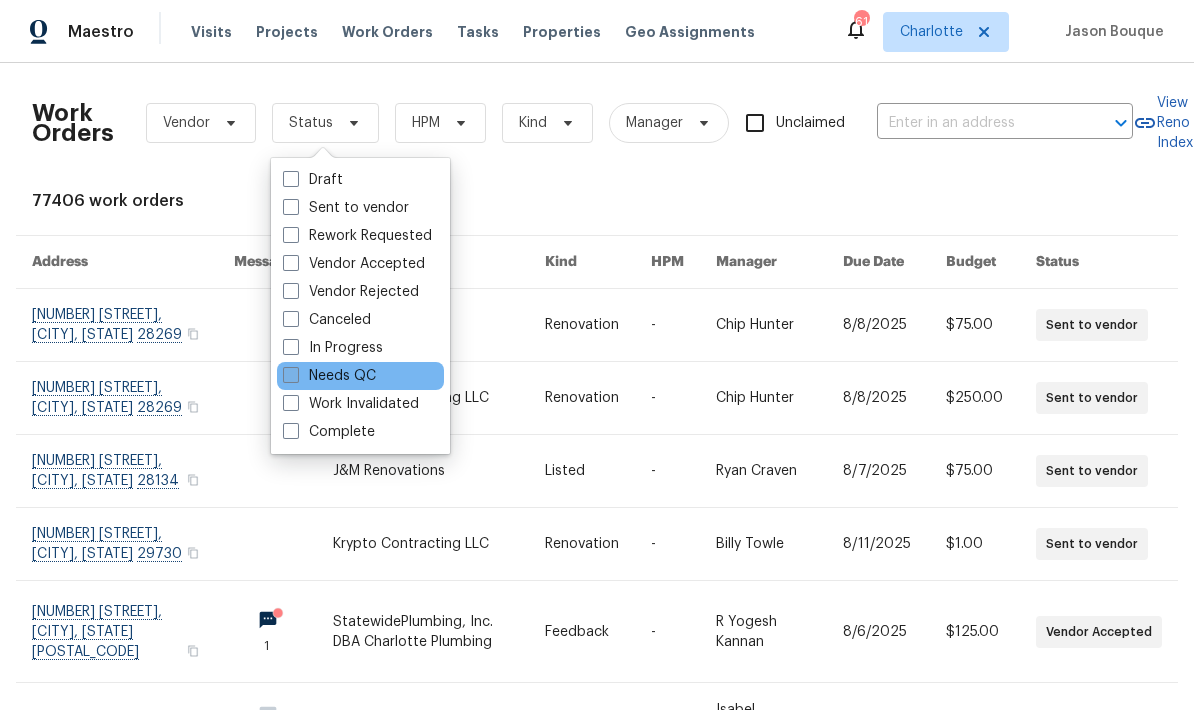 click on "Needs QC" at bounding box center [329, 376] 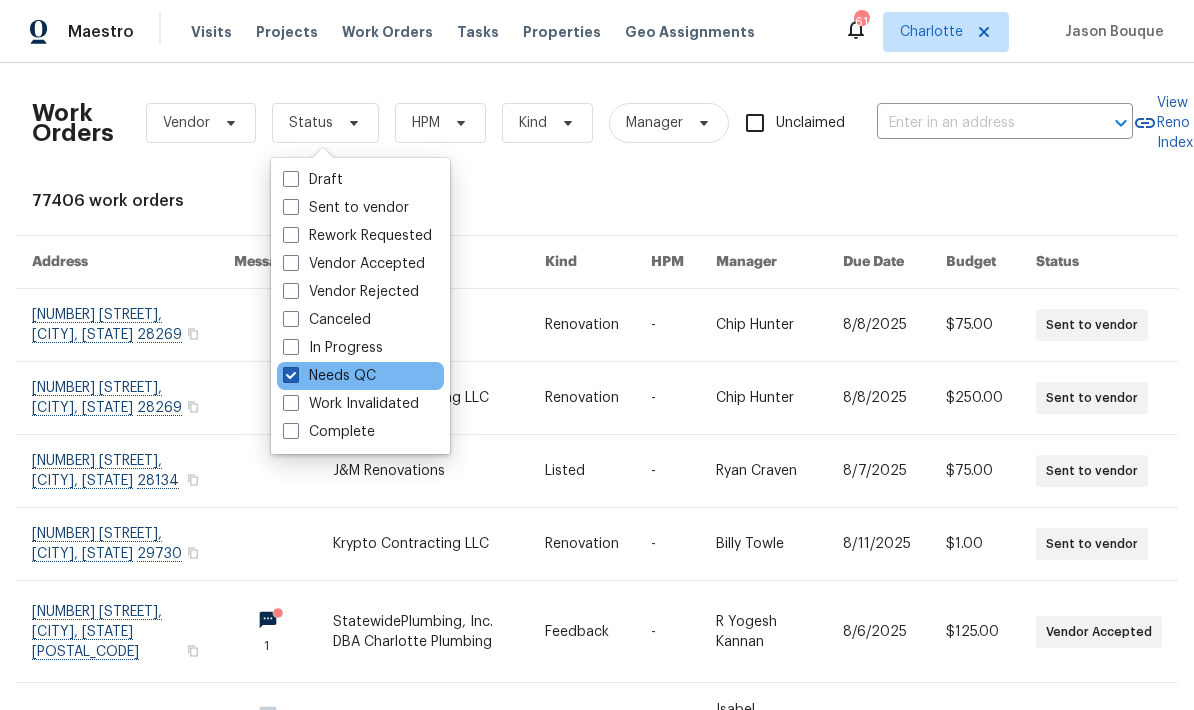 checkbox on "true" 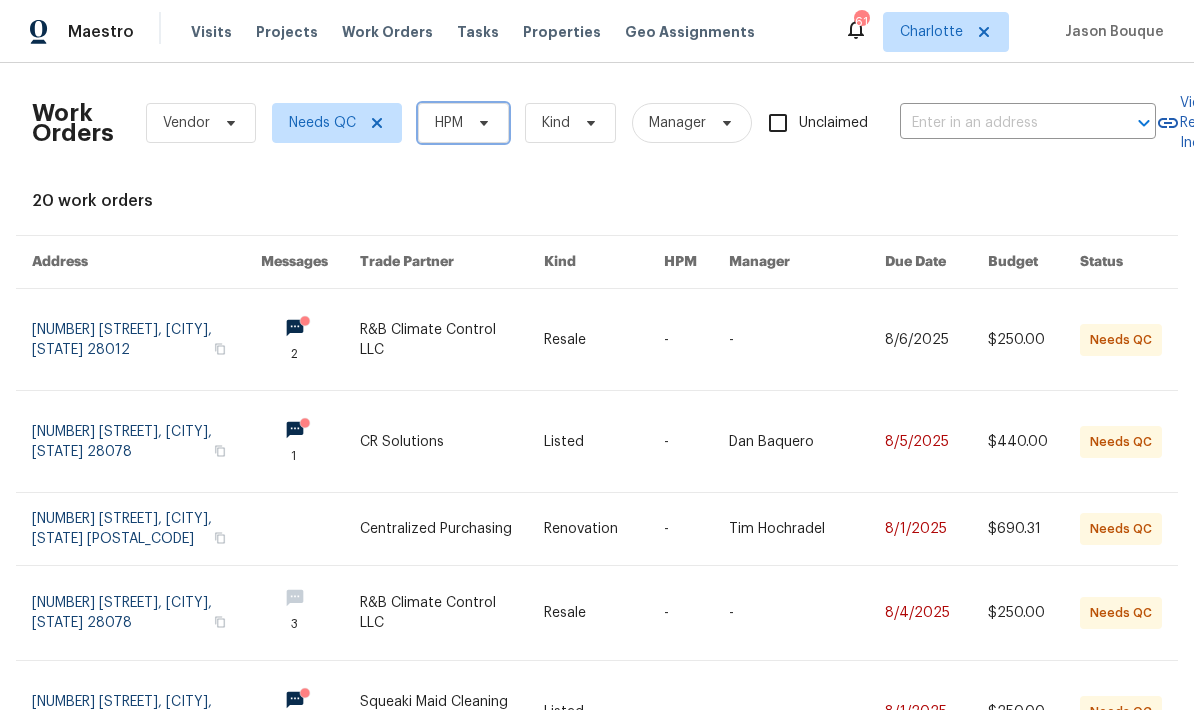 click at bounding box center [481, 123] 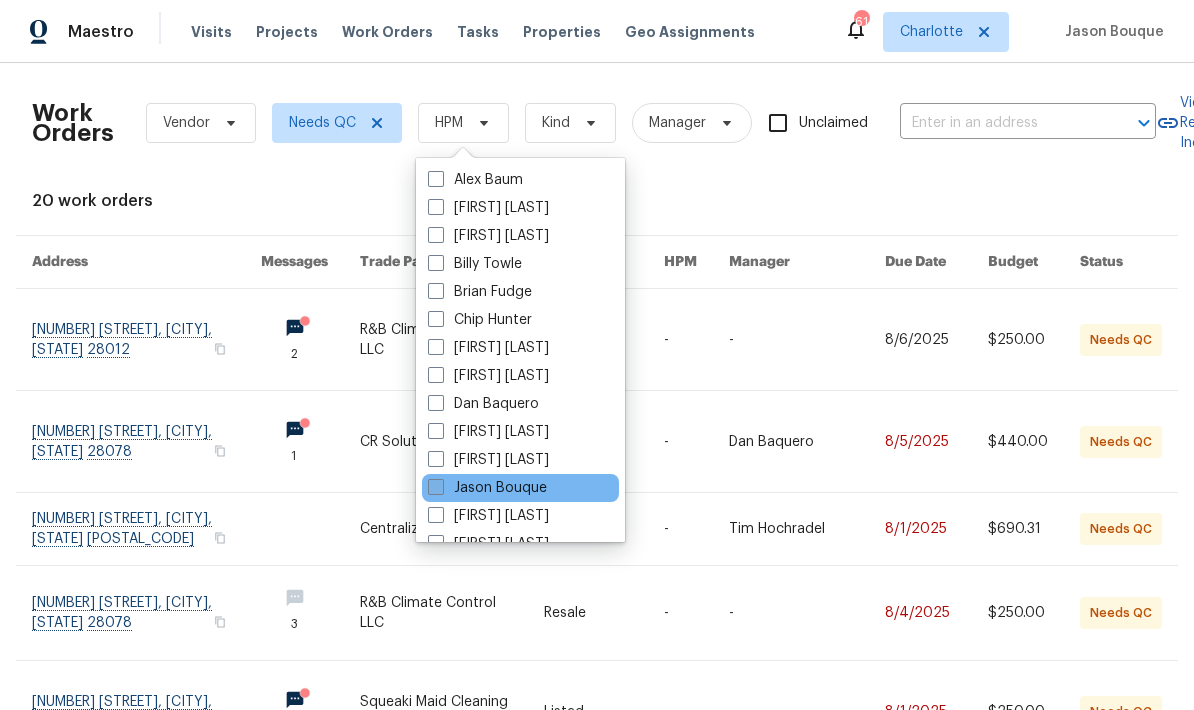 click on "Jason Bouque" at bounding box center [487, 488] 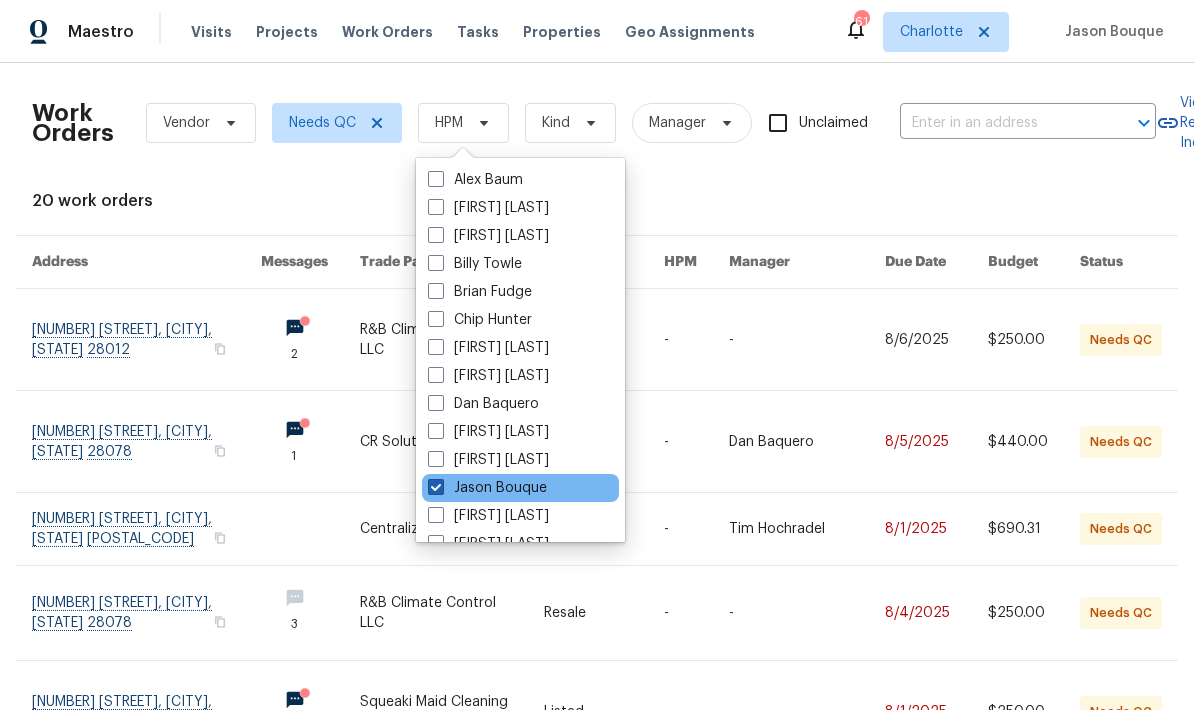 checkbox on "true" 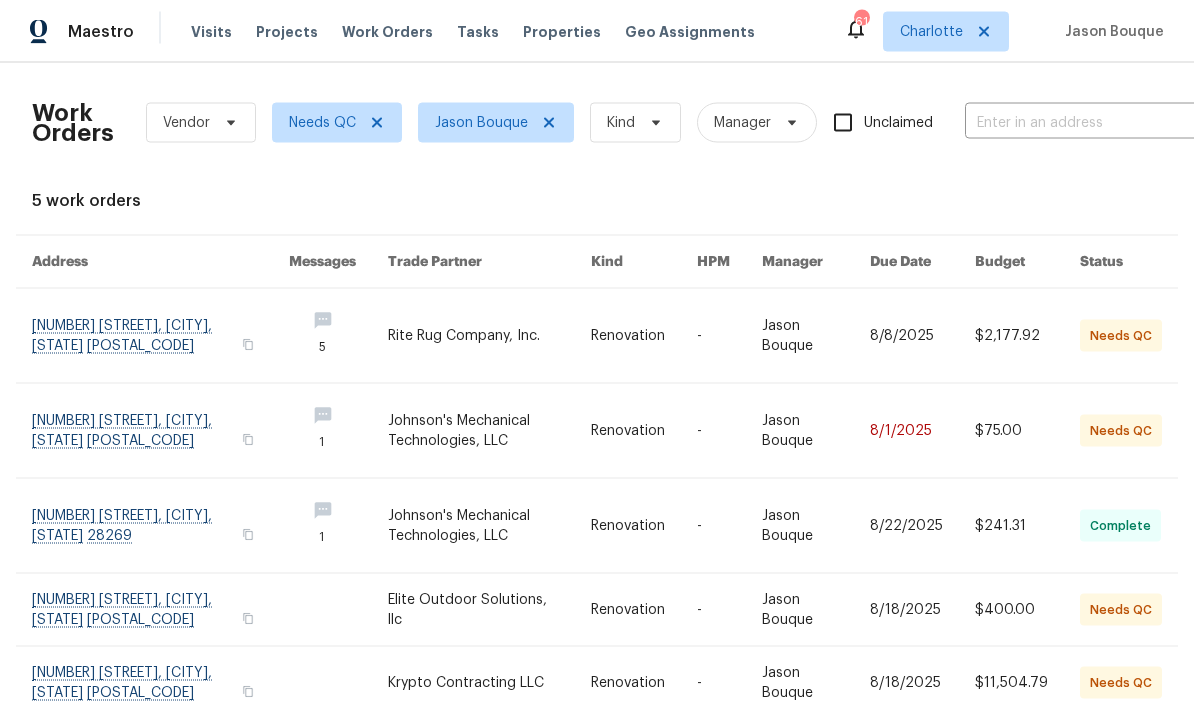 scroll, scrollTop: 78, scrollLeft: 0, axis: vertical 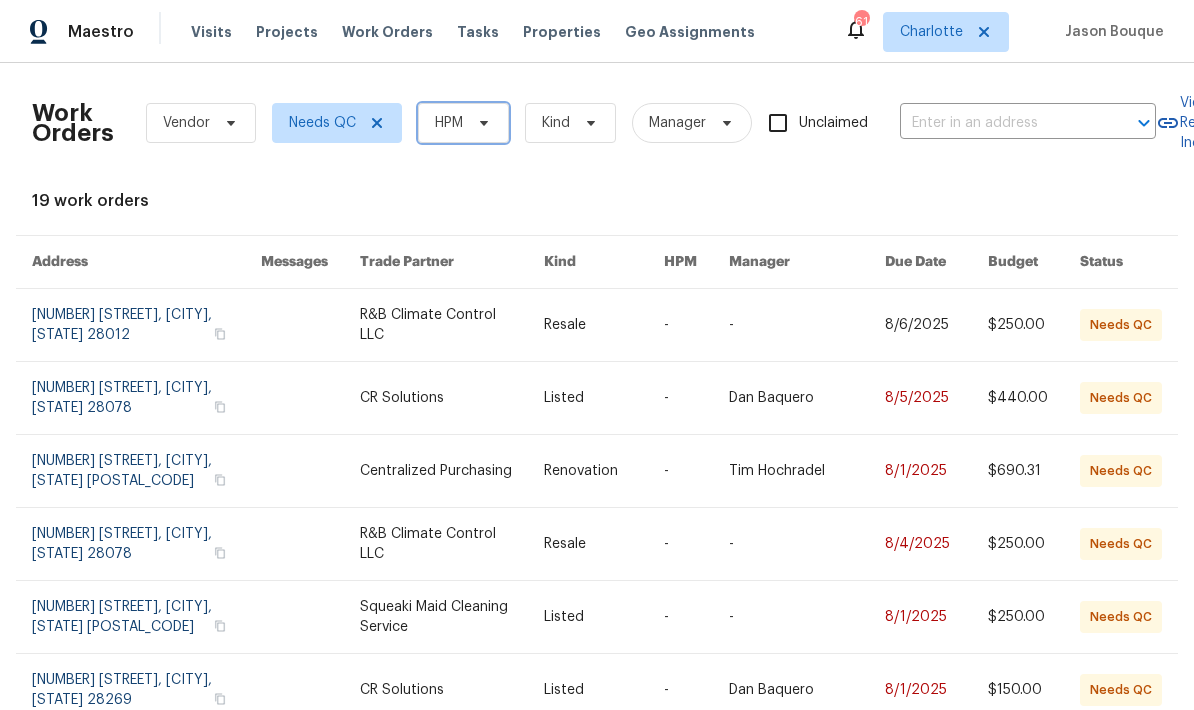 click 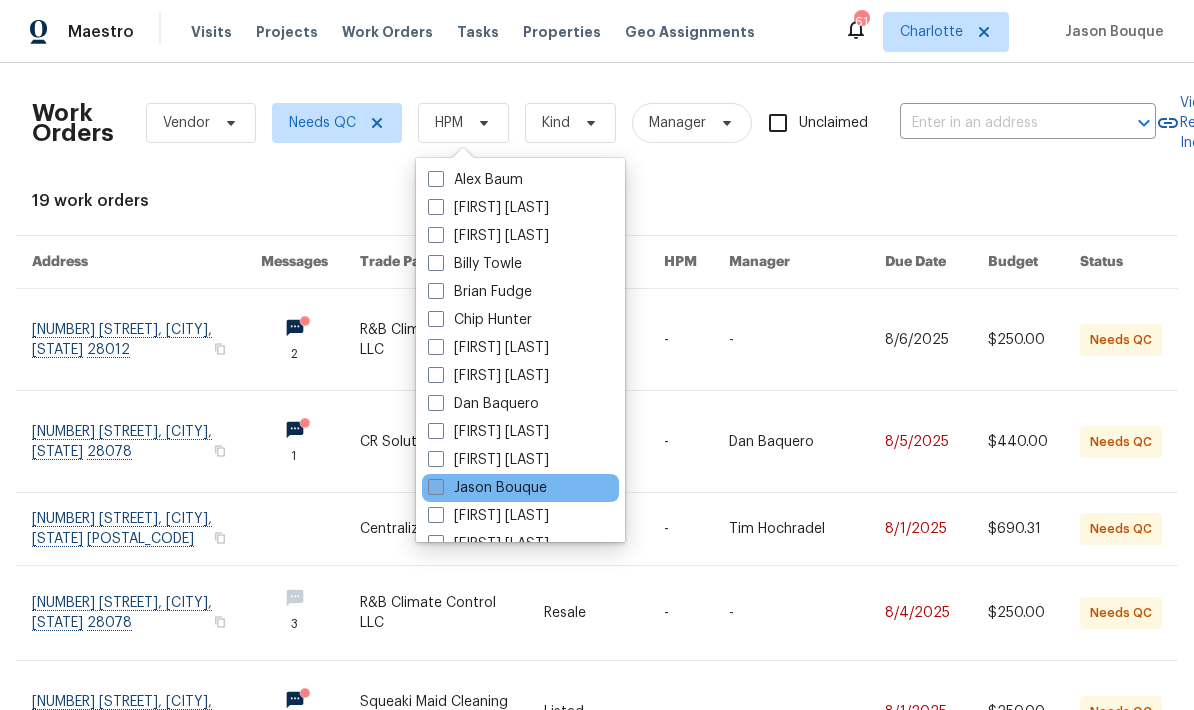 click on "Jason Bouque" at bounding box center (487, 488) 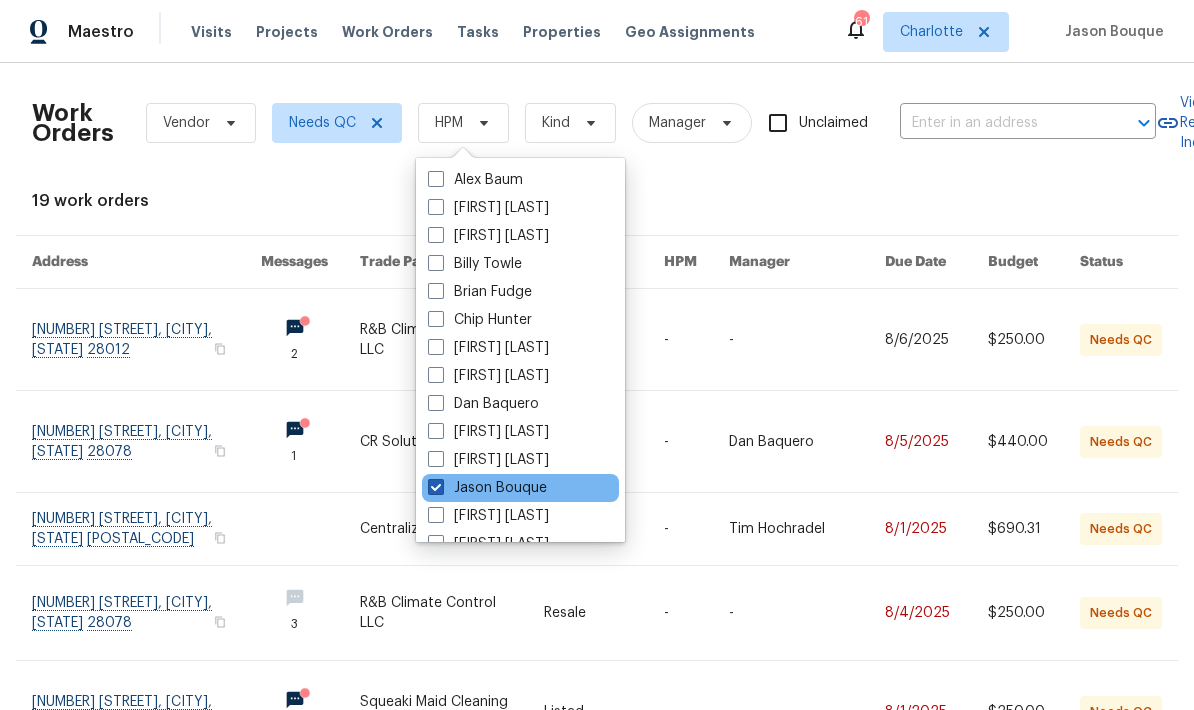 checkbox on "true" 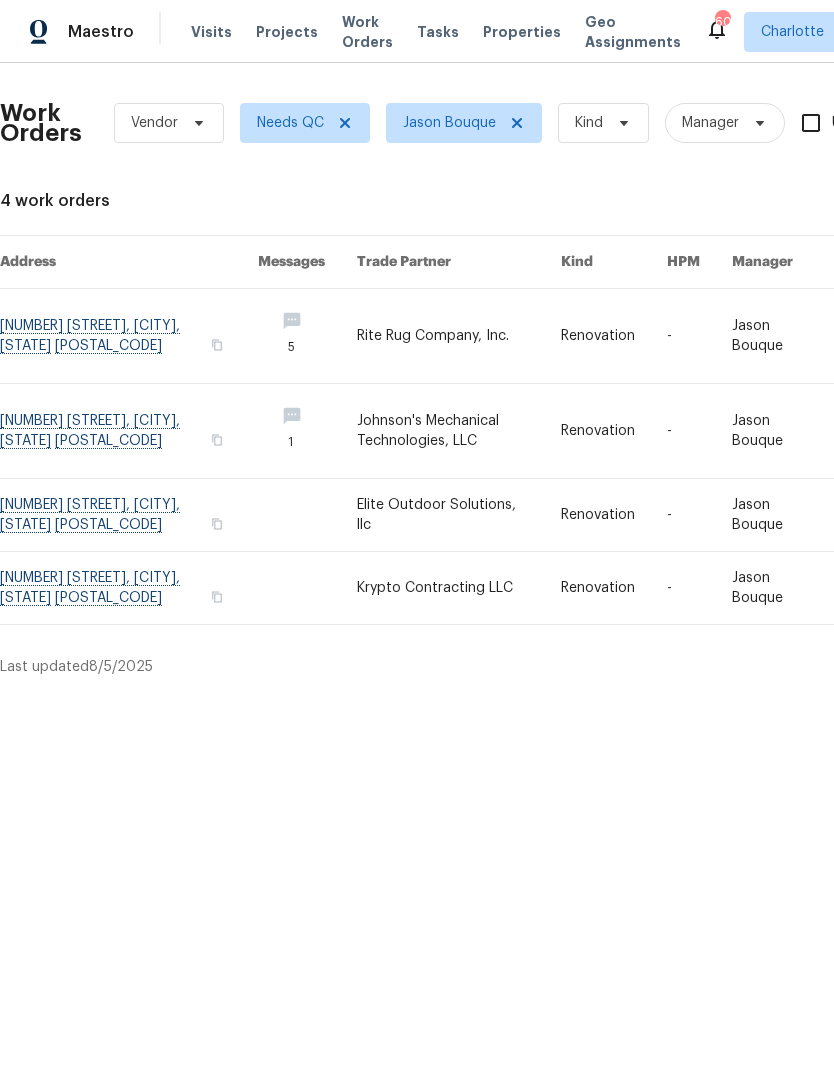 scroll, scrollTop: 0, scrollLeft: 0, axis: both 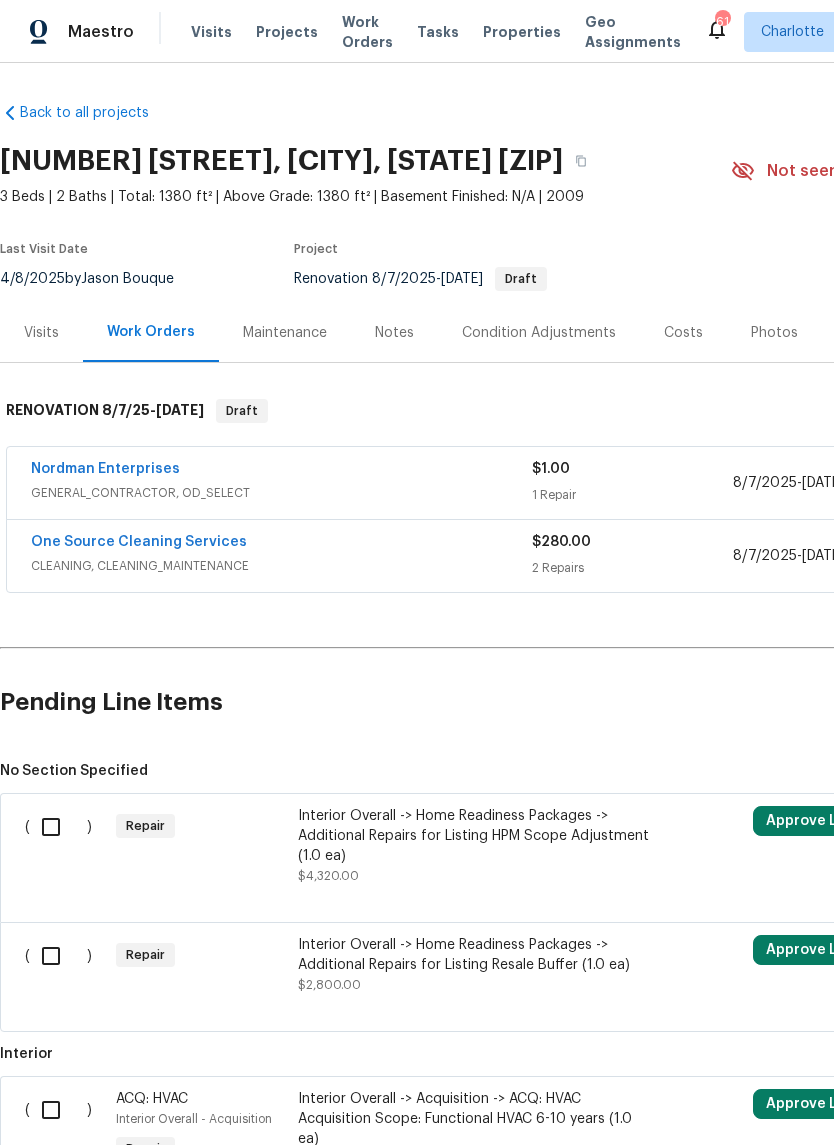 click on "Visits" at bounding box center (41, 332) 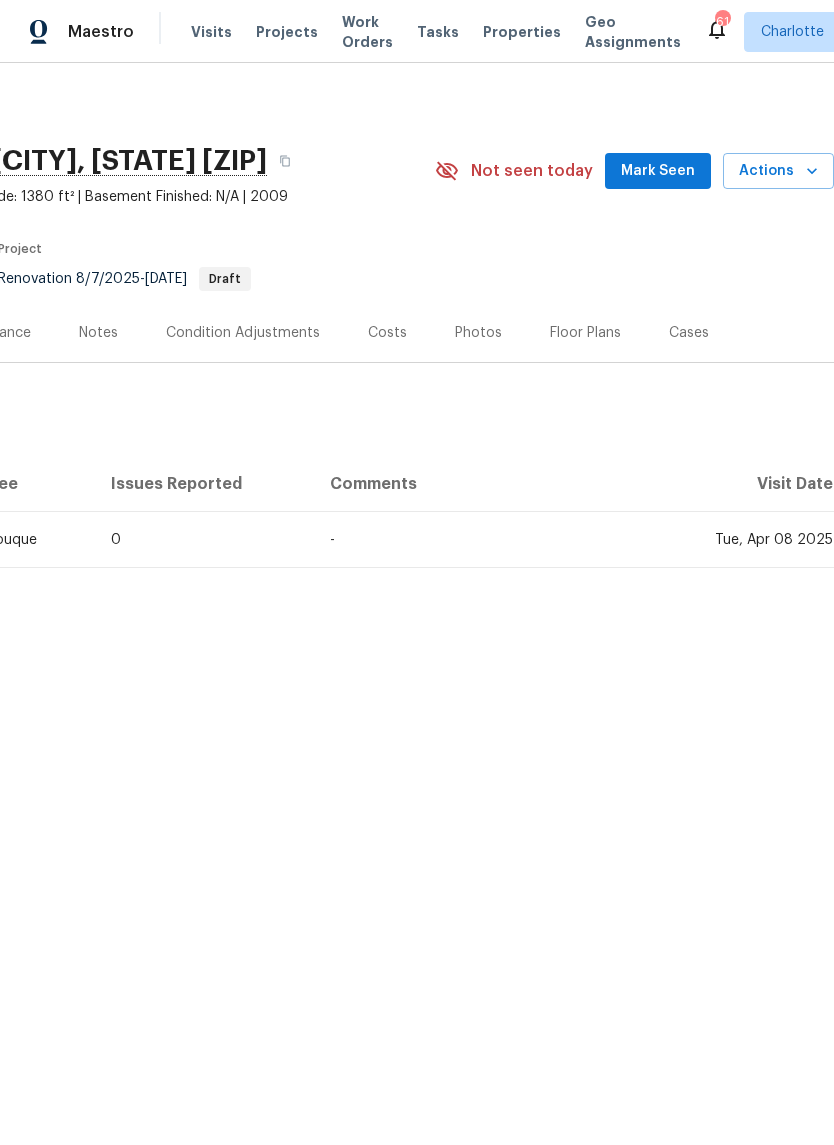 scroll, scrollTop: 0, scrollLeft: 296, axis: horizontal 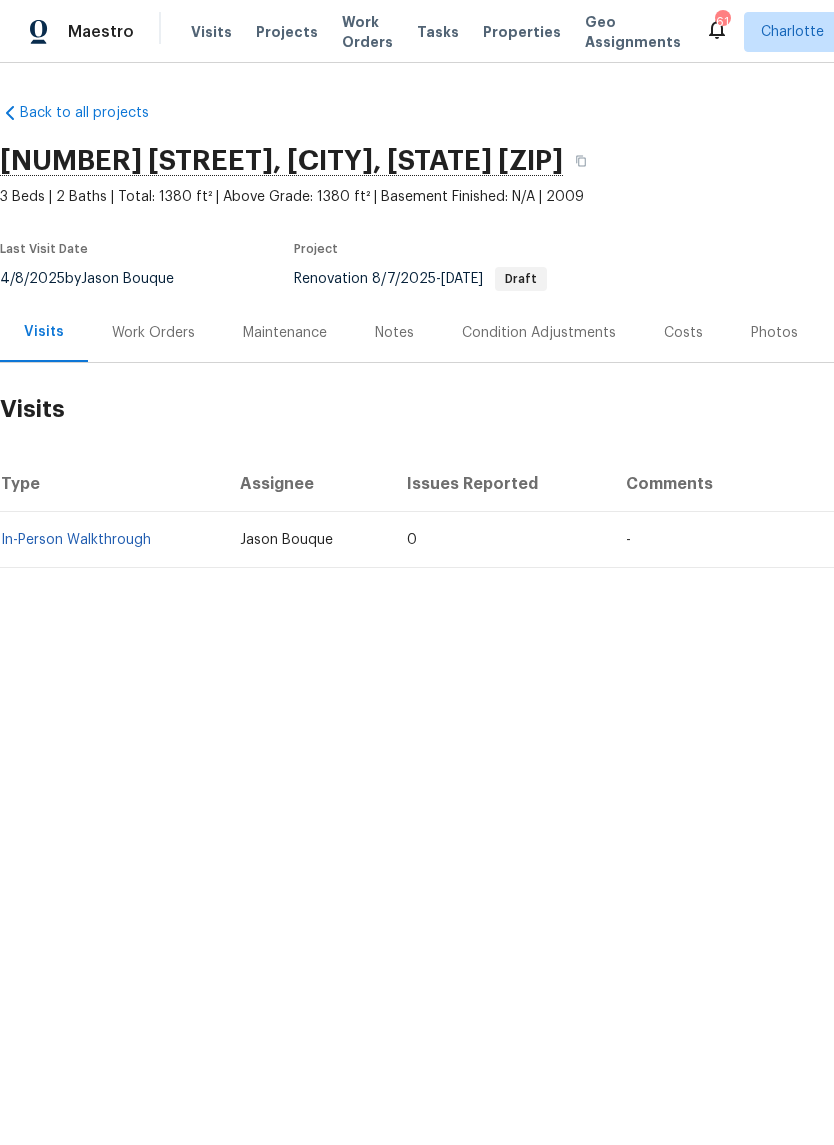 click on "Notes" at bounding box center [394, 333] 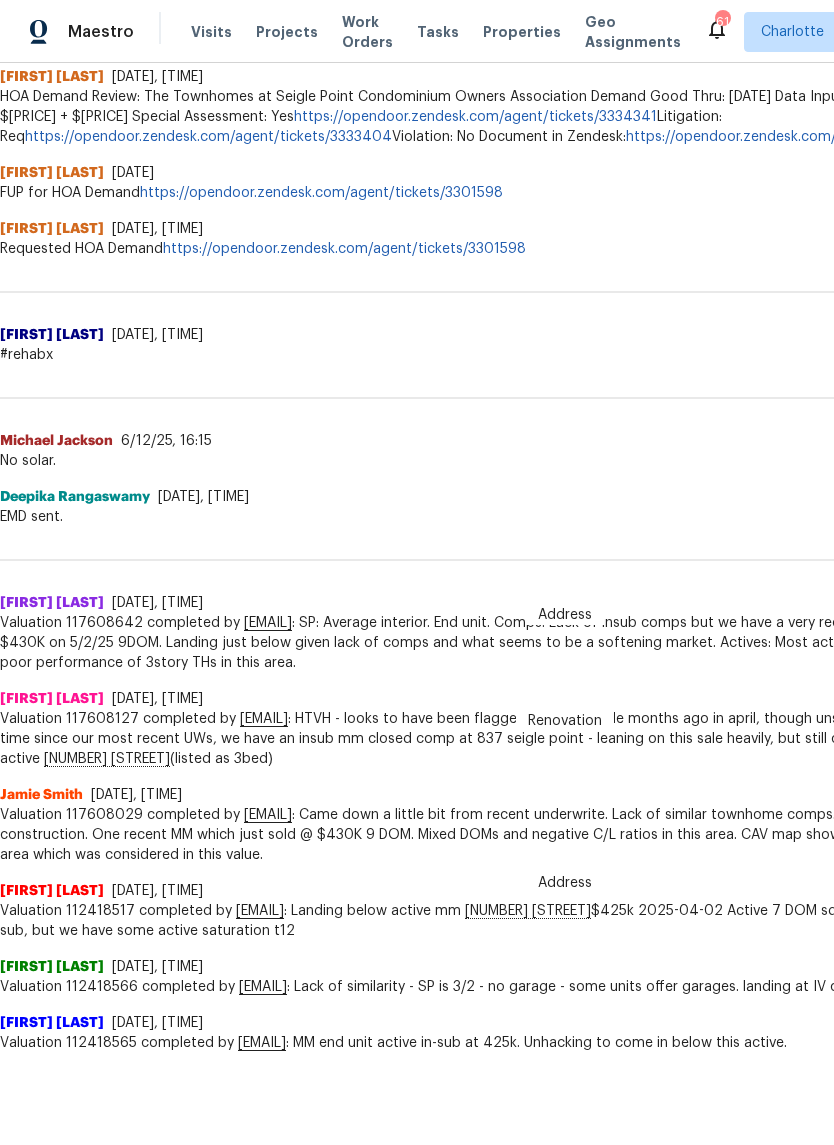 scroll, scrollTop: 943, scrollLeft: 0, axis: vertical 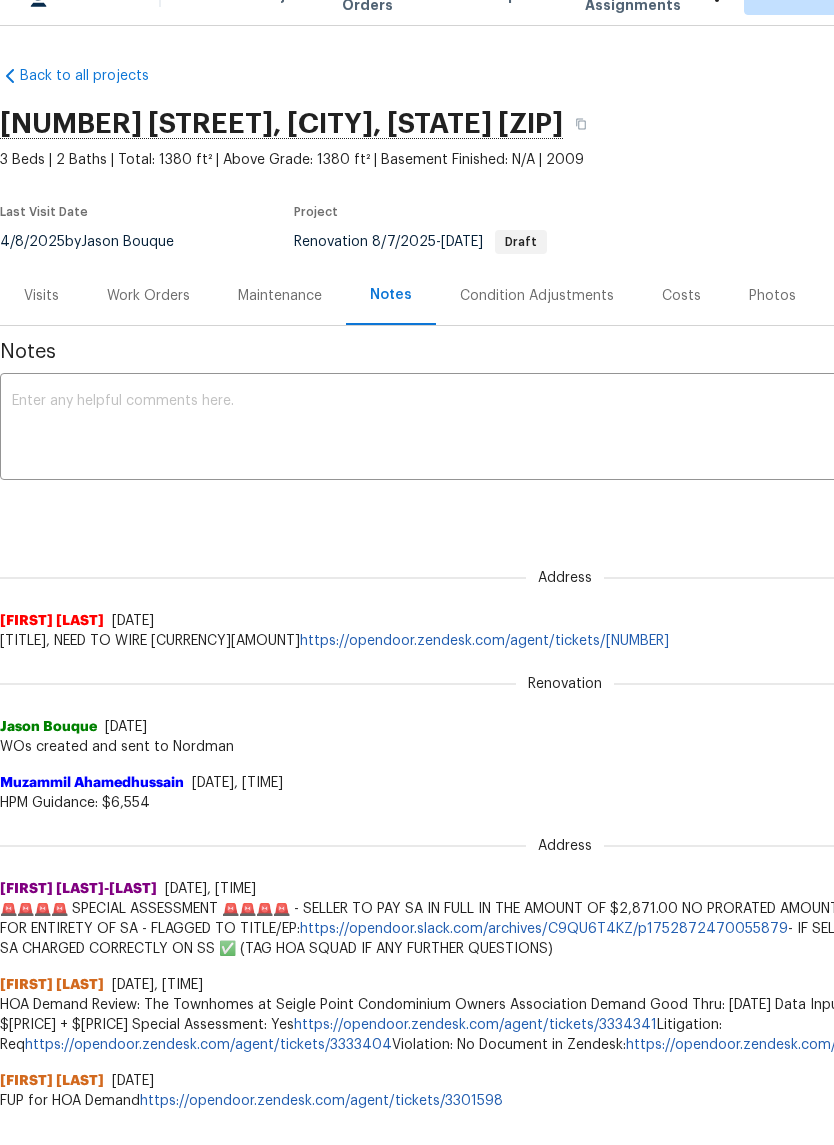 click on "Visits" at bounding box center (41, 296) 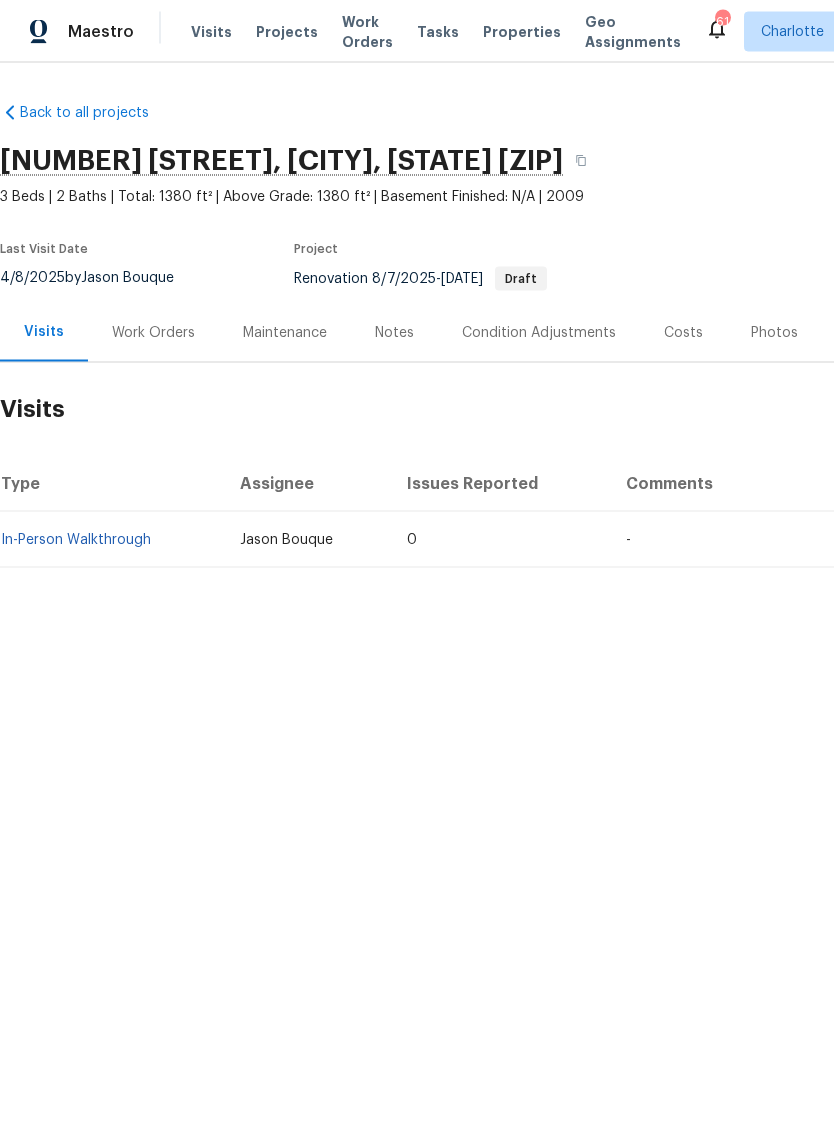 scroll, scrollTop: 0, scrollLeft: 0, axis: both 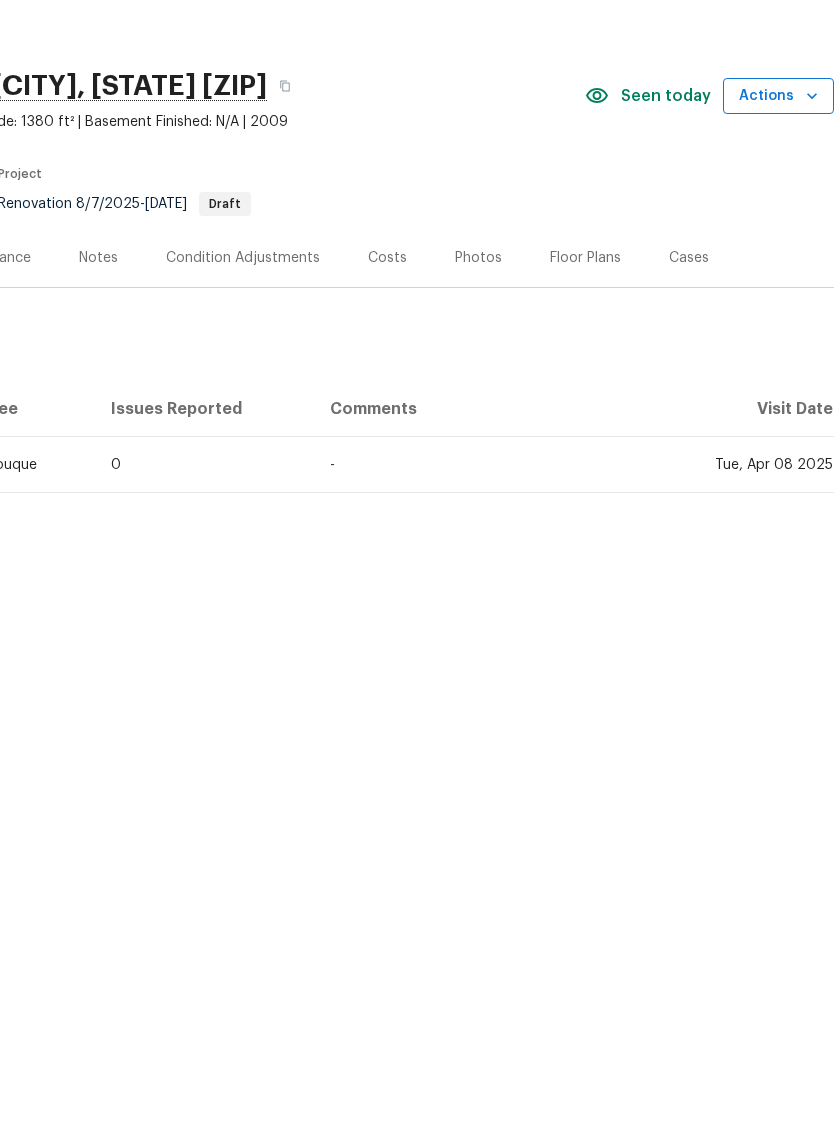 click on "Actions" at bounding box center (778, 171) 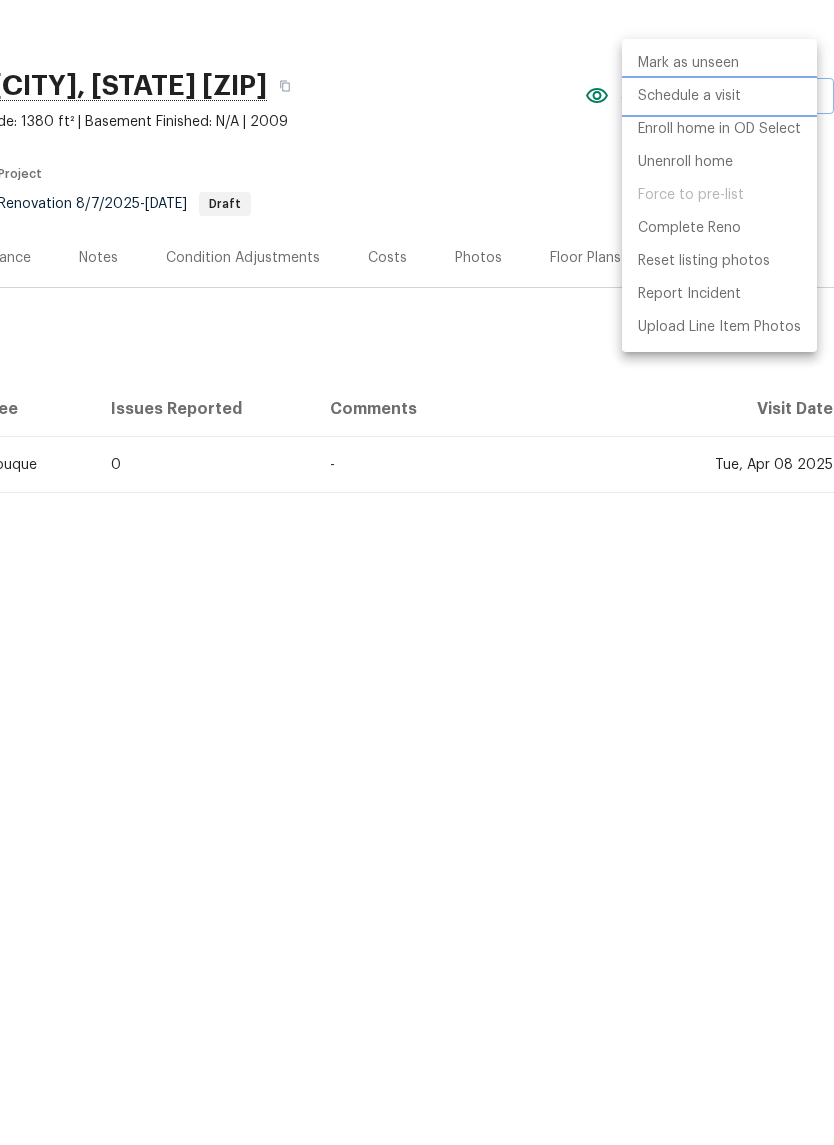 click on "Schedule a visit" at bounding box center [689, 171] 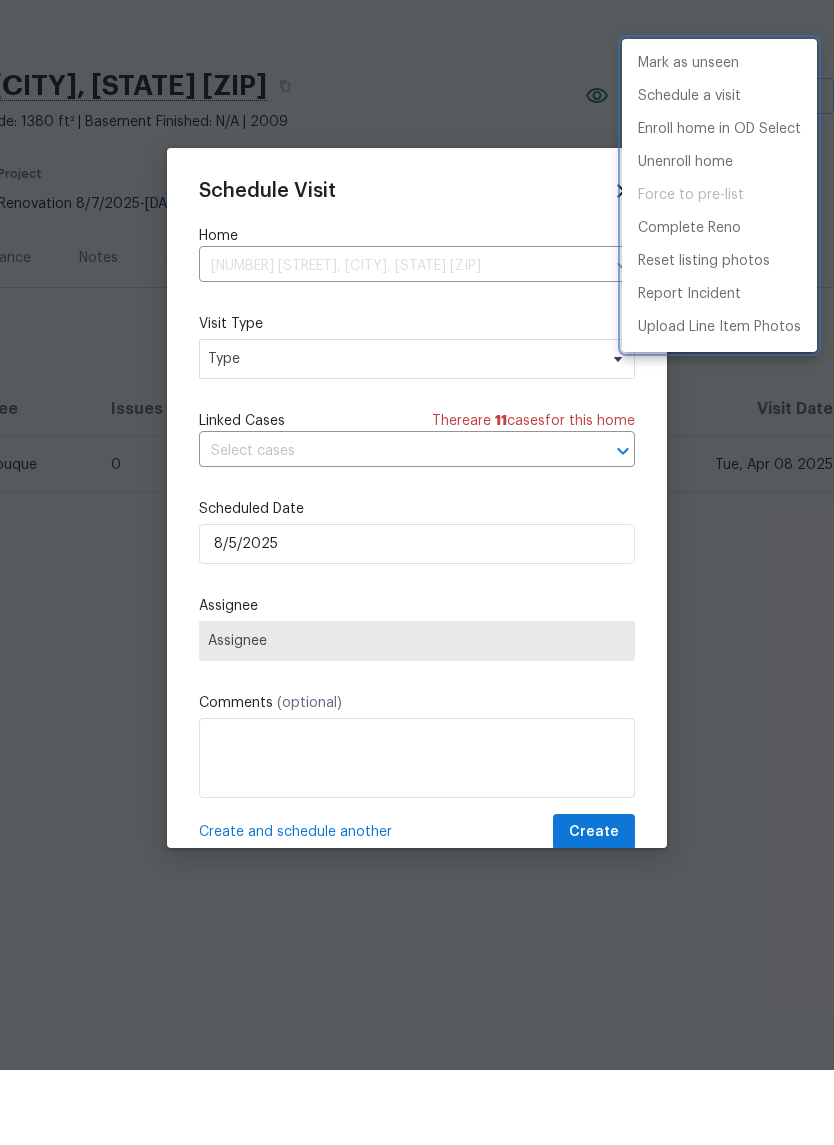 click at bounding box center [417, 572] 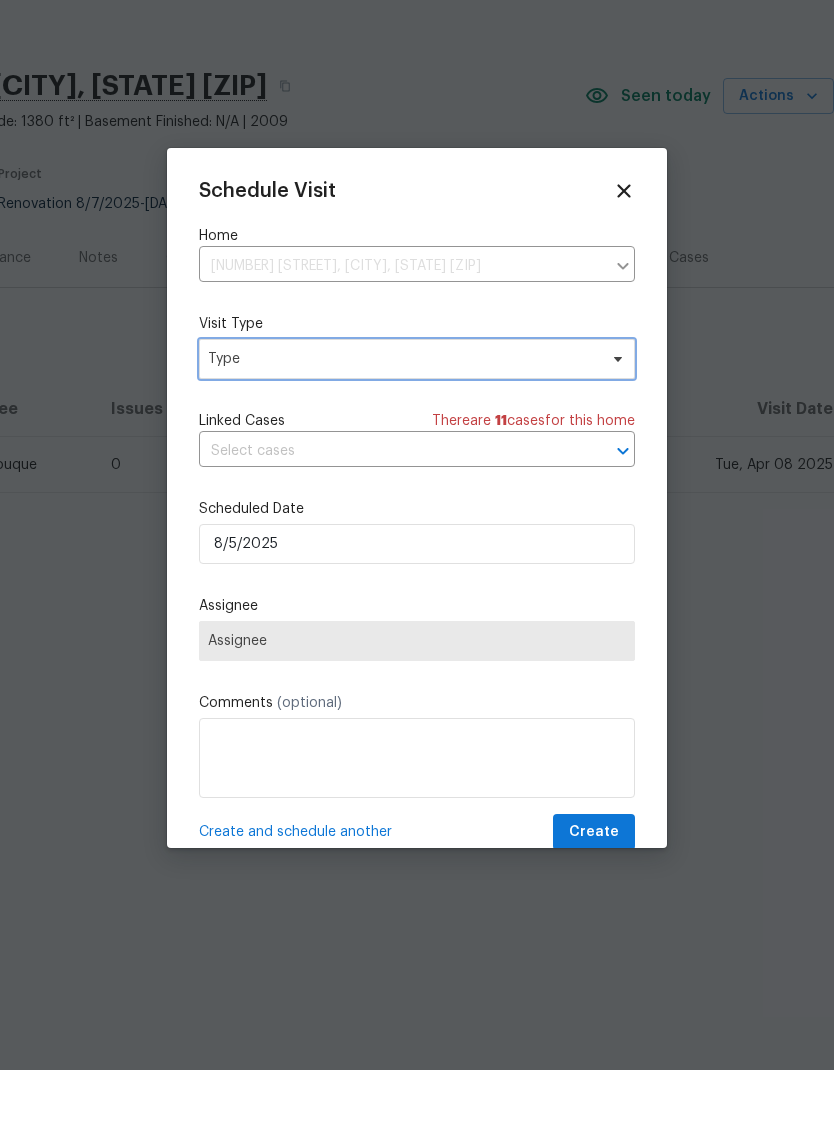click on "Type" at bounding box center [402, 434] 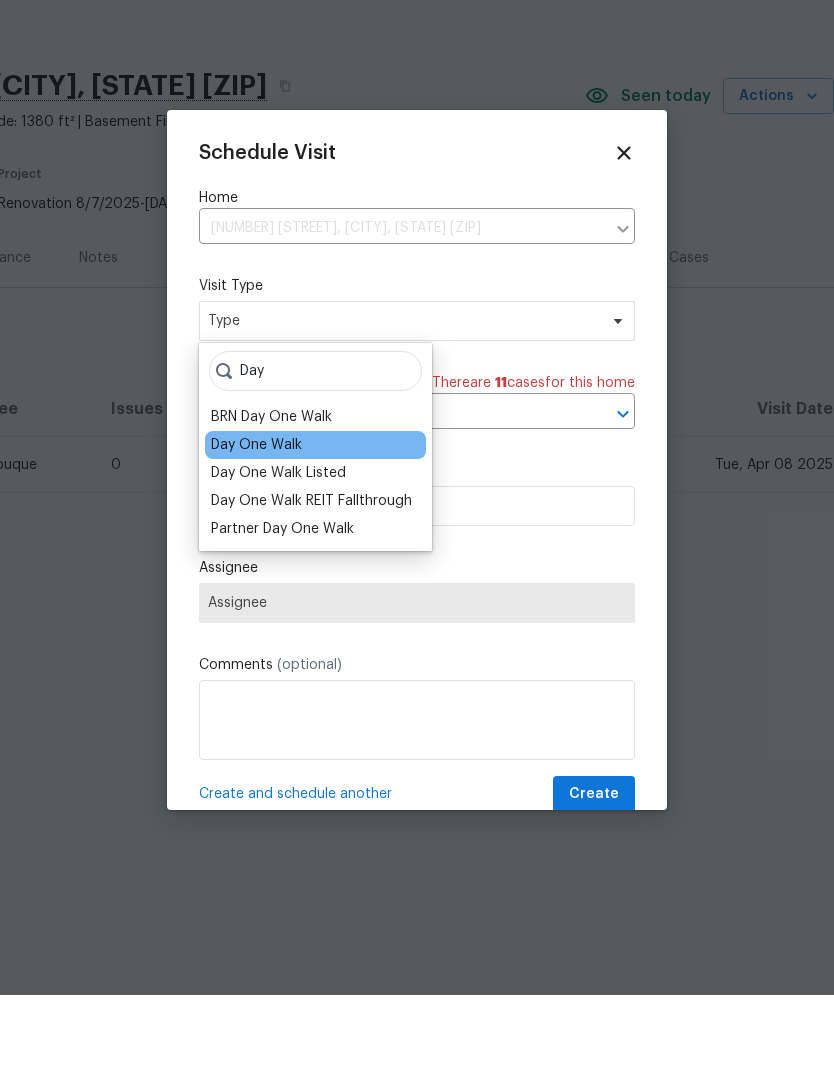 type on "Day" 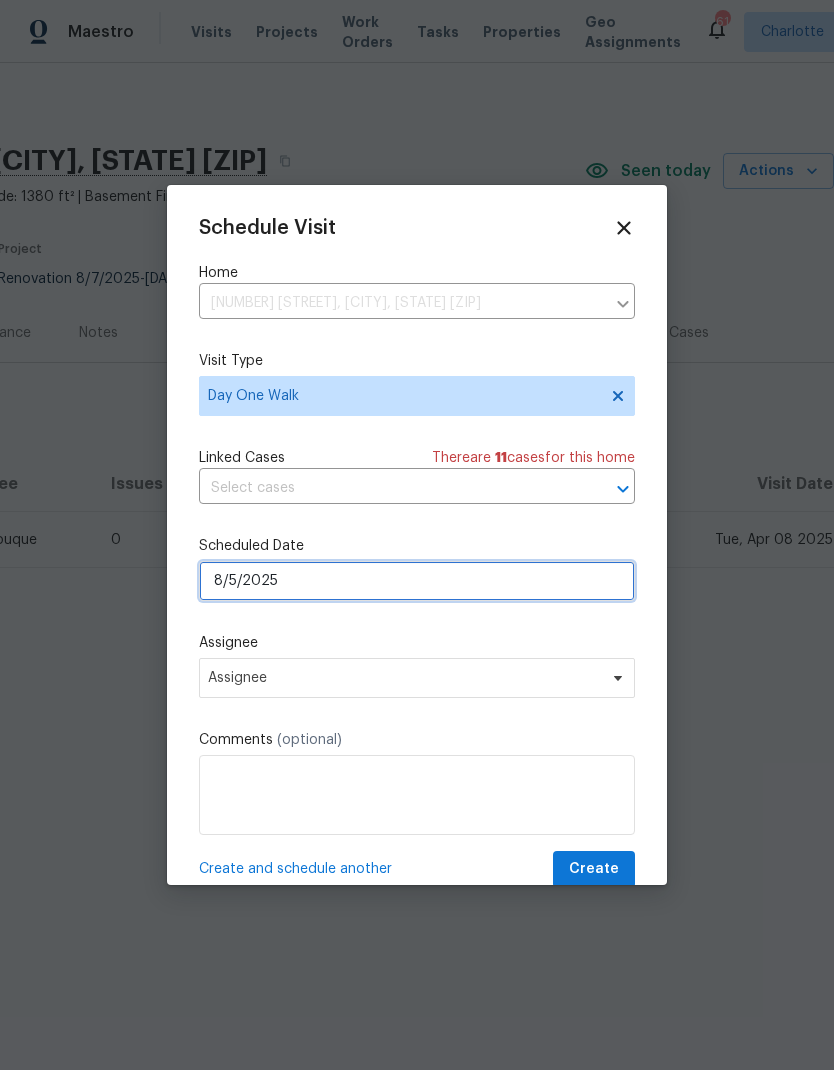click on "8/5/2025" at bounding box center [417, 581] 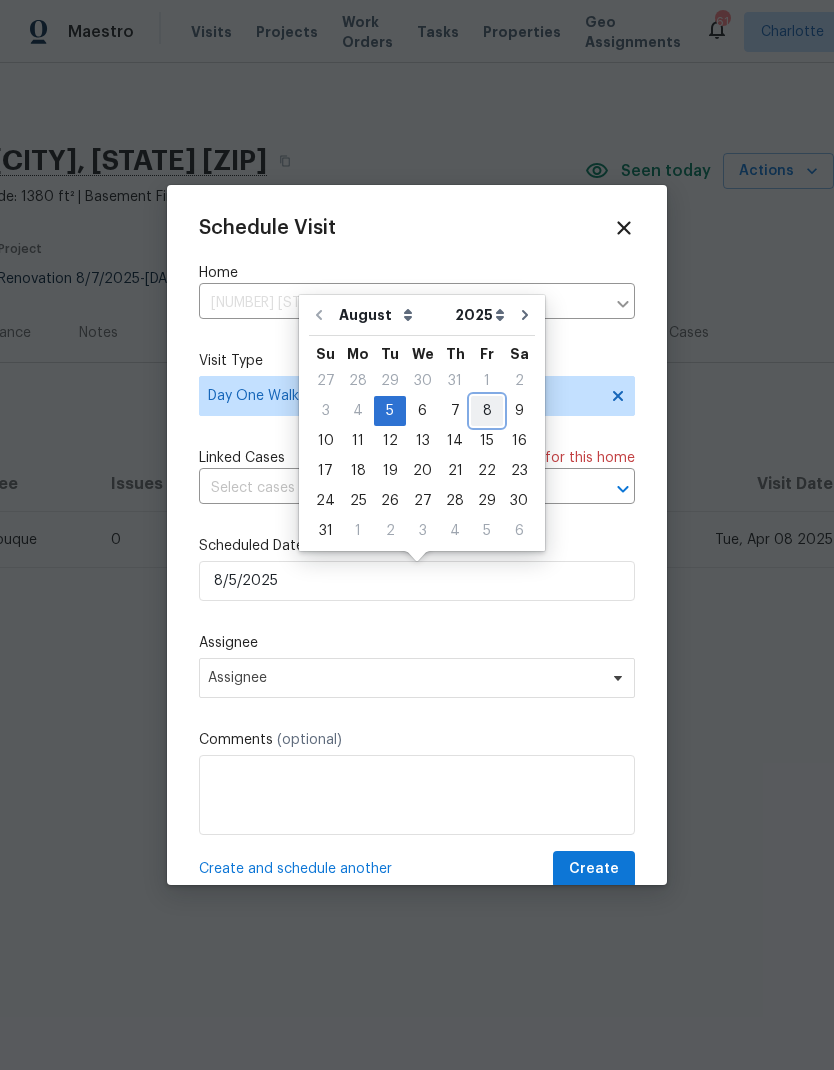 click on "8" at bounding box center (487, 411) 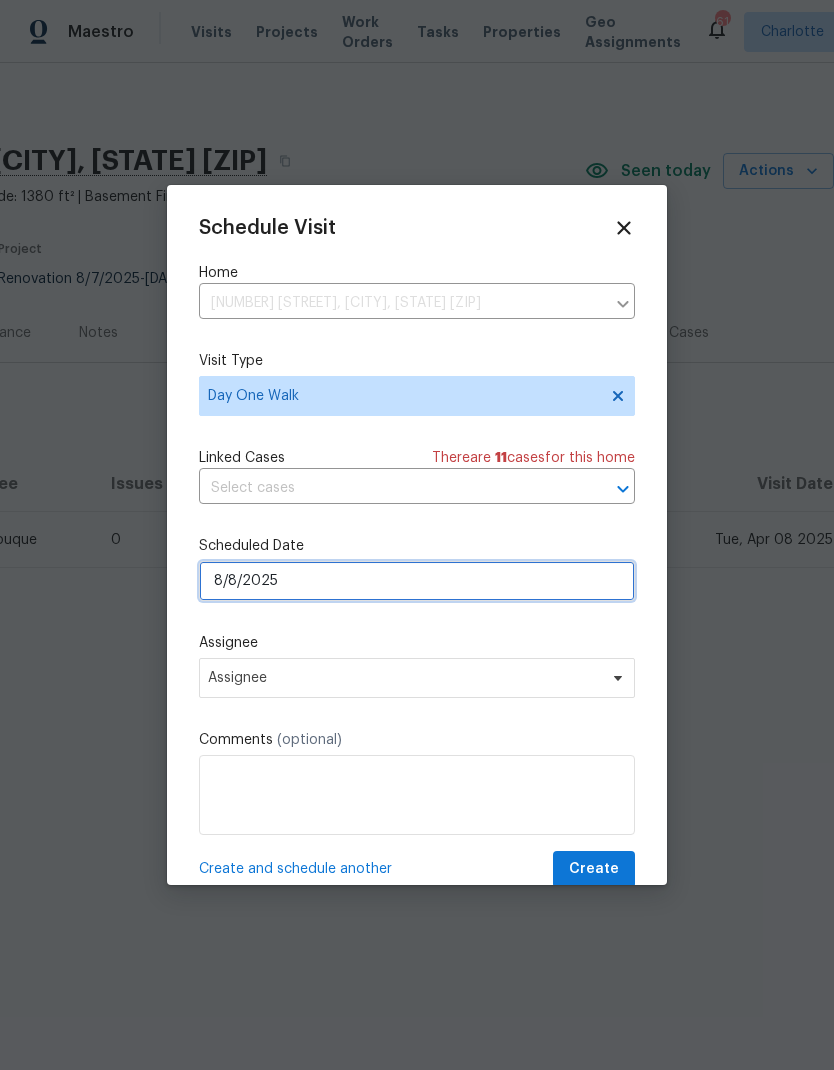 click on "8/8/2025" at bounding box center [417, 581] 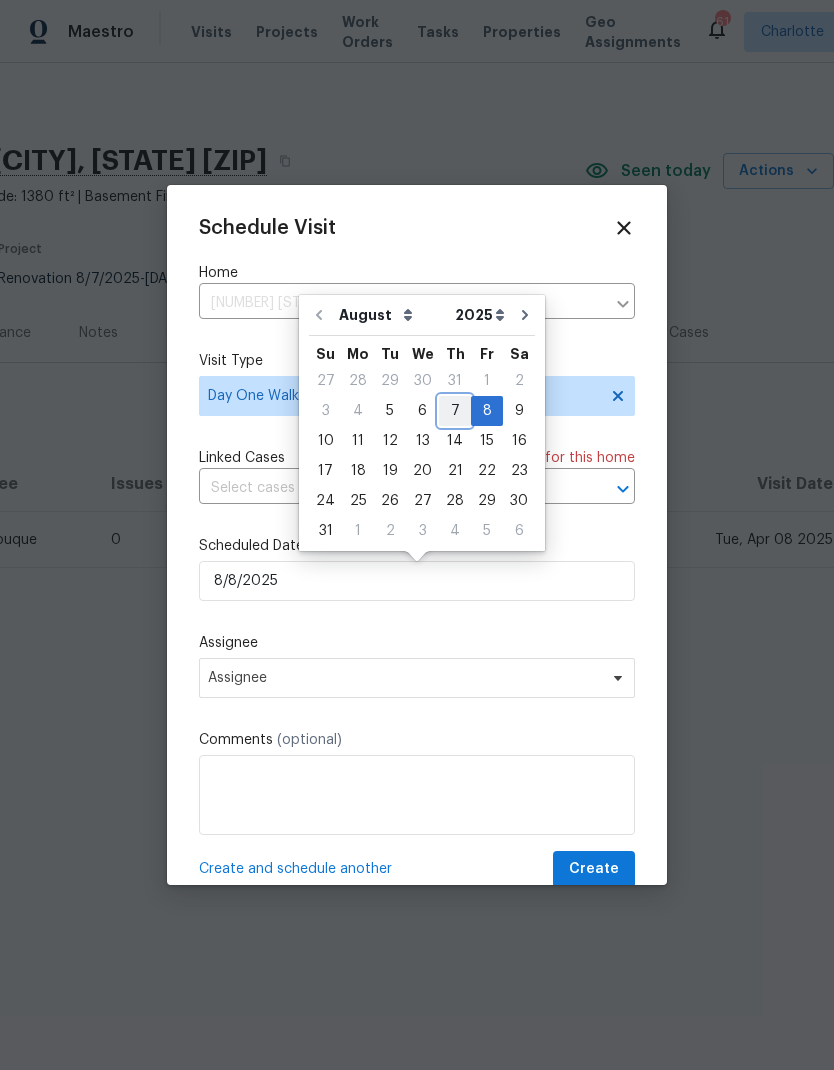 click on "7" at bounding box center [455, 411] 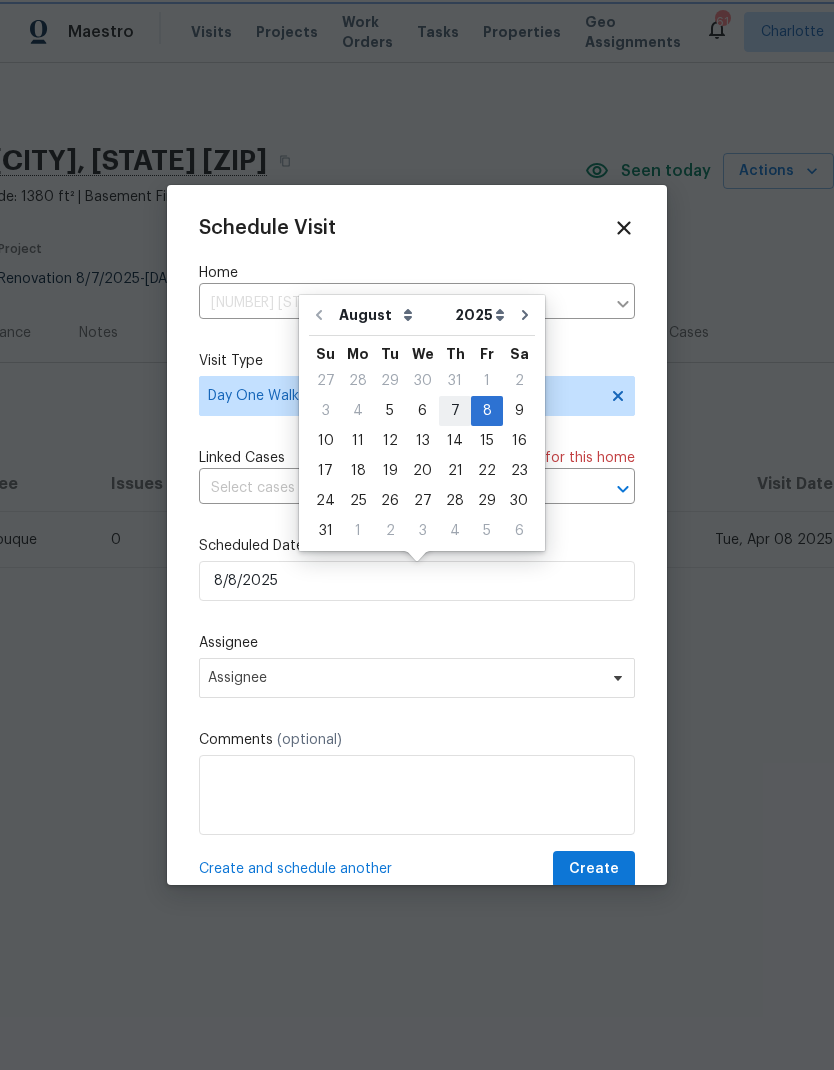 type on "8/7/2025" 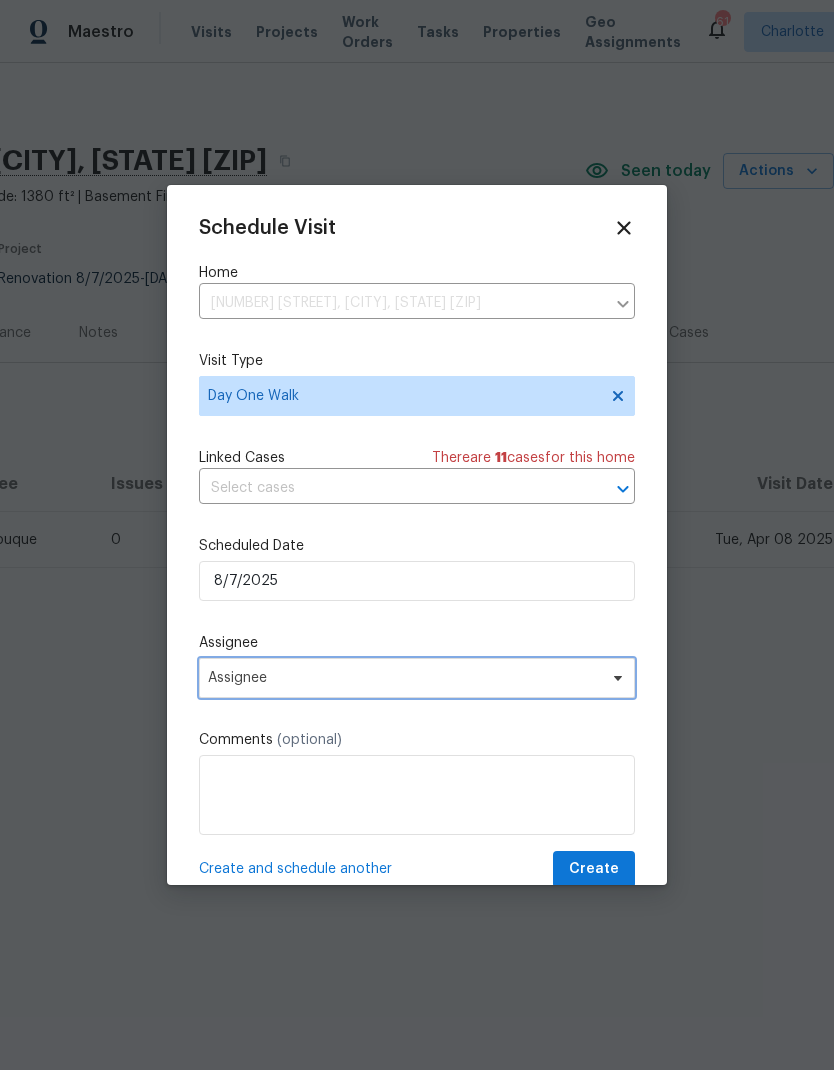 click 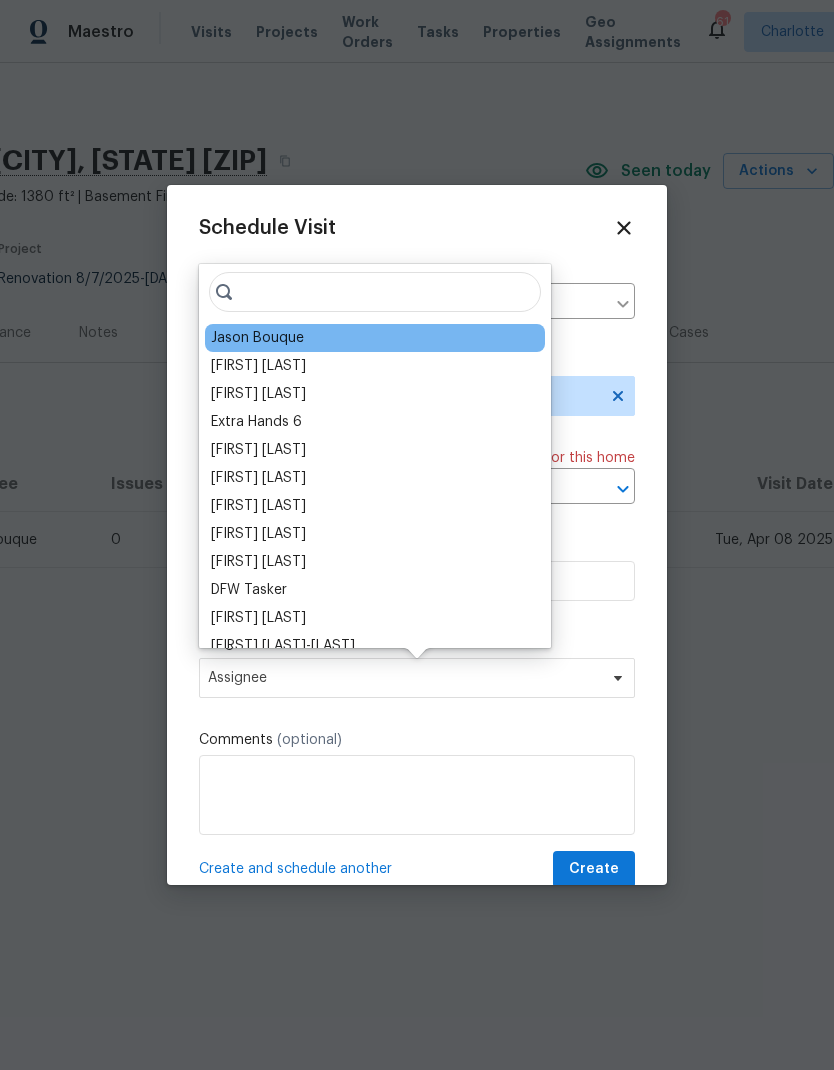 click on "Jason Bouque" at bounding box center (375, 338) 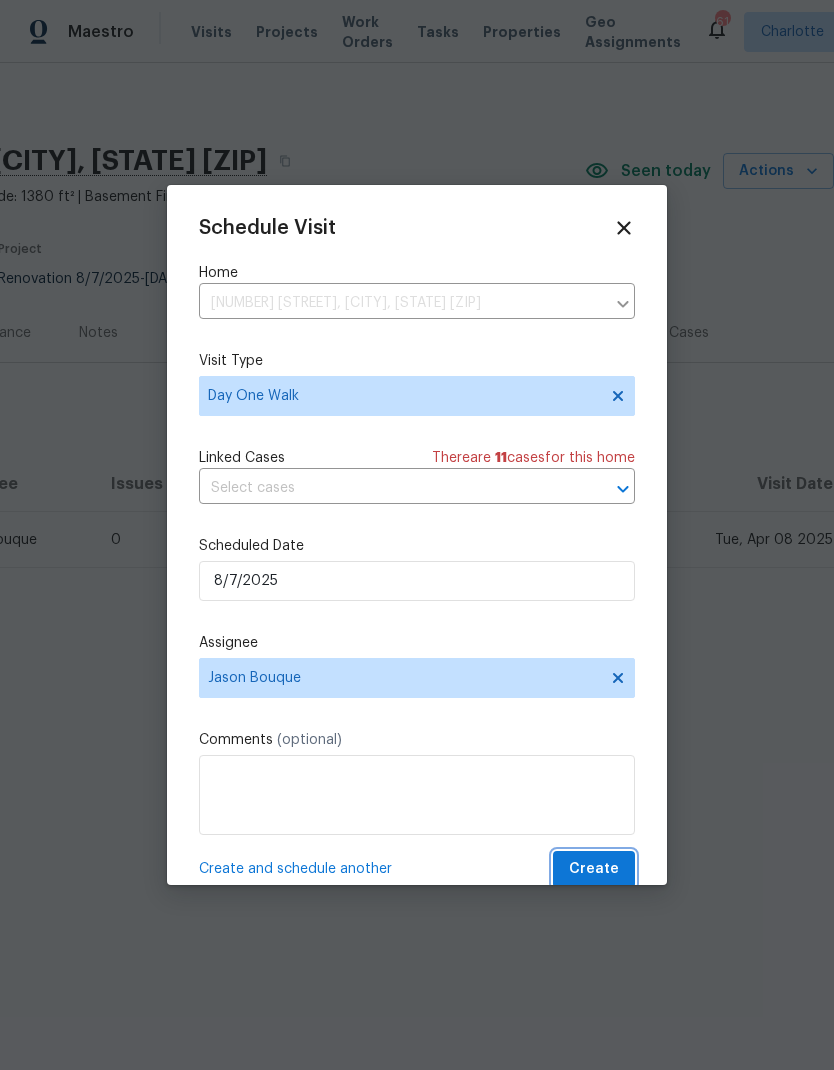 click on "Create" at bounding box center (594, 869) 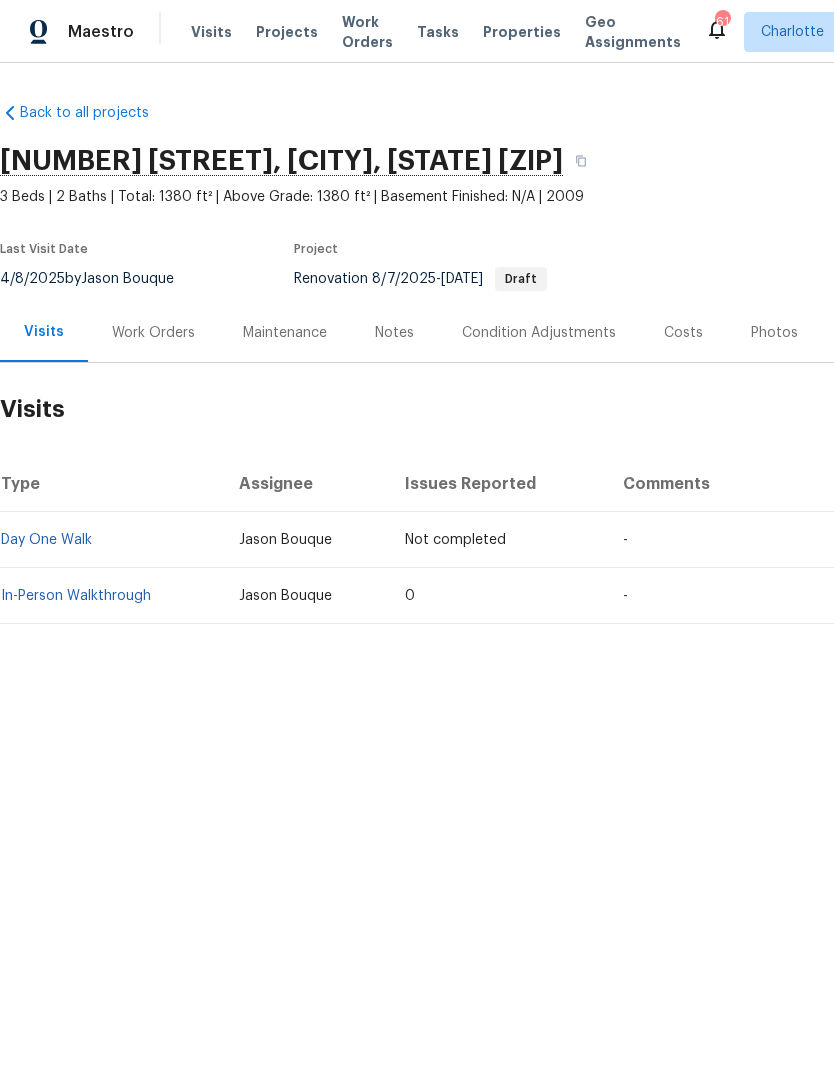 scroll, scrollTop: 0, scrollLeft: 0, axis: both 